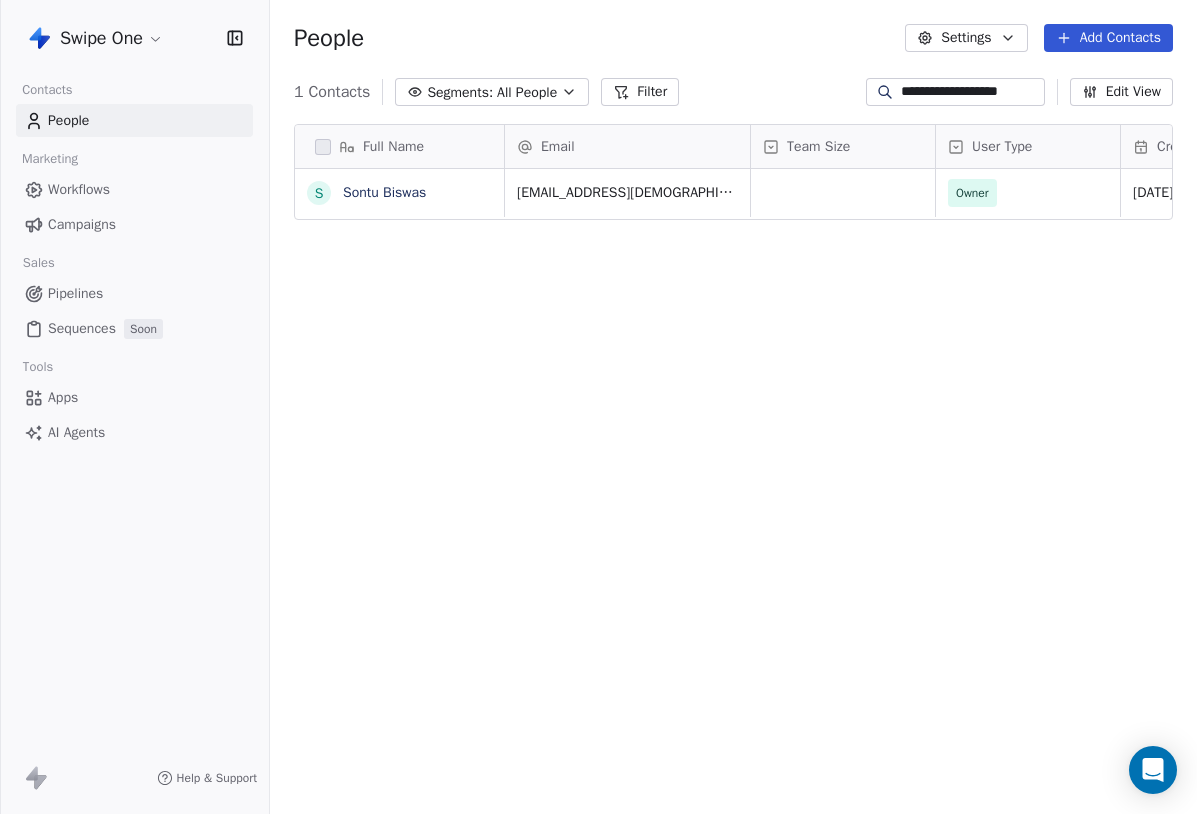 scroll, scrollTop: 0, scrollLeft: 0, axis: both 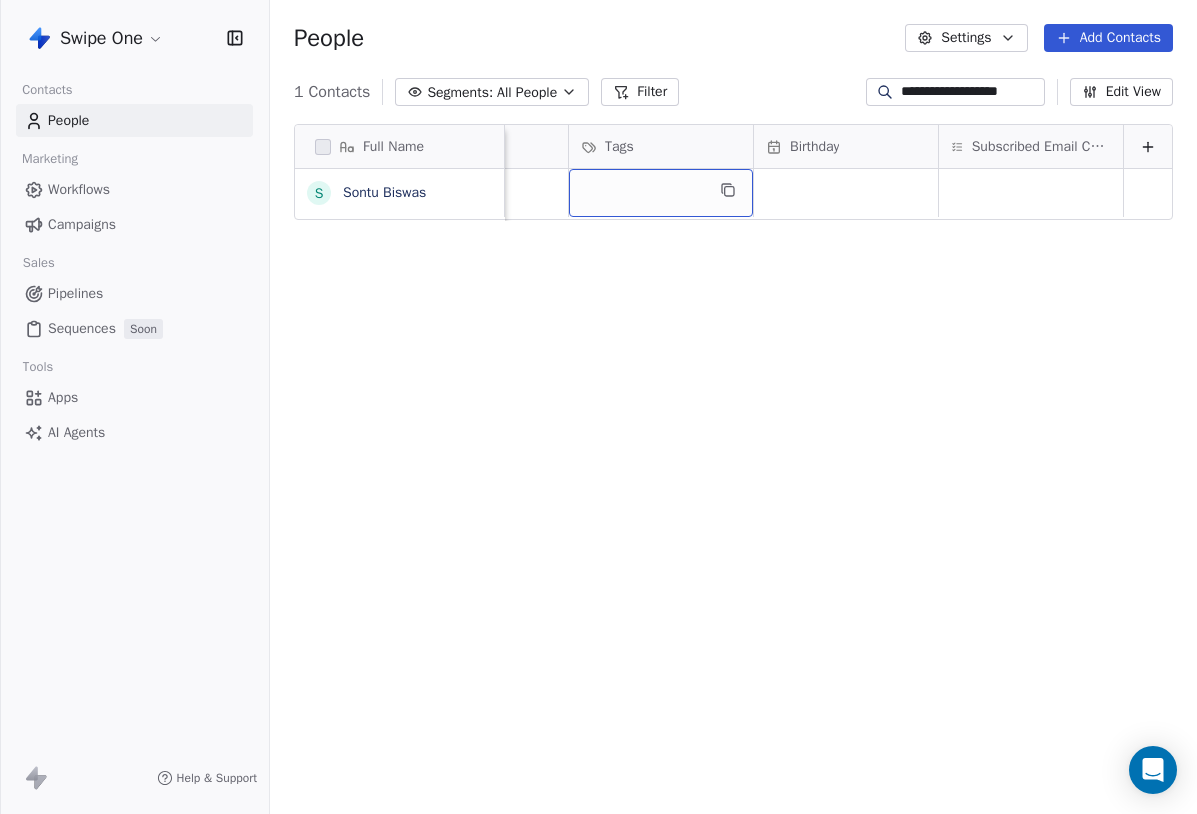 click at bounding box center (661, 193) 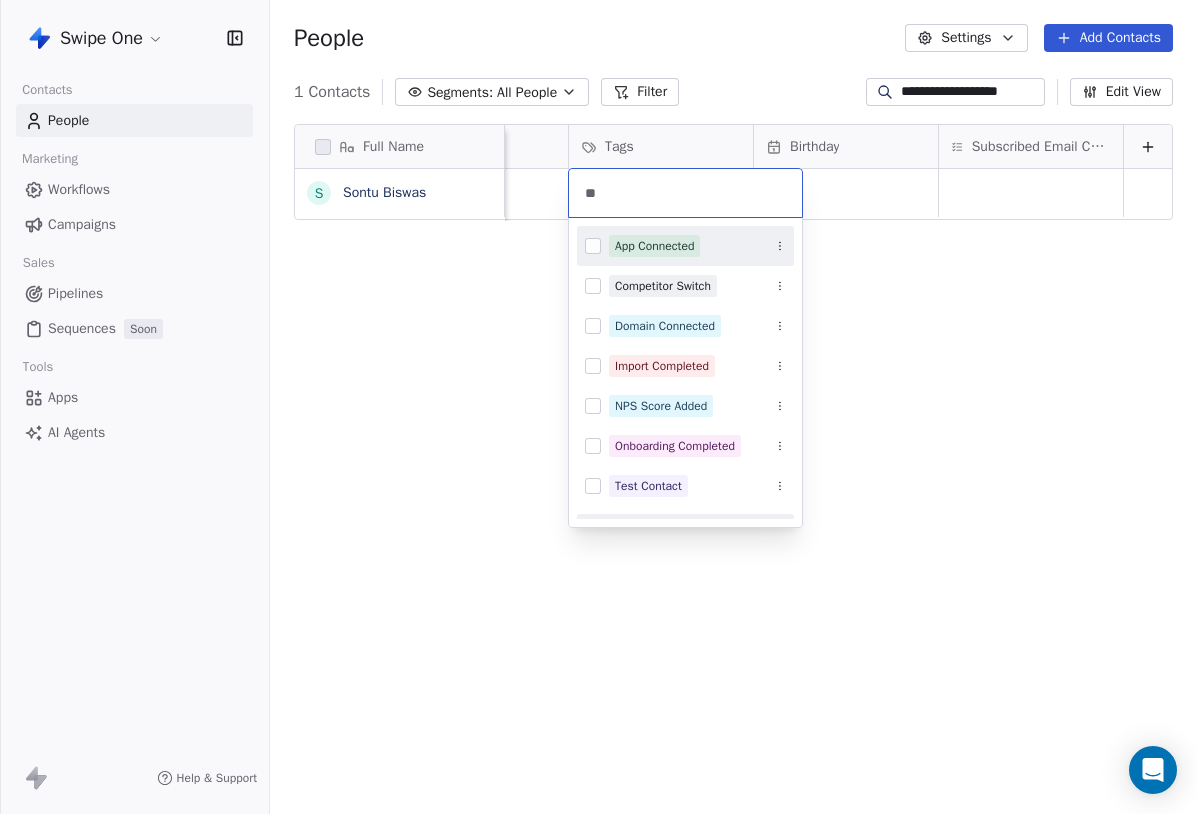 type on "*" 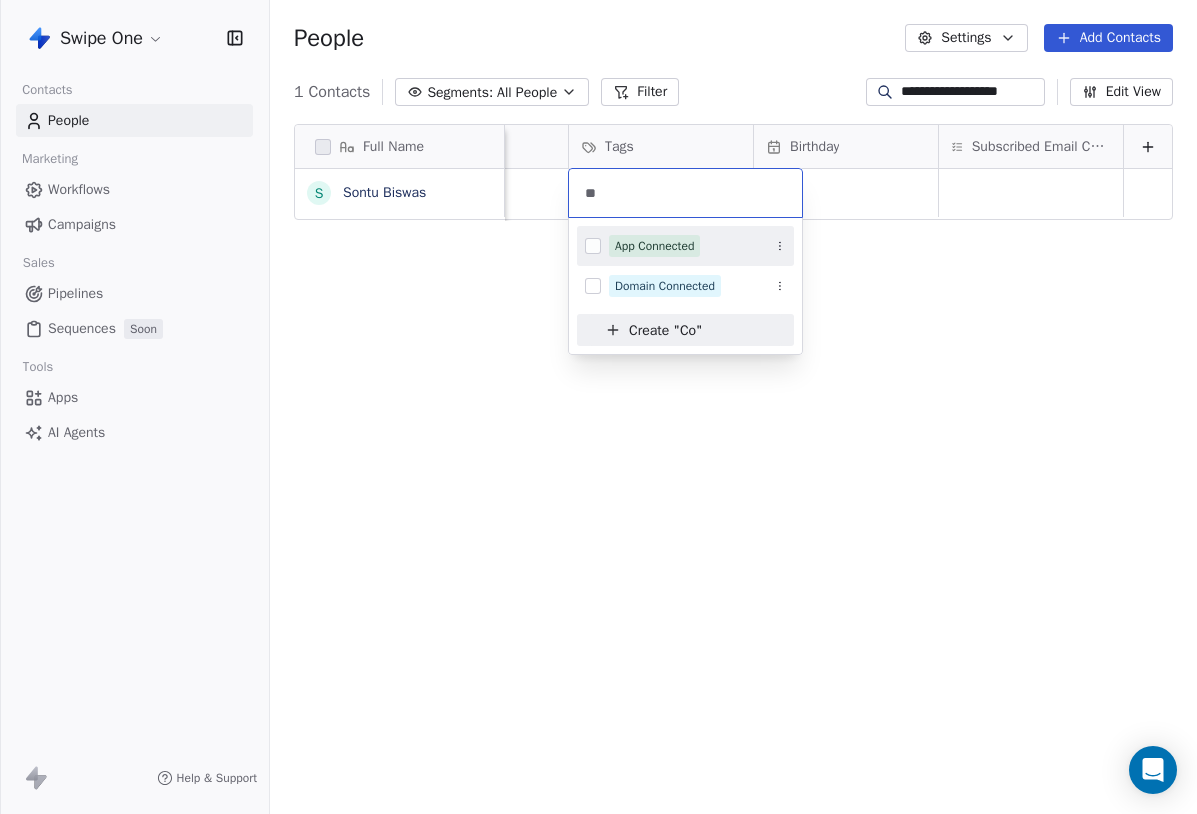 type on "*" 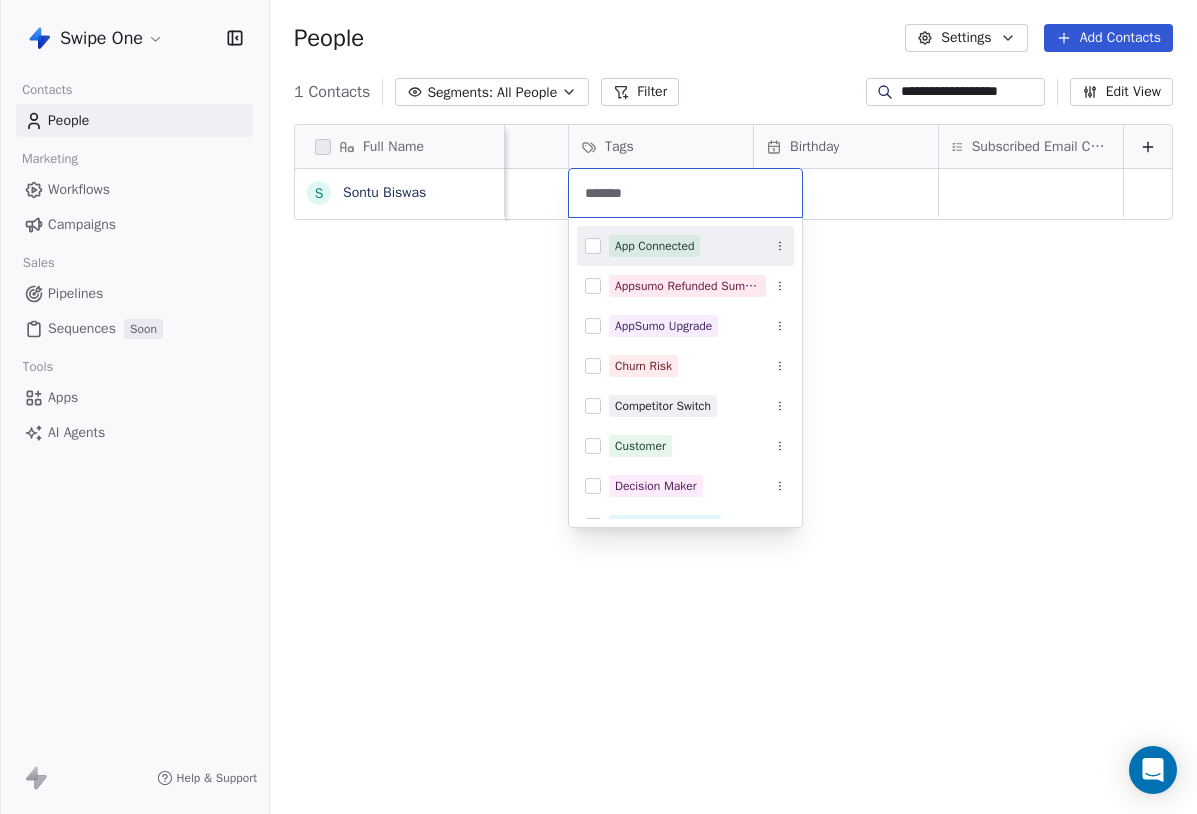 type on "********" 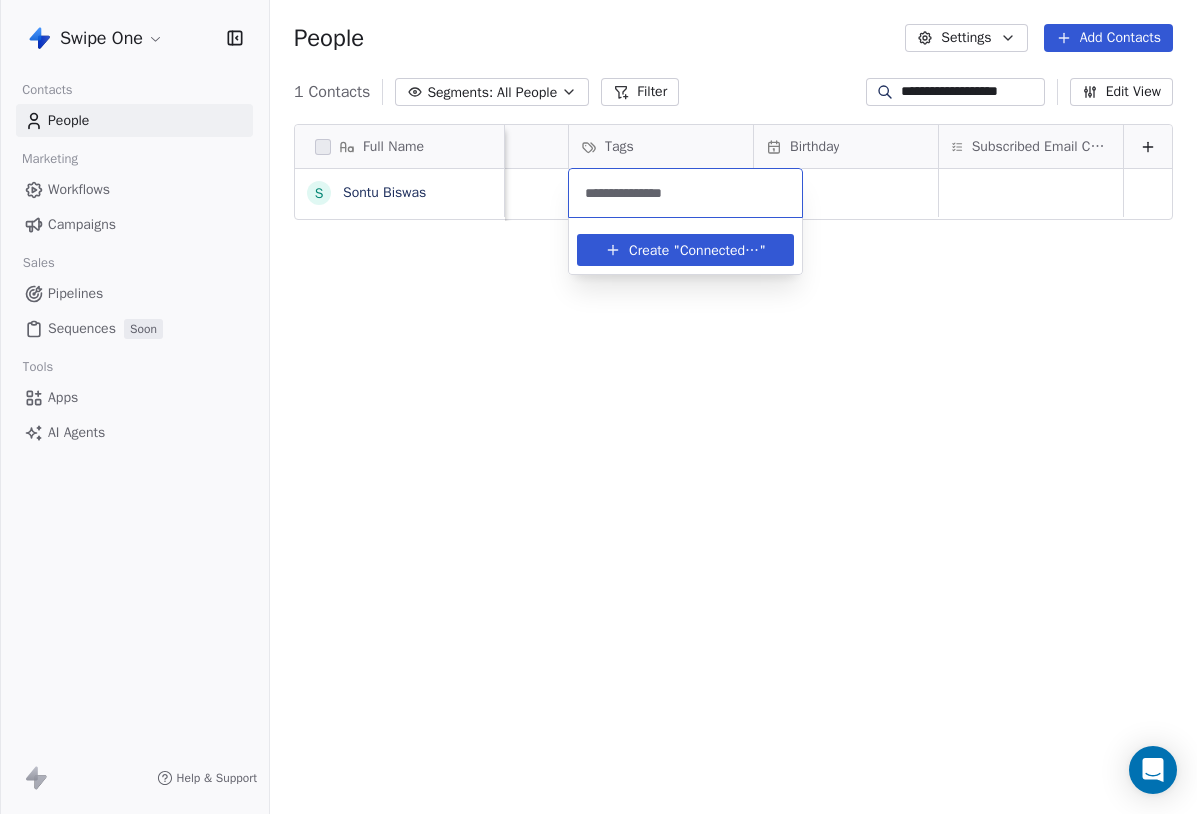 drag, startPoint x: 706, startPoint y: 192, endPoint x: 565, endPoint y: 184, distance: 141.22676 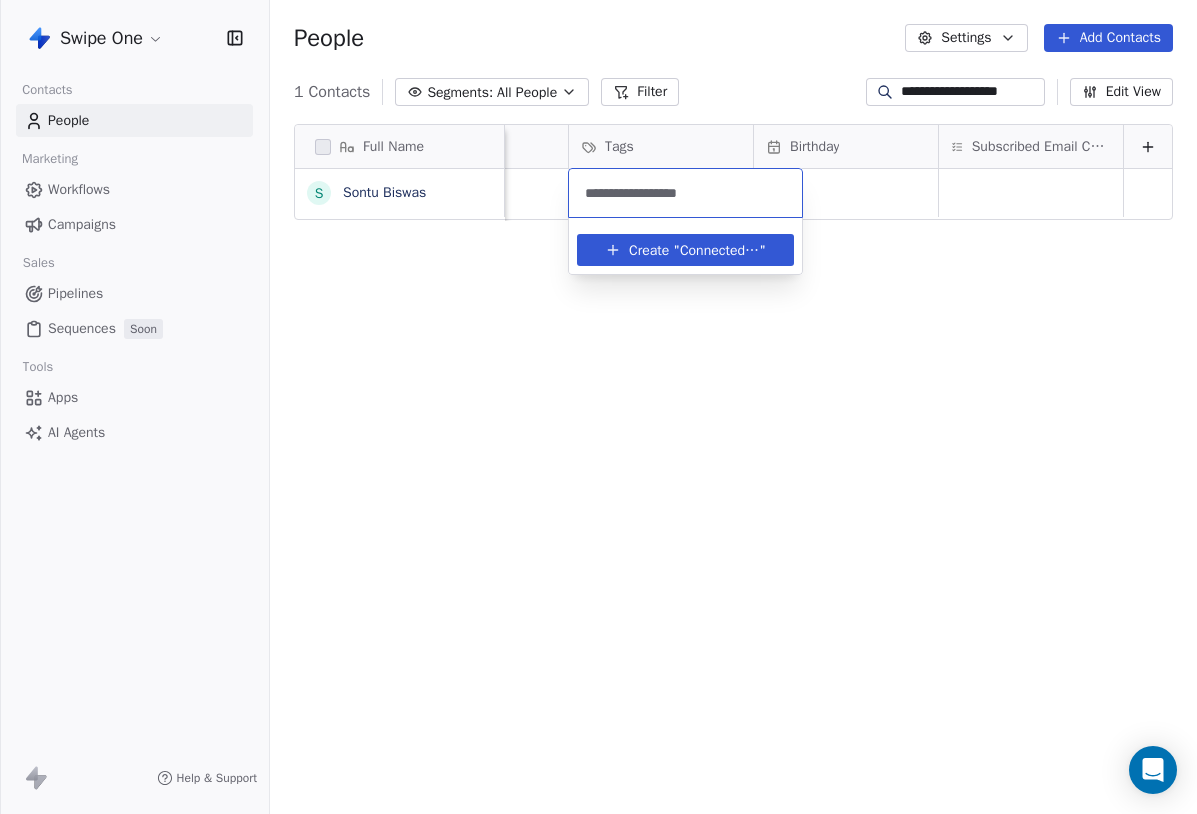 type on "**********" 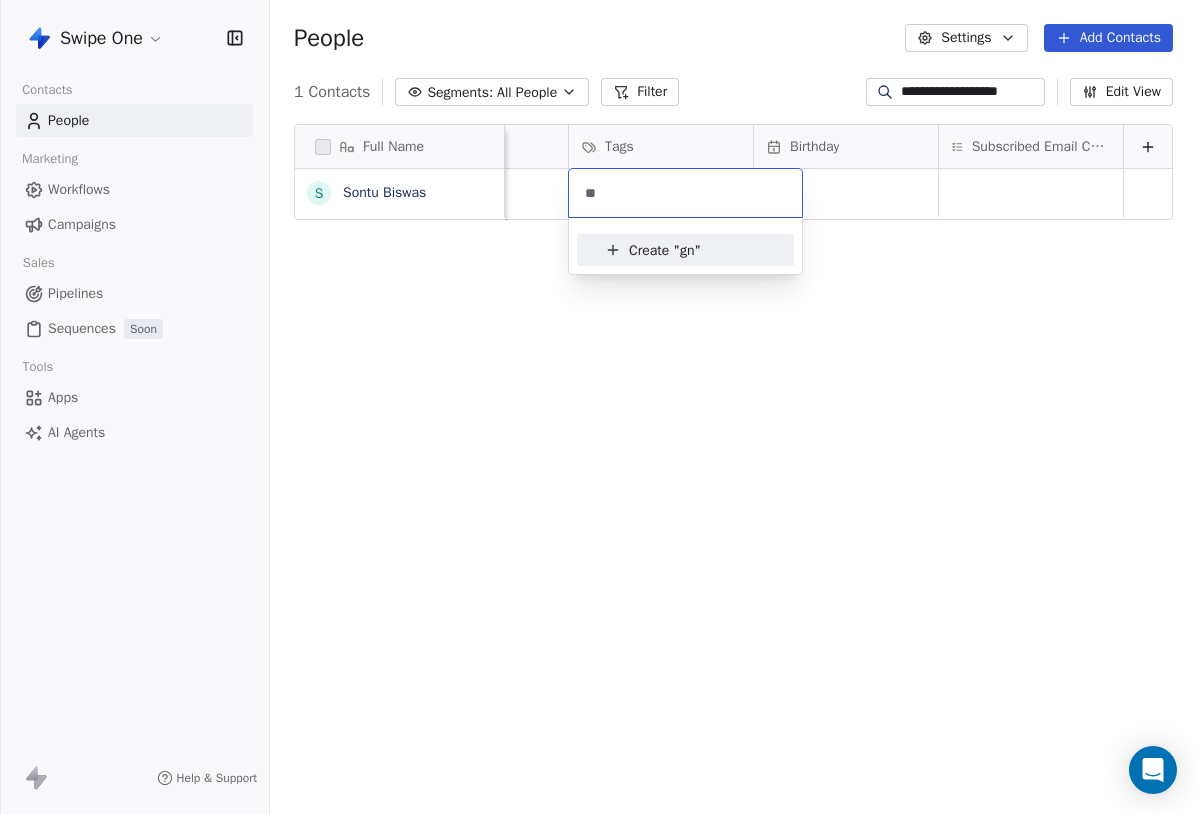 type on "*" 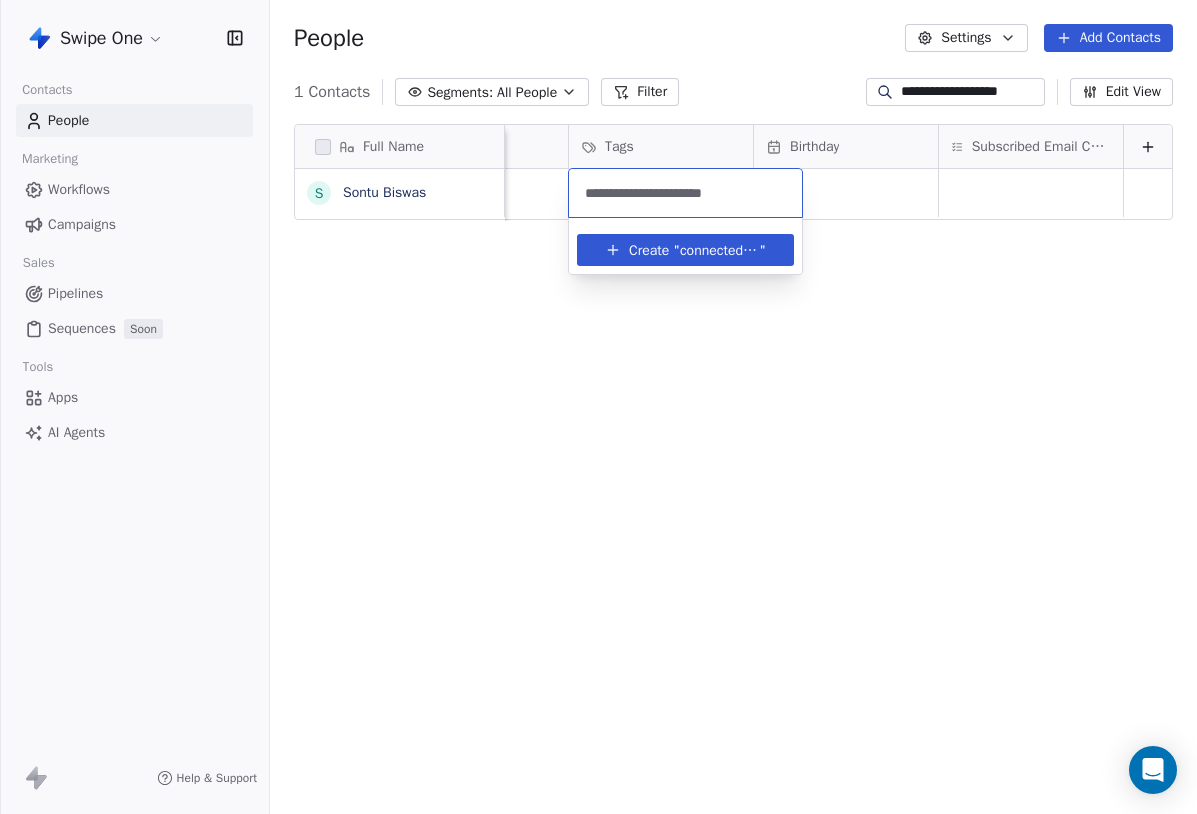 click on "**********" at bounding box center (685, 193) 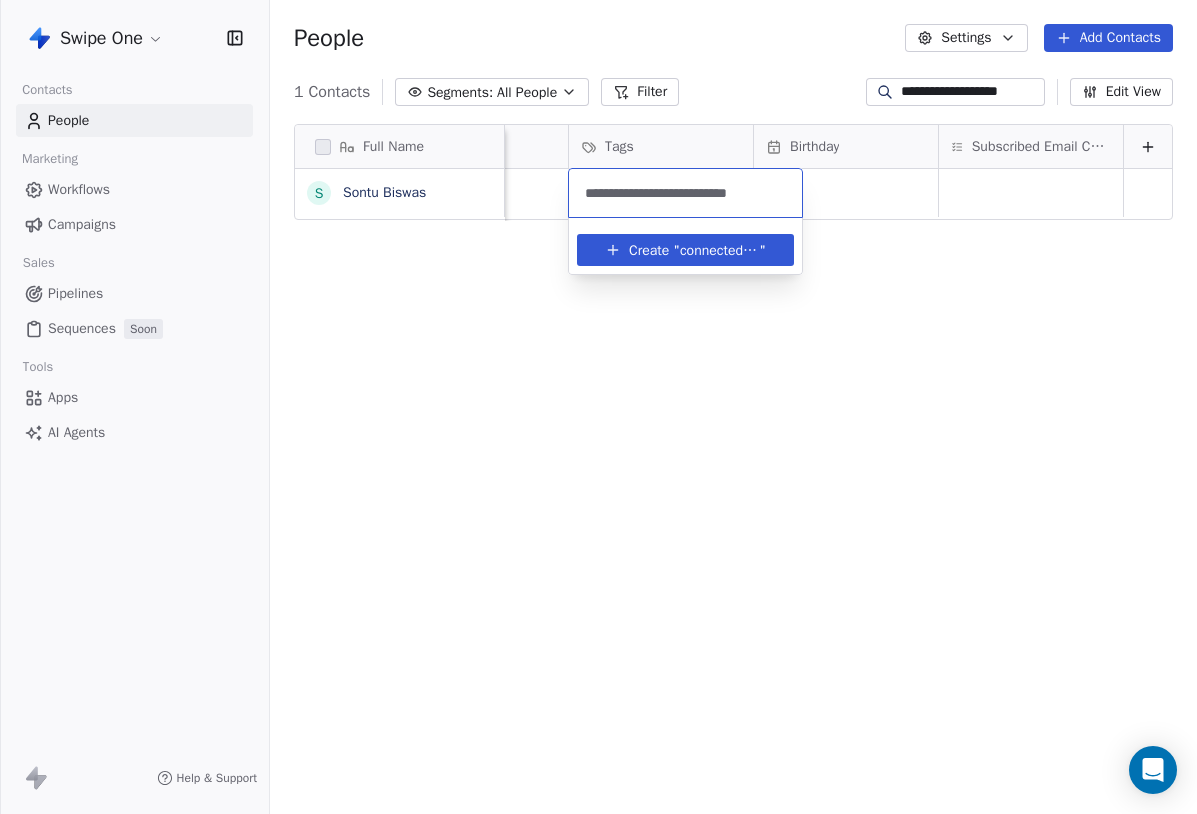 click on "**********" at bounding box center [685, 193] 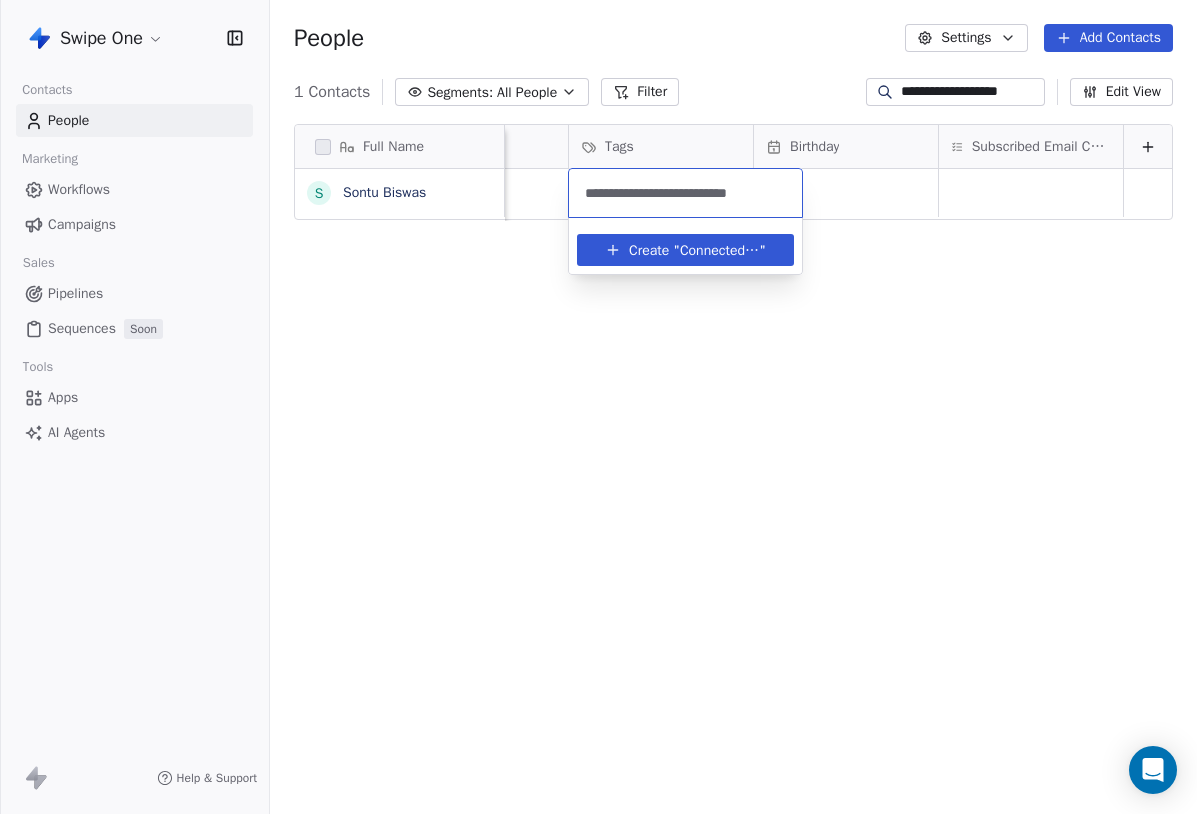 type on "**********" 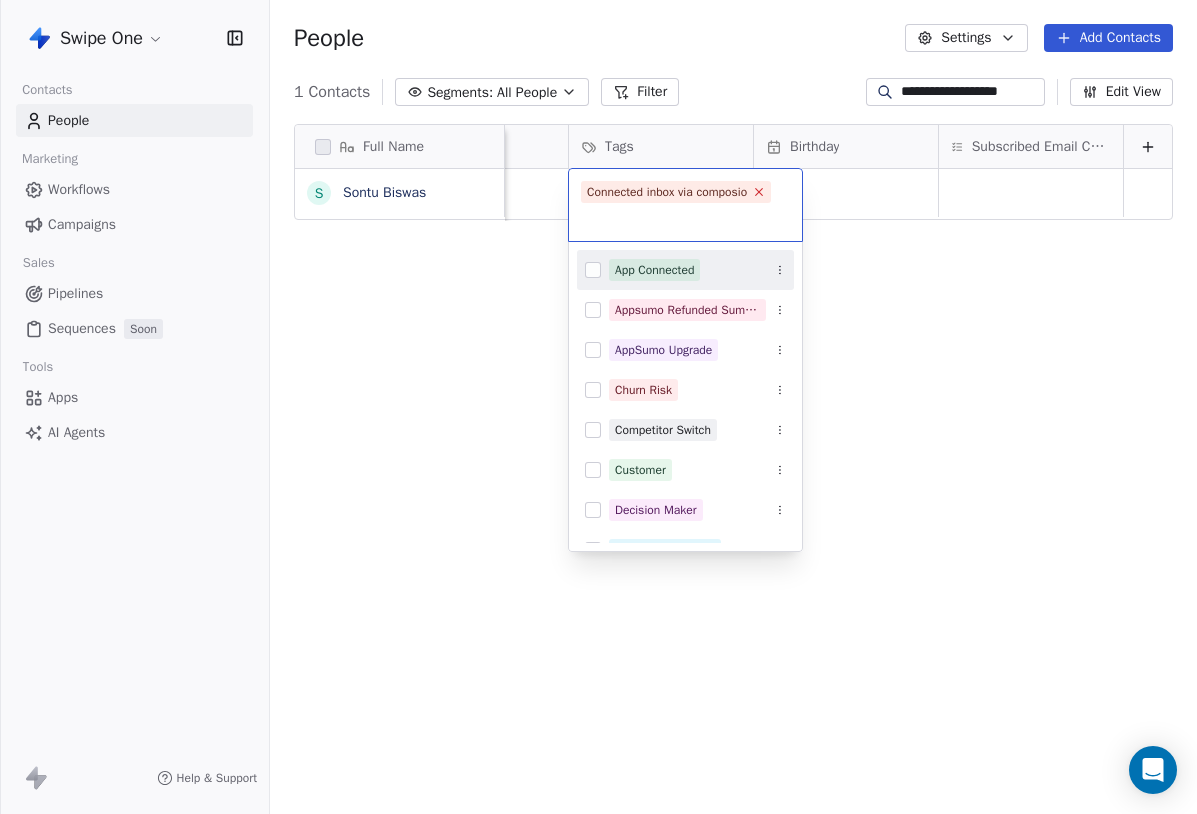click 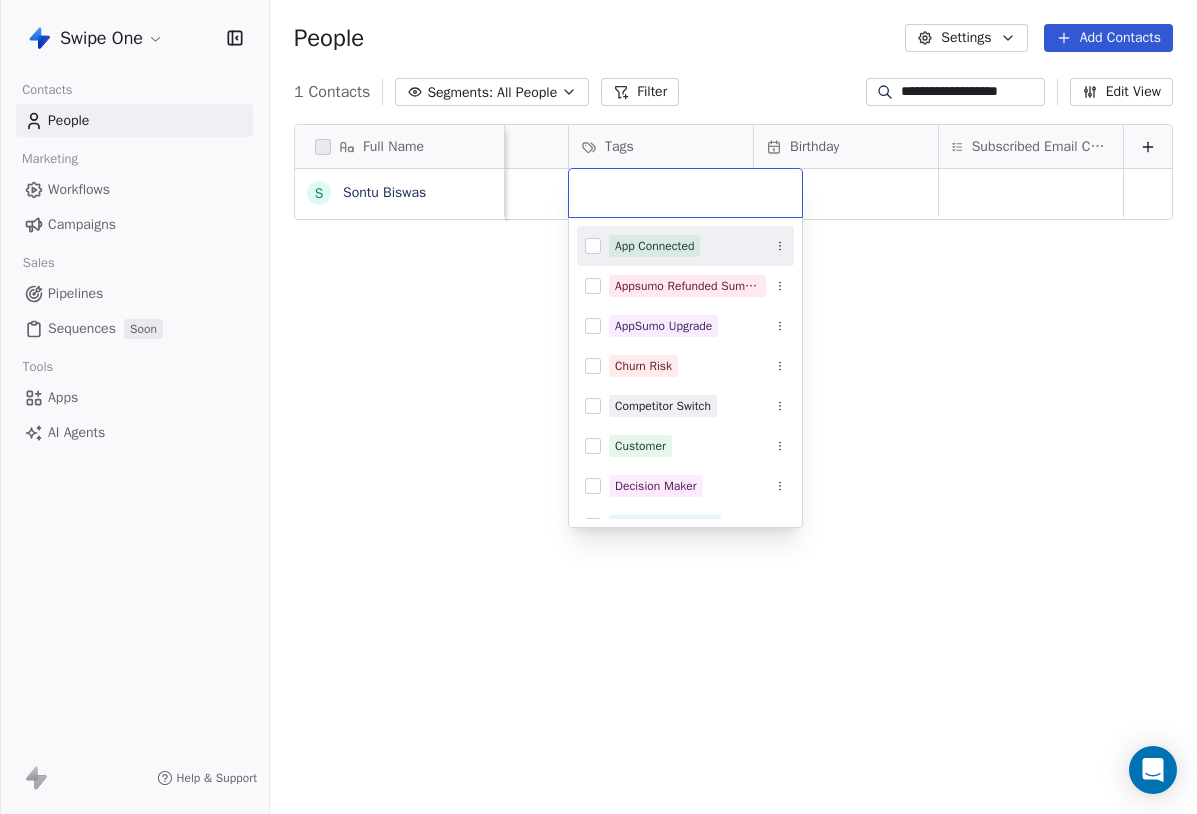 click on "**********" at bounding box center [598, 407] 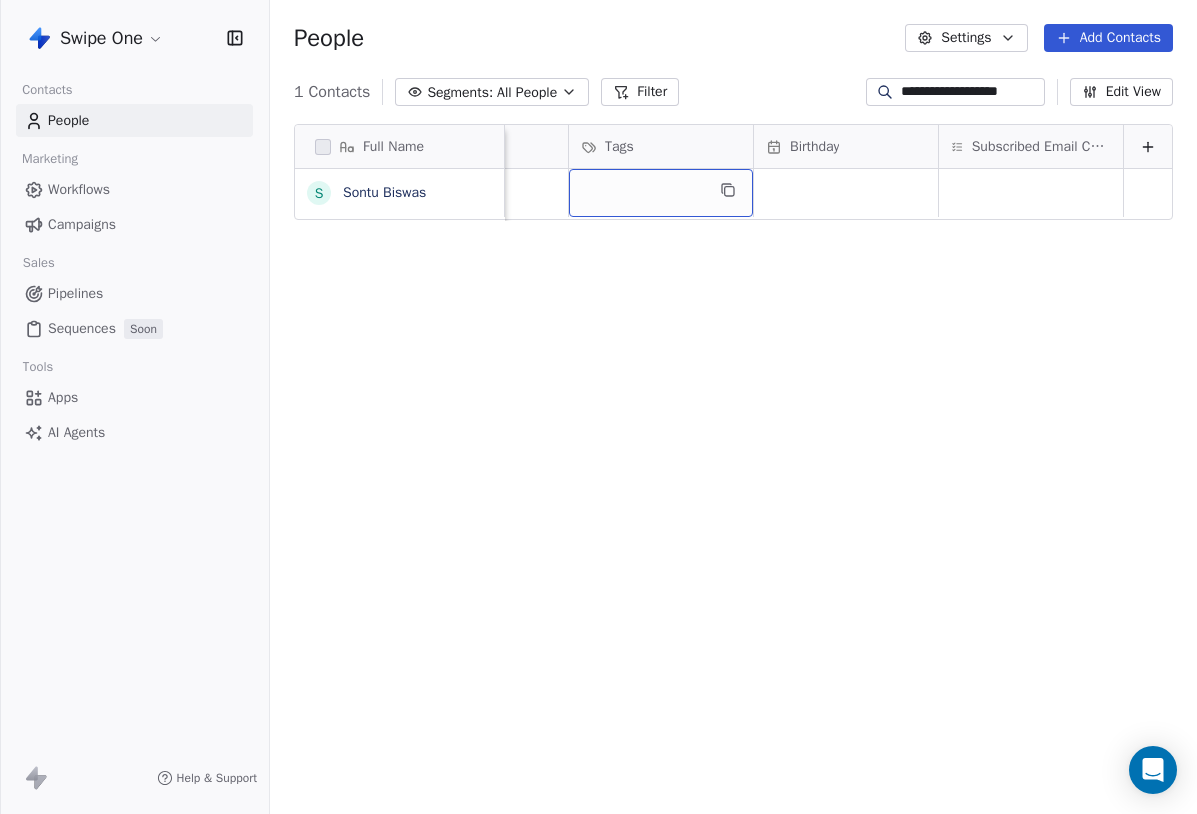 click at bounding box center [661, 193] 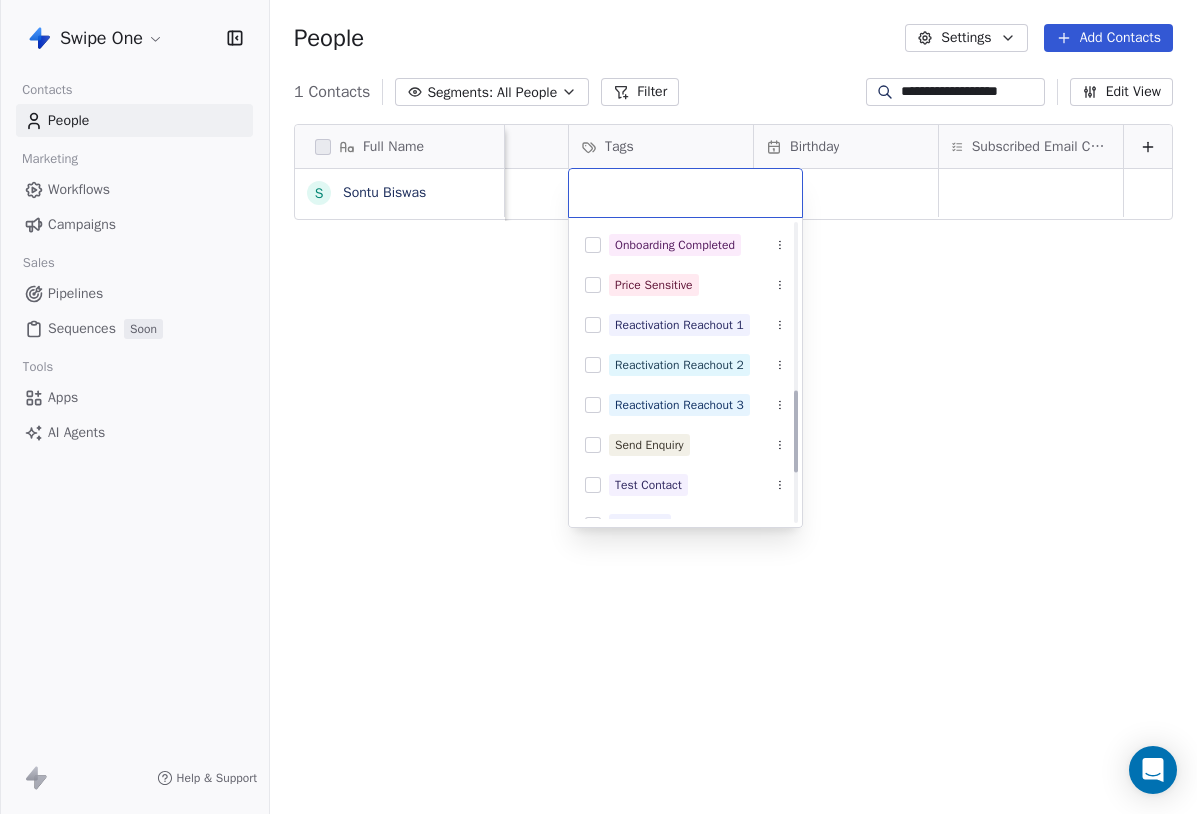 scroll, scrollTop: 597, scrollLeft: 0, axis: vertical 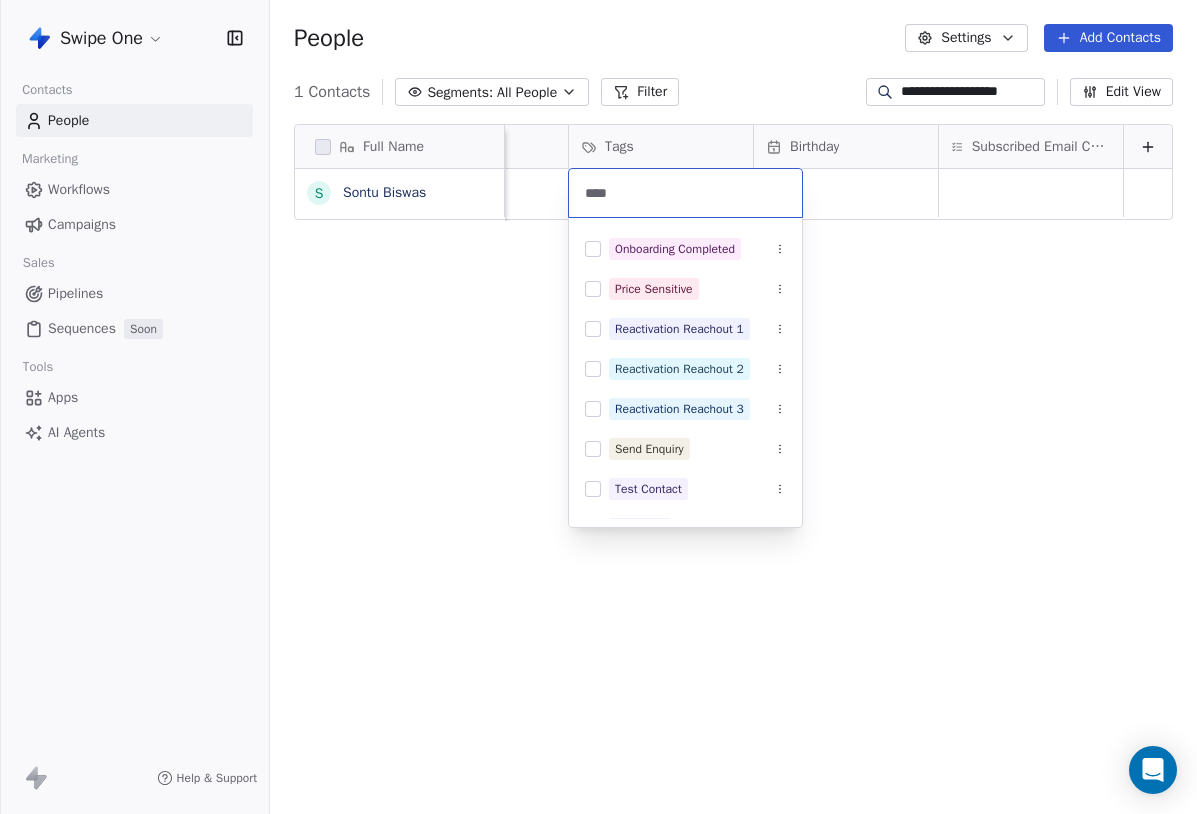 type on "*****" 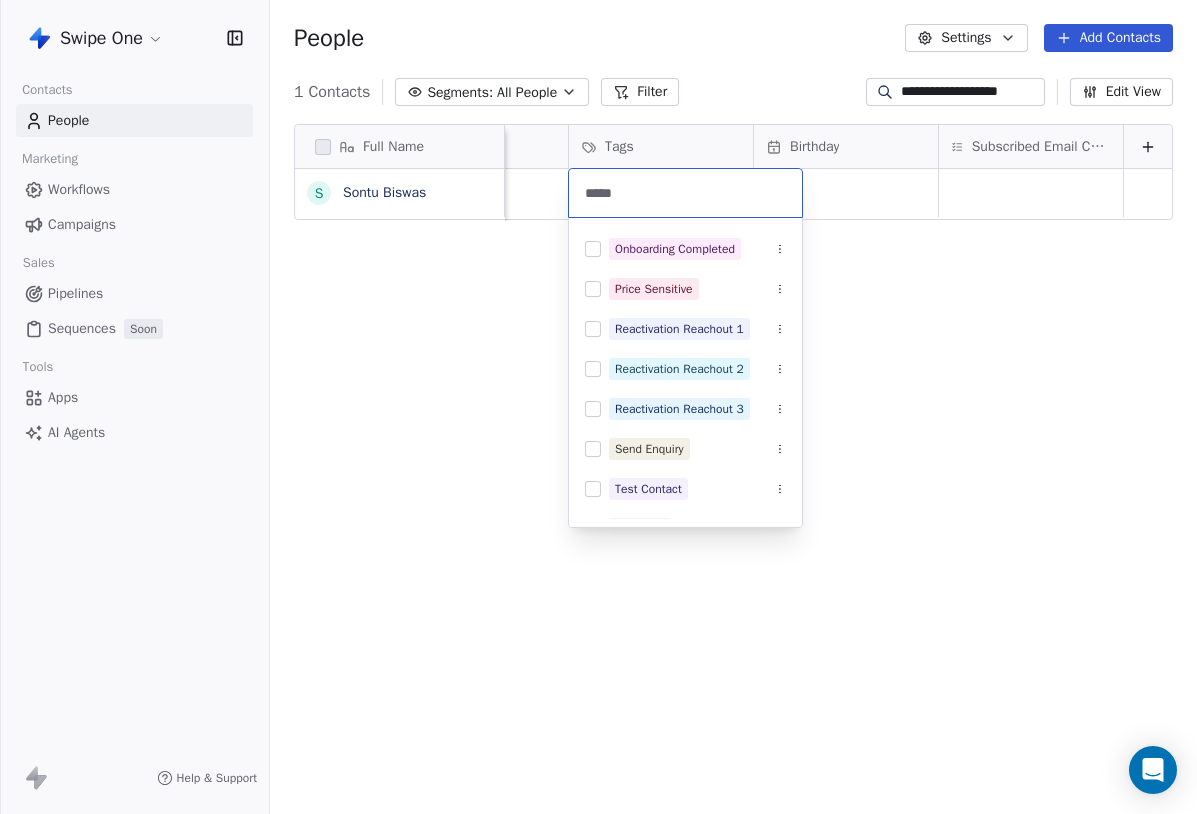 scroll, scrollTop: 0, scrollLeft: 0, axis: both 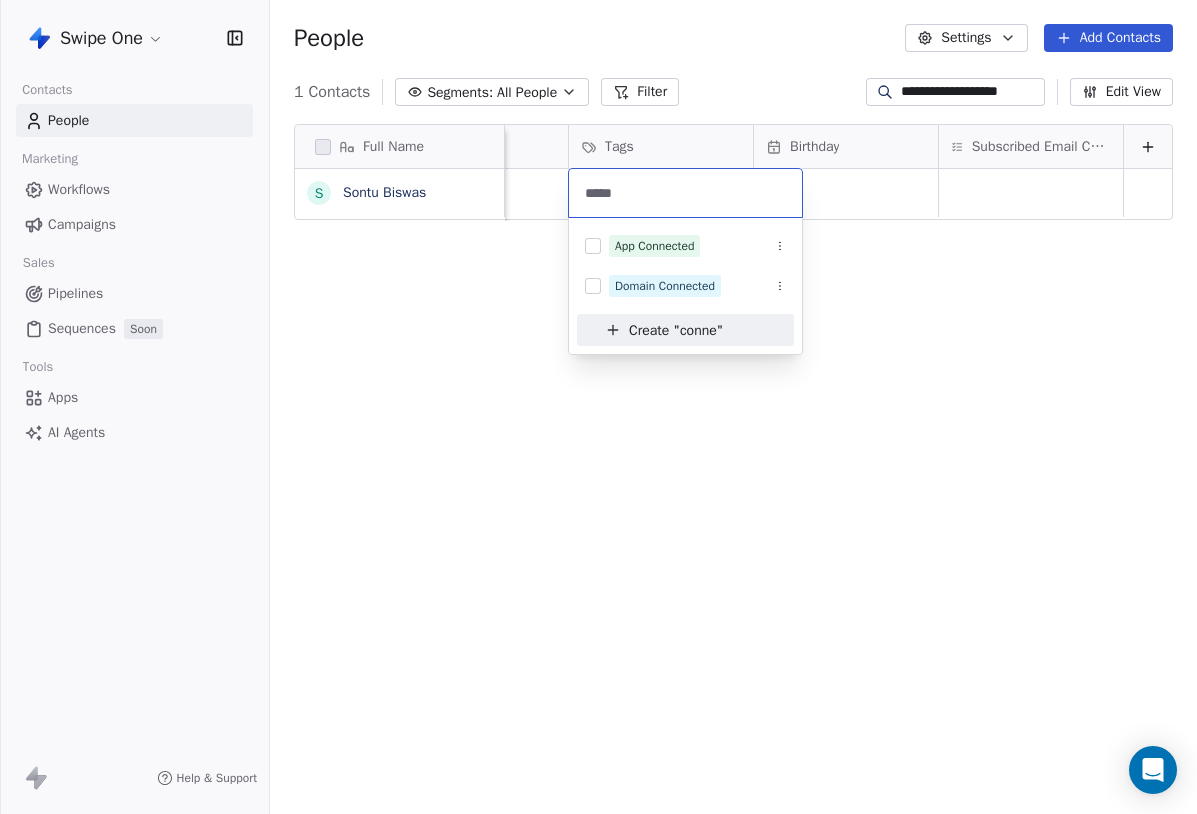 click on "**********" at bounding box center (598, 407) 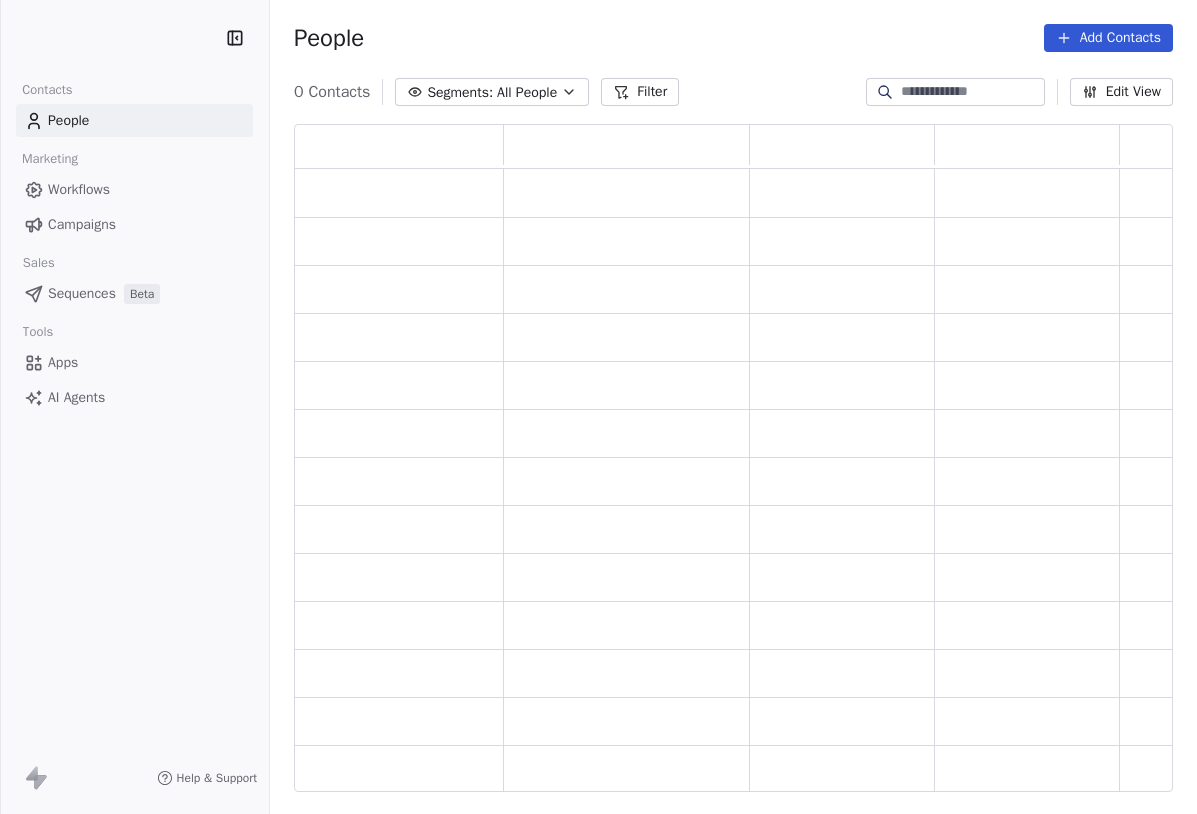 scroll, scrollTop: 0, scrollLeft: 0, axis: both 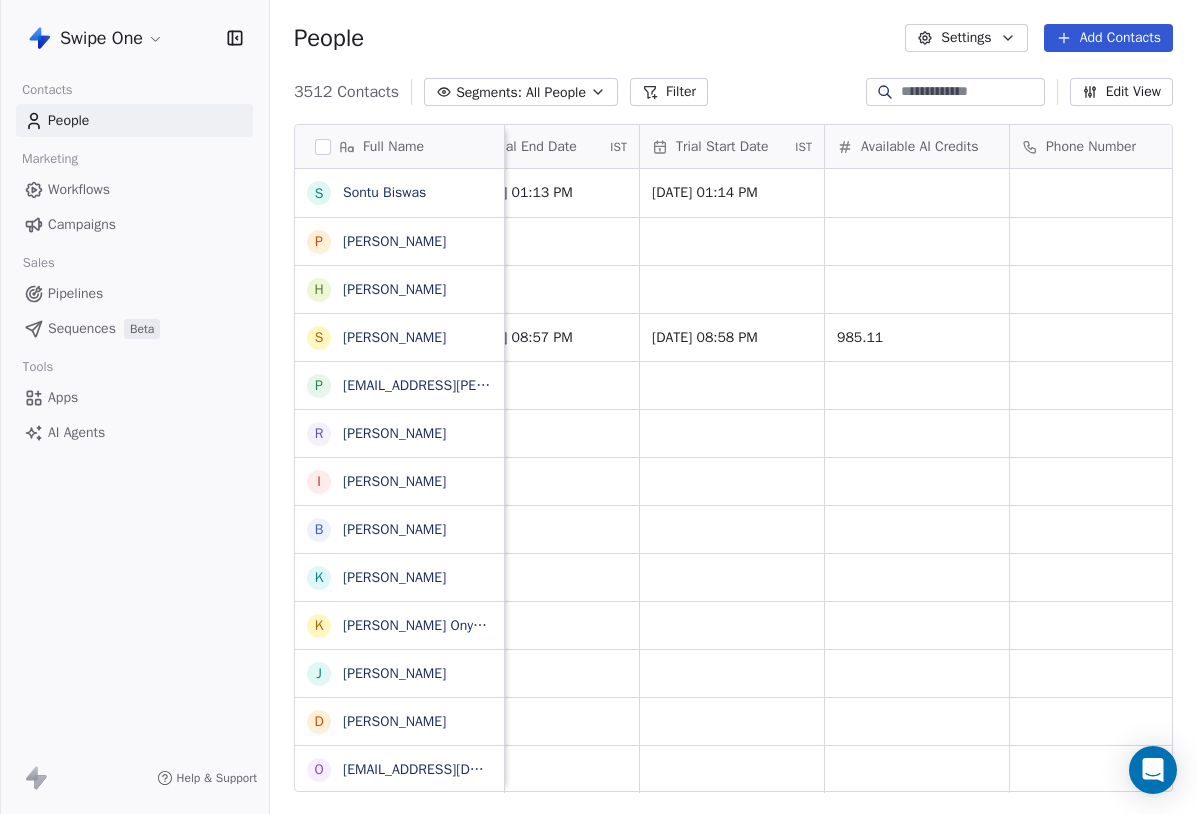 click at bounding box center [971, 92] 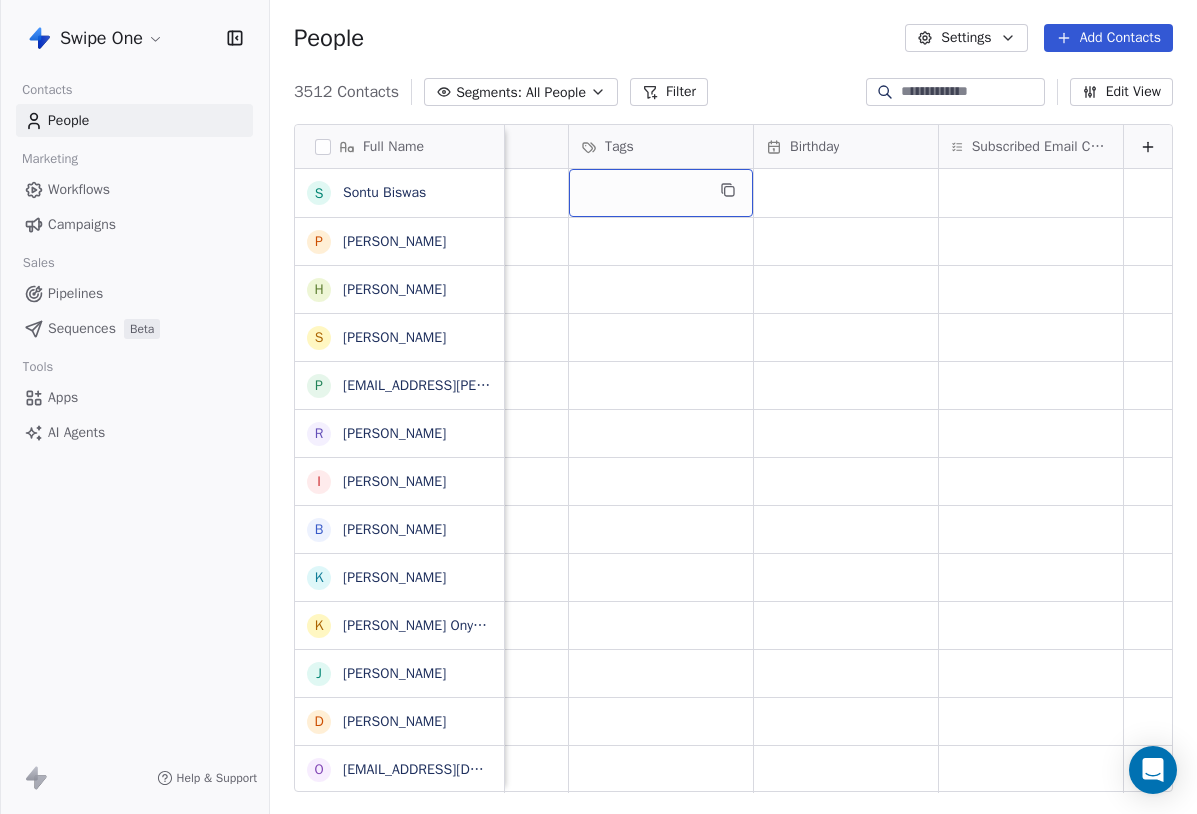 click at bounding box center [661, 193] 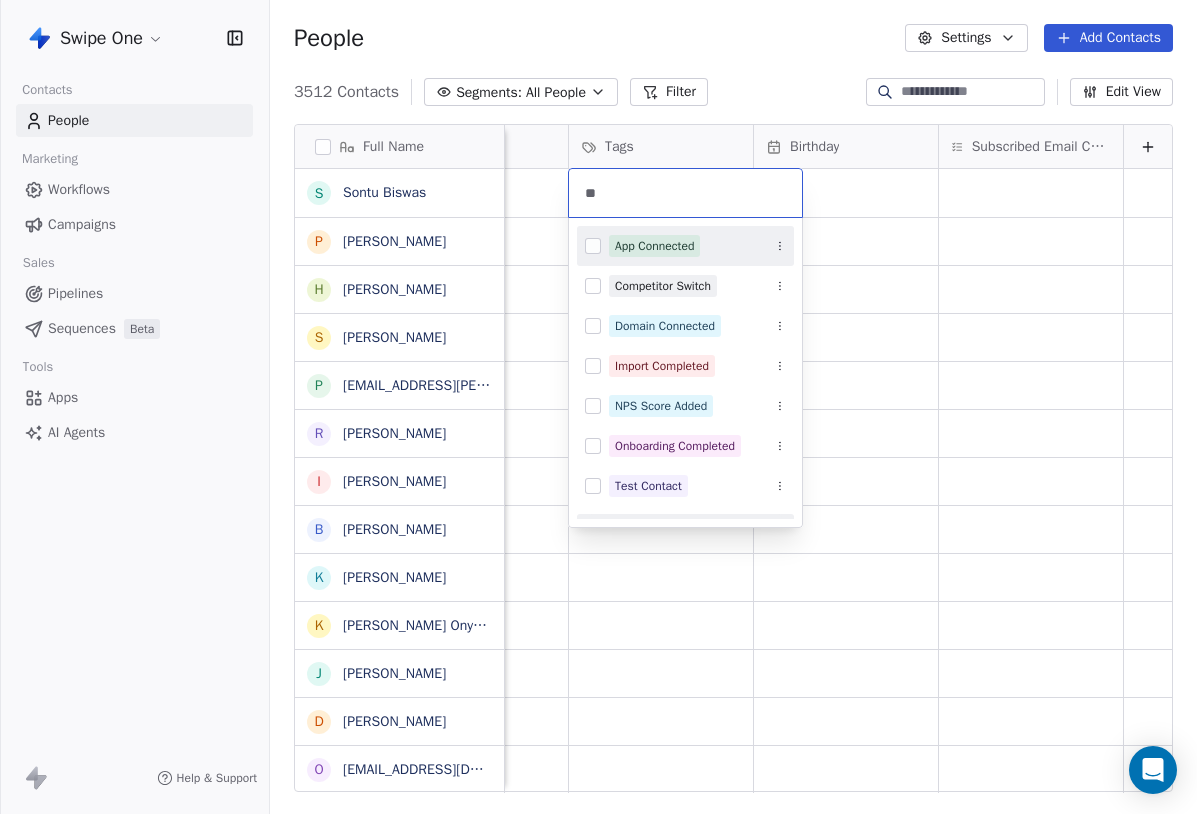 type on "***" 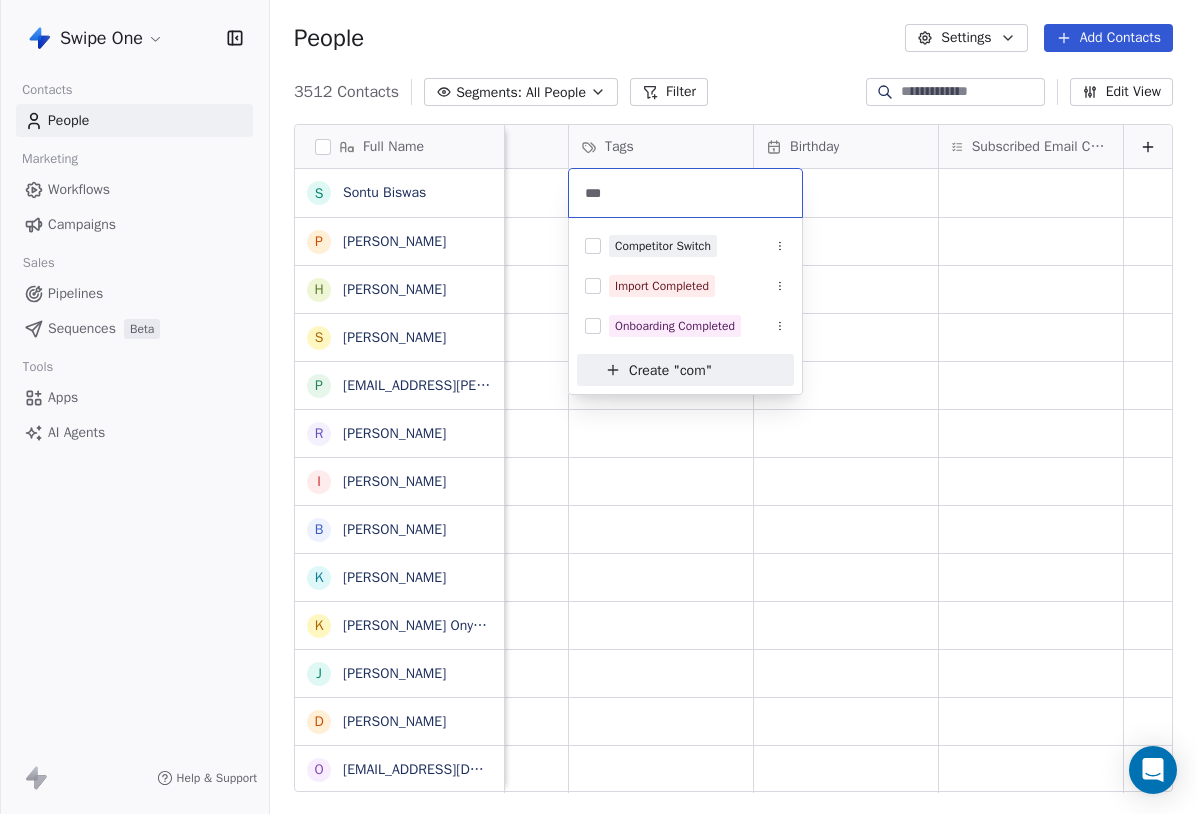 type 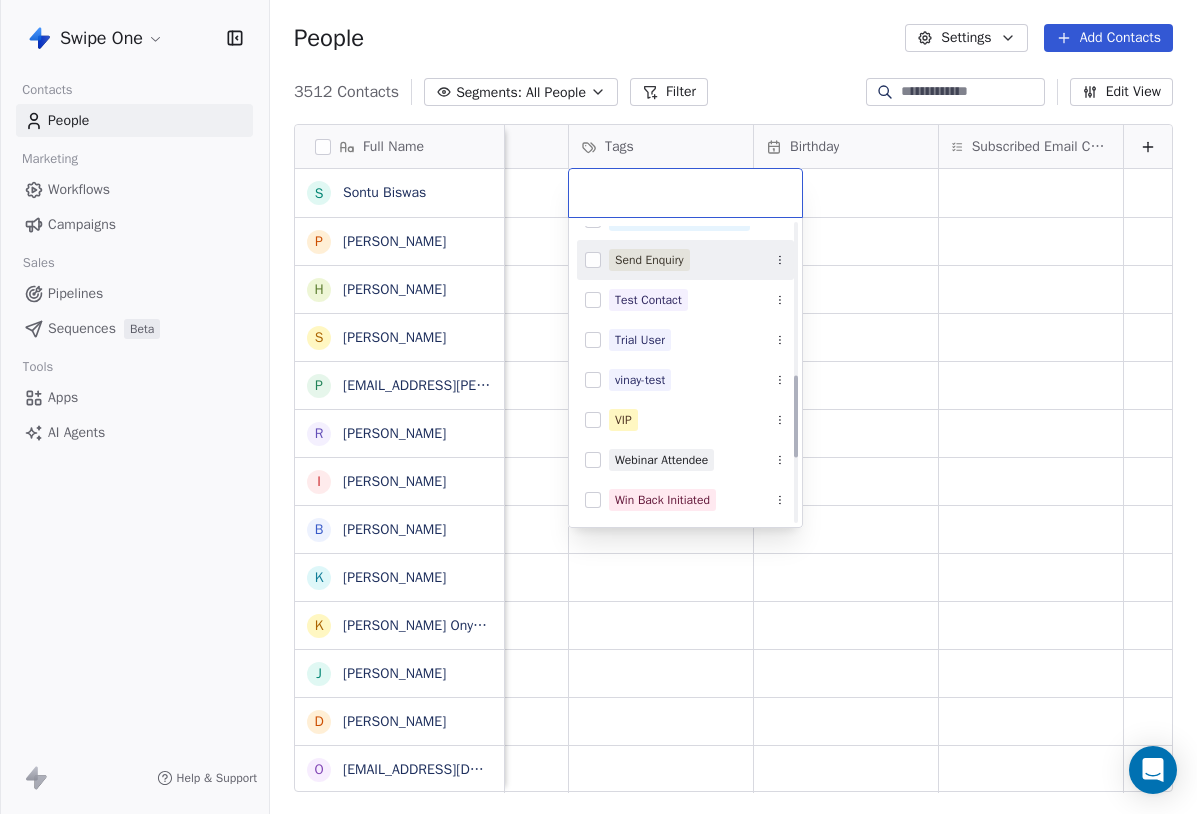 scroll, scrollTop: 0, scrollLeft: 0, axis: both 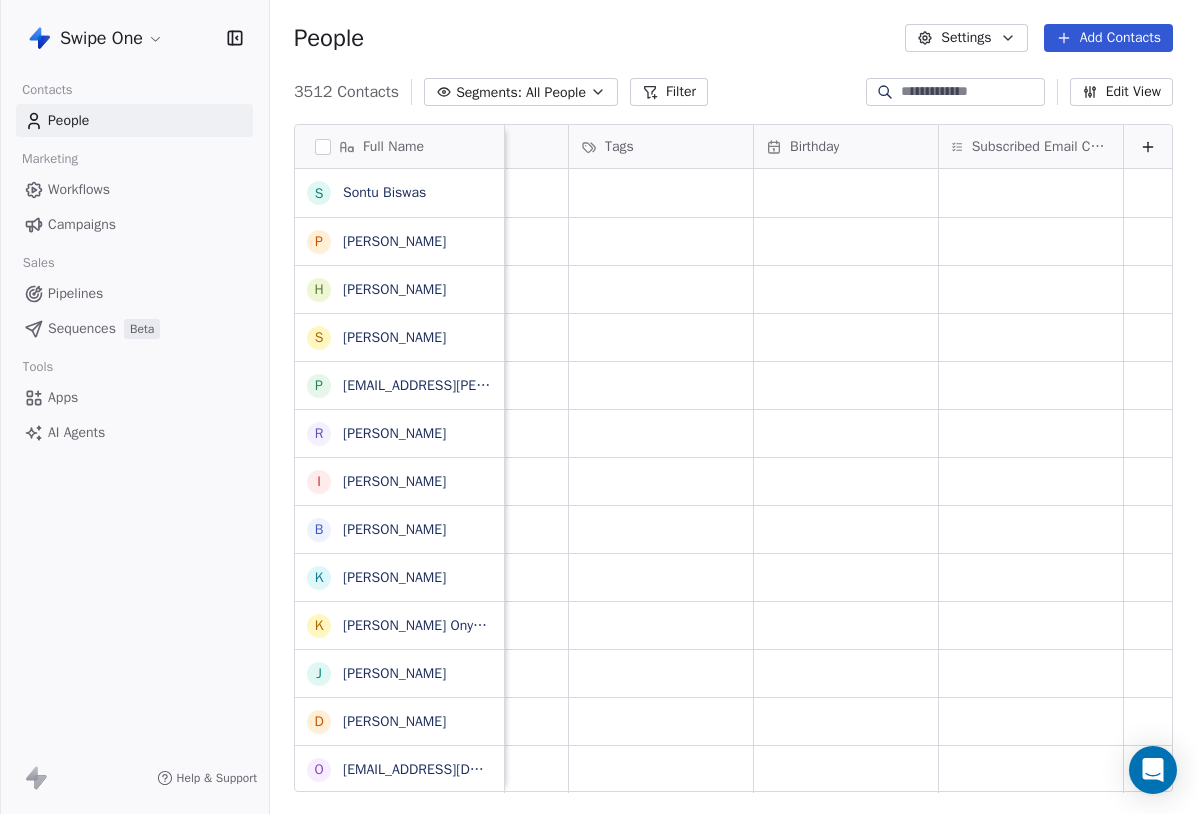 click on "Swipe One Contacts People Marketing Workflows Campaigns Sales Pipelines Sequences Beta Tools Apps AI Agents Help & Support People Settings  Add Contacts 3512 Contacts Segments: All People Filter  Edit View Tag Add to Sequence Export Full Name S Sontu Biswas P Priyanka Samanta H Henry Yue S Surujal Sharma p paloma@marisol.cc R RObert Waghmare I Ivy Smart B Belinda B Bennett K Kenny Perry K Kelly Baker Onyx Trauma Healing Center J Jared Kwart D Dan Darwish o osisylvia@gmail.com j jose fernandez J Julien Salaneuve V Viper 61 A Alex oe h huy tran tran t test test T Tim Verdouw A Armands Leimanis T Timo Kukk F Fares Sami Attar B Brittanny Ferguson P Peter Nordin N Niran K k klardi Xhago v vinay v vmedia yde R Ronaldo Jose de Oliveira M Masum Parvez N Nico Bouwman L Luciano Cabral Trial Start Date IST Available AI Credits Phone Number Status Tags Birthday Subscribed Email Categories   Jul 03, 2025 01:14 PM       Jul 01, 2025 08:58 PM 985.11                       Jun 26, 2025 07:17 PM   Jun 26, 2025 05:52 PM" at bounding box center [598, 407] 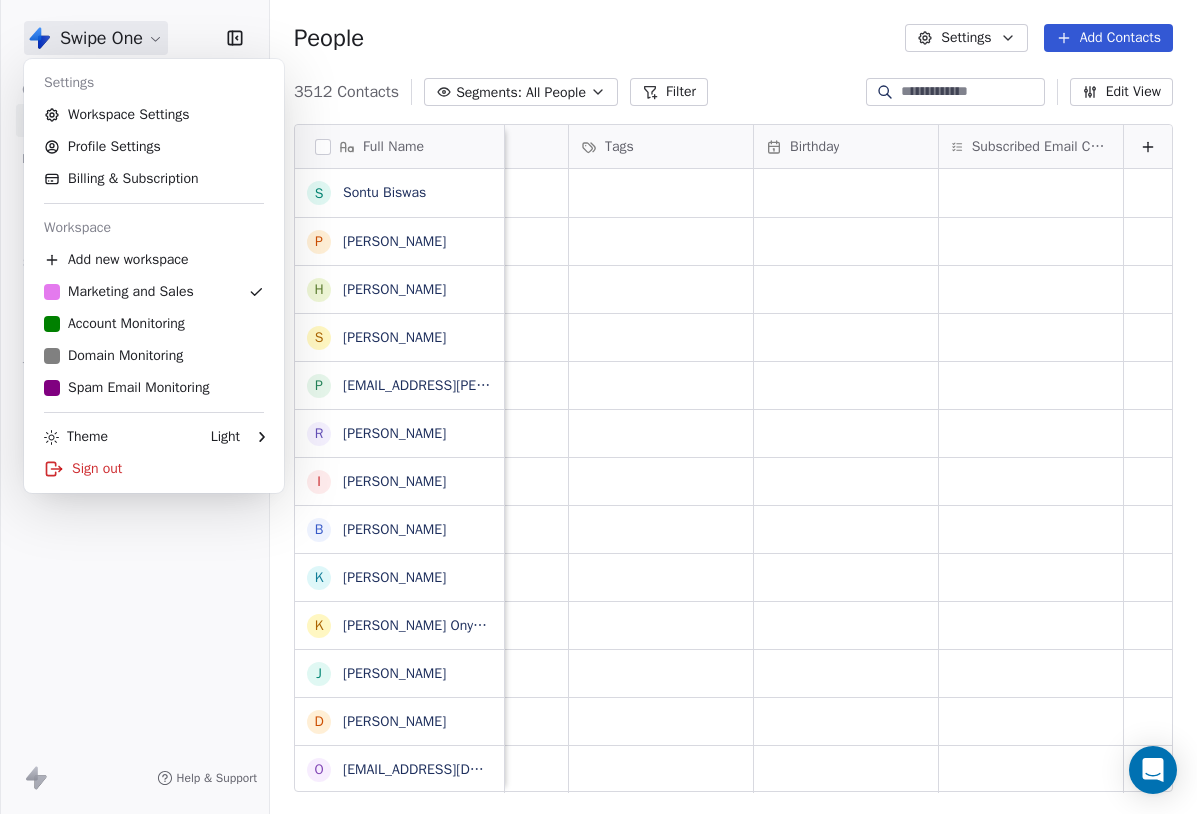 click on "Swipe One Contacts People Marketing Workflows Campaigns Sales Pipelines Sequences Beta Tools Apps AI Agents Help & Support People Settings  Add Contacts 3512 Contacts Segments: All People Filter  Edit View Tag Add to Sequence Export Full Name S Sontu Biswas P Priyanka Samanta H Henry Yue S Surujal Sharma p paloma@marisol.cc R RObert Waghmare I Ivy Smart B Belinda B Bennett K Kenny Perry K Kelly Baker Onyx Trauma Healing Center J Jared Kwart D Dan Darwish o osisylvia@gmail.com j jose fernandez J Julien Salaneuve V Viper 61 A Alex oe h huy tran tran t test test T Tim Verdouw A Armands Leimanis T Timo Kukk F Fares Sami Attar B Brittanny Ferguson P Peter Nordin N Niran K k klardi Xhago v vinay v vmedia yde R Ronaldo Jose de Oliveira M Masum Parvez N Nico Bouwman L Luciano Cabral Trial Start Date IST Available AI Credits Phone Number Status Tags Birthday Subscribed Email Categories   Jul 03, 2025 01:14 PM       Jul 01, 2025 08:58 PM 985.11                       Jun 26, 2025 07:17 PM   Jun 26, 2025 05:52 PM" at bounding box center (598, 407) 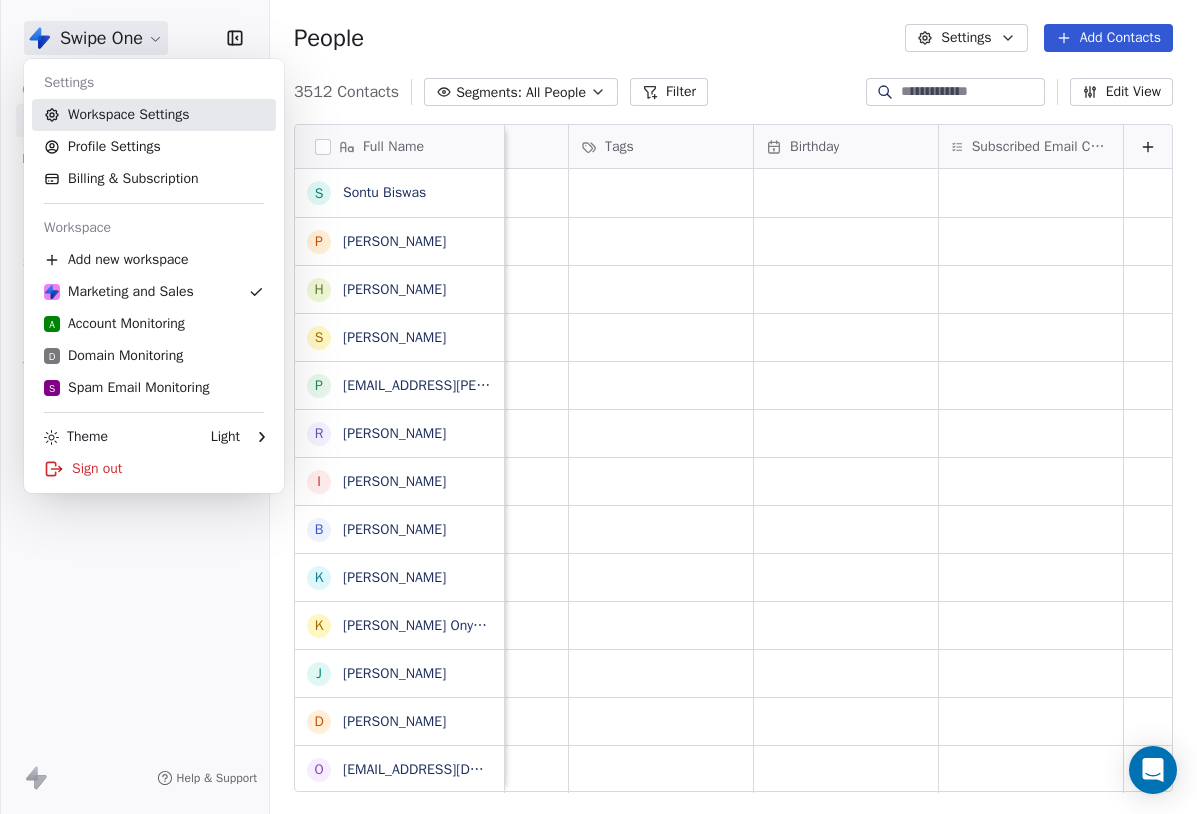 click on "Workspace Settings" at bounding box center [154, 115] 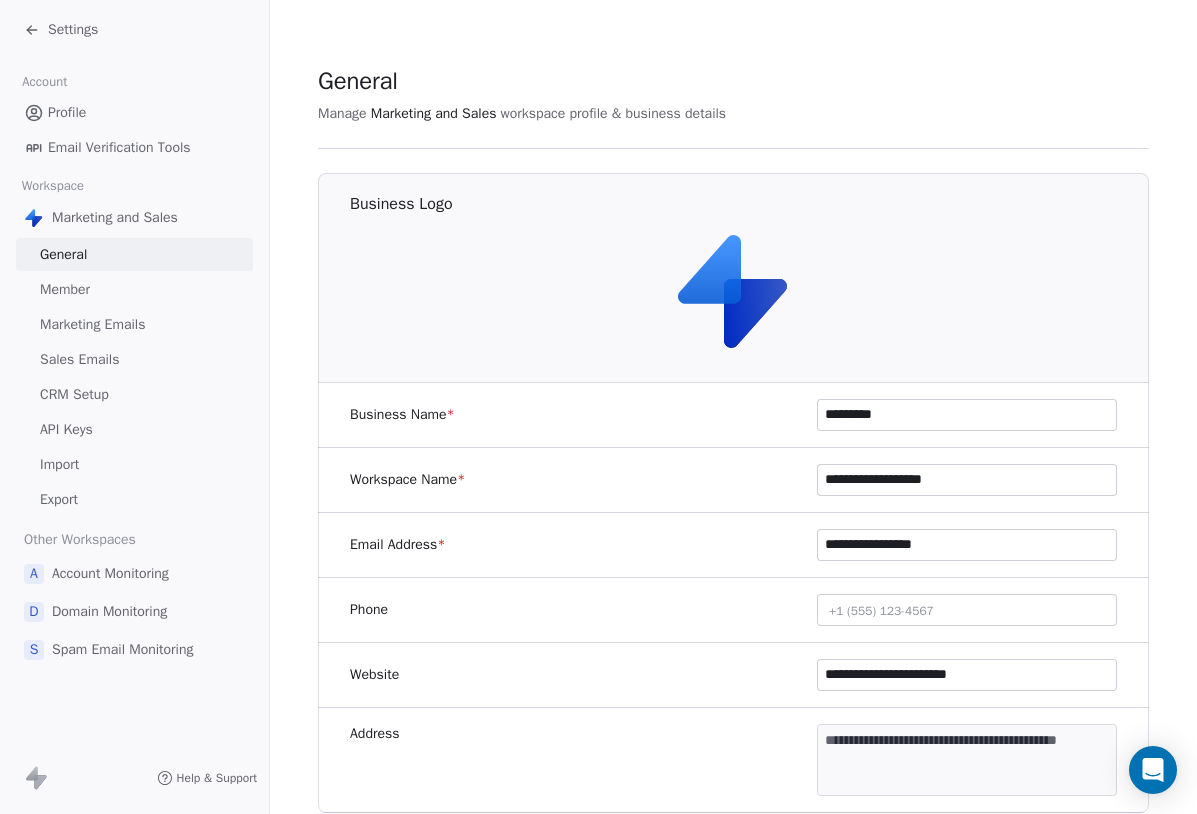 click on "CRM Setup" at bounding box center (74, 394) 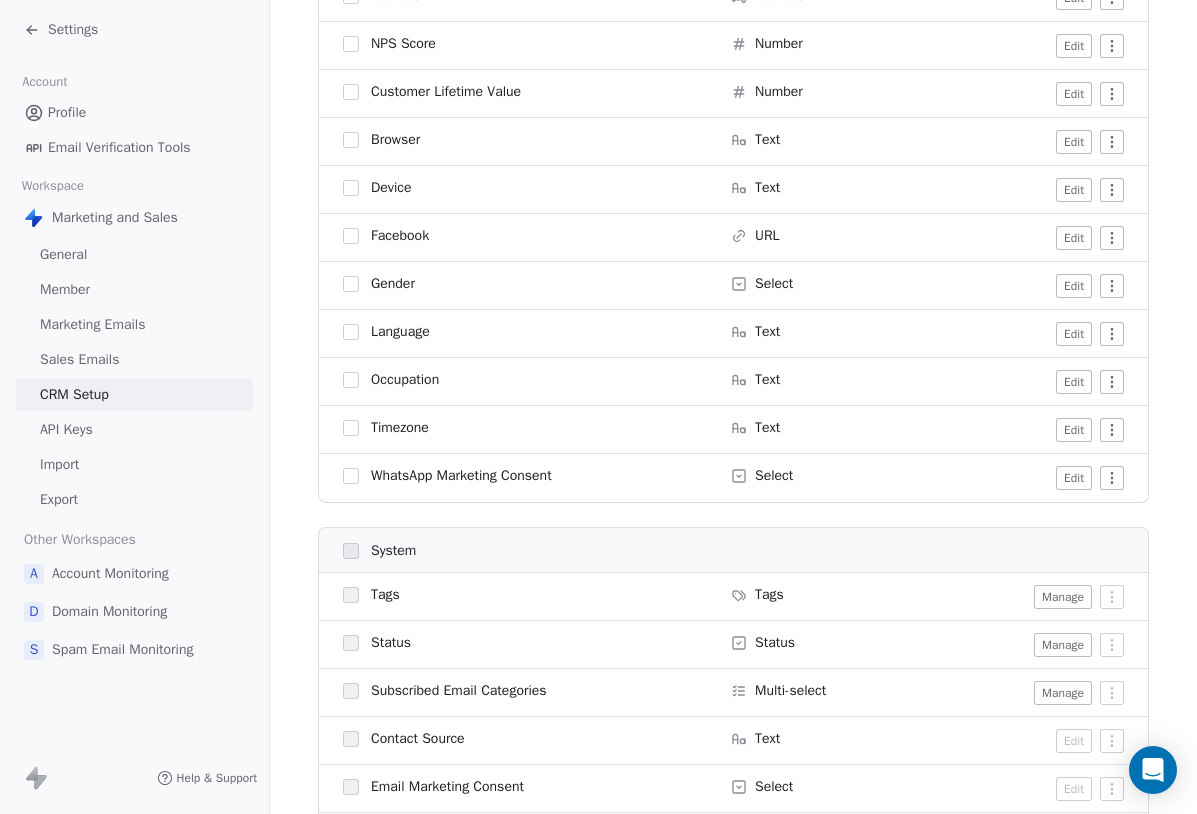 scroll, scrollTop: 1007, scrollLeft: 0, axis: vertical 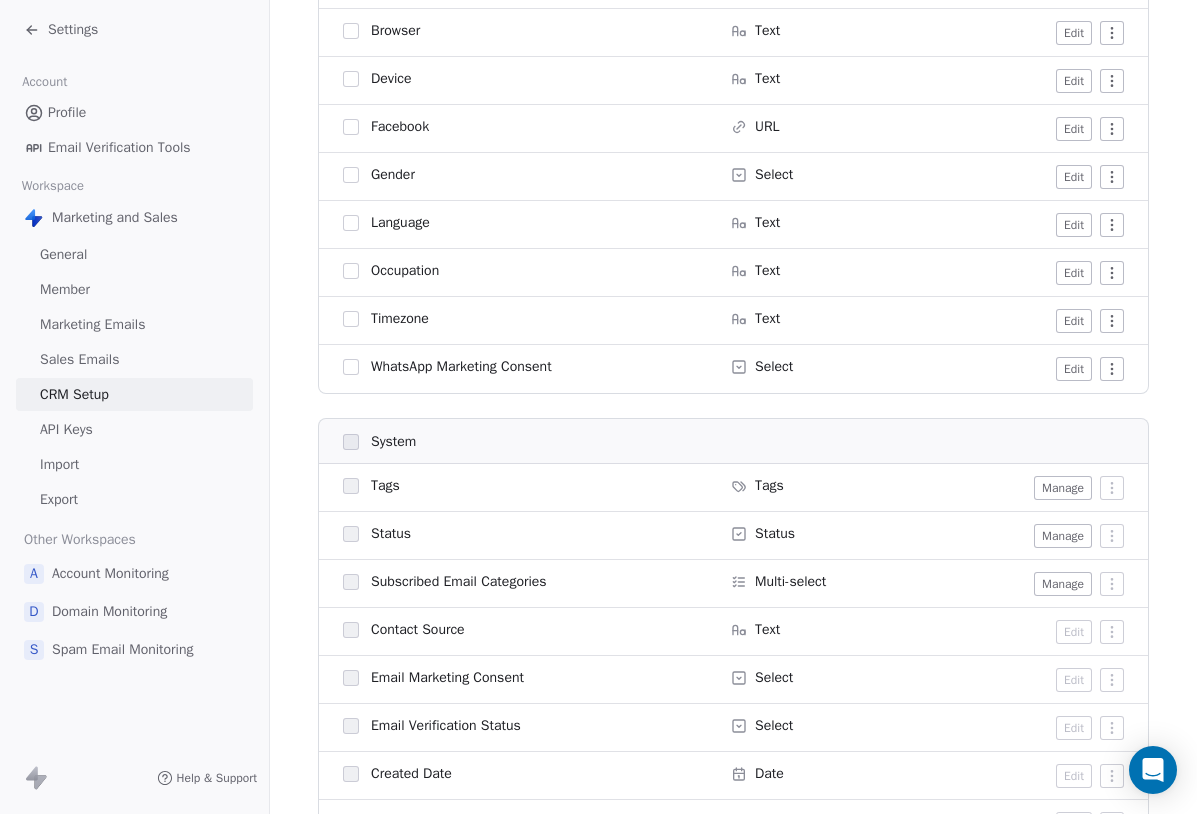 click on "Manage" at bounding box center (1063, 488) 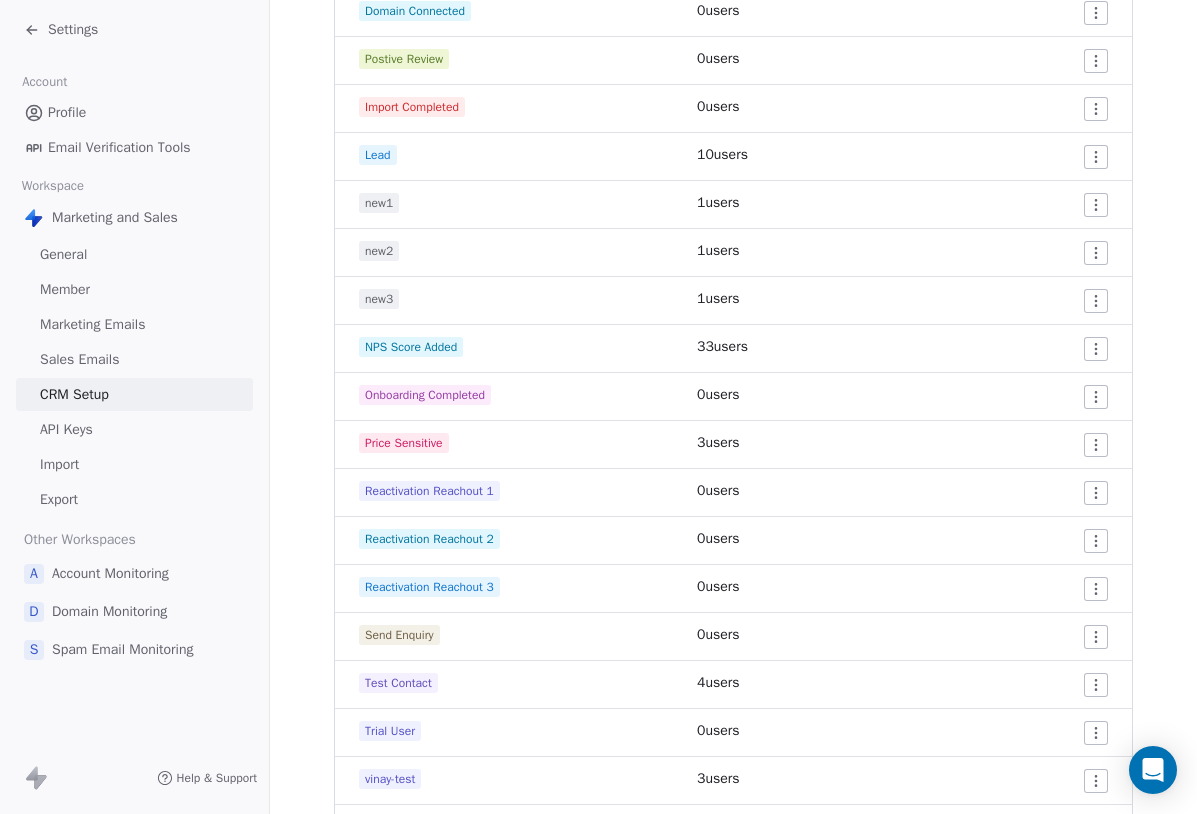 scroll, scrollTop: 939, scrollLeft: 0, axis: vertical 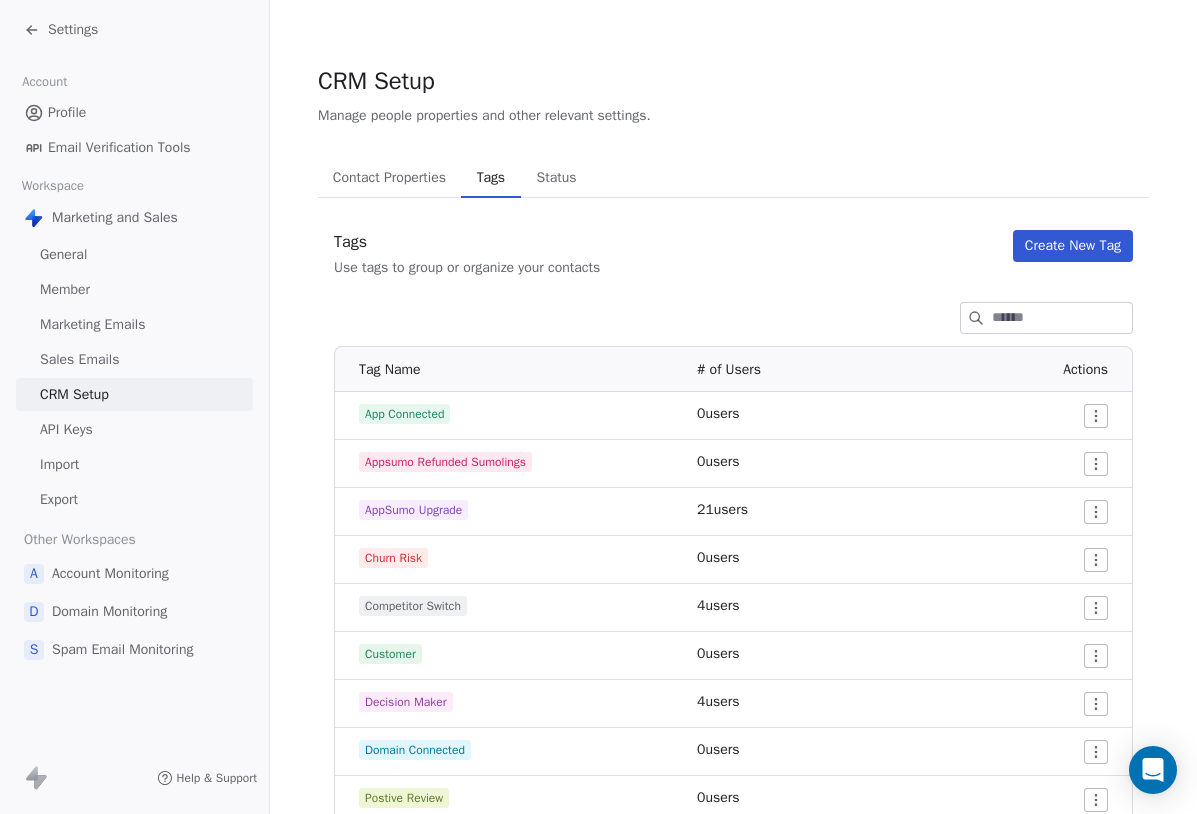 click on "Create New Tag" at bounding box center (1073, 246) 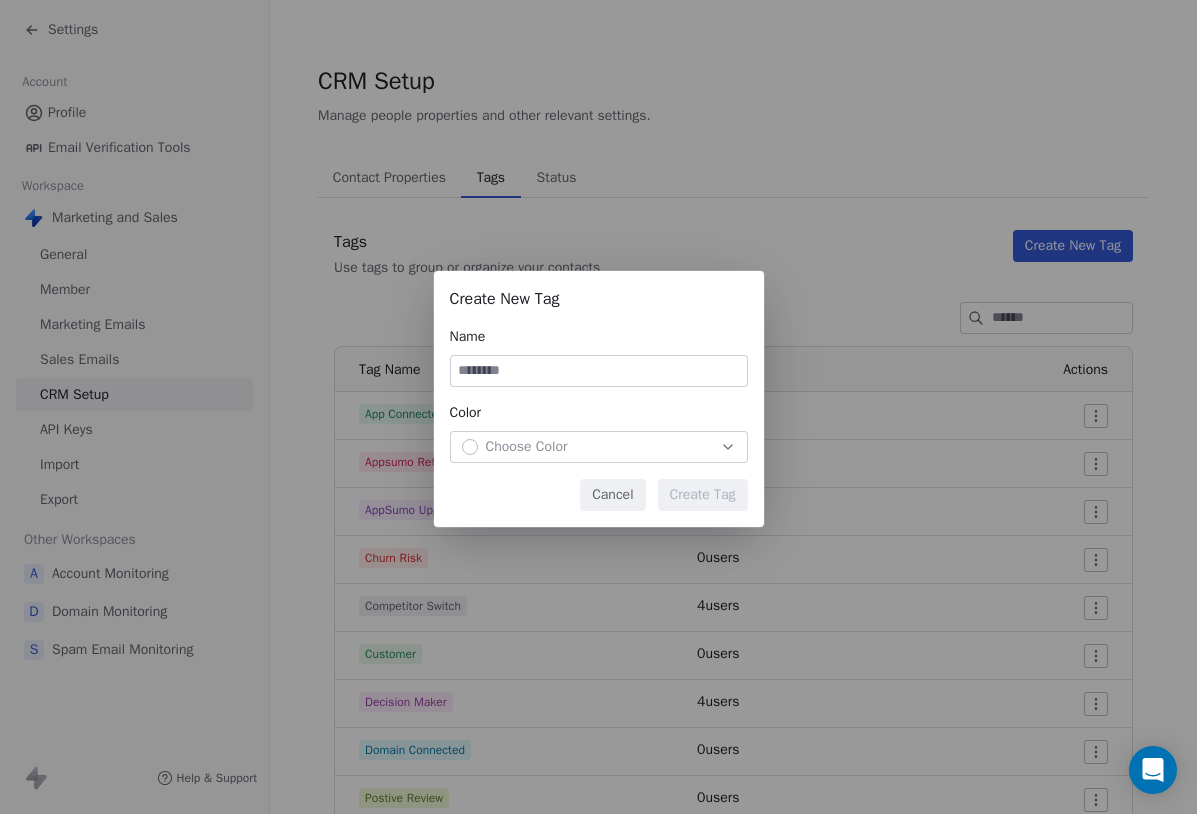 click on "Choose Color" at bounding box center [527, 447] 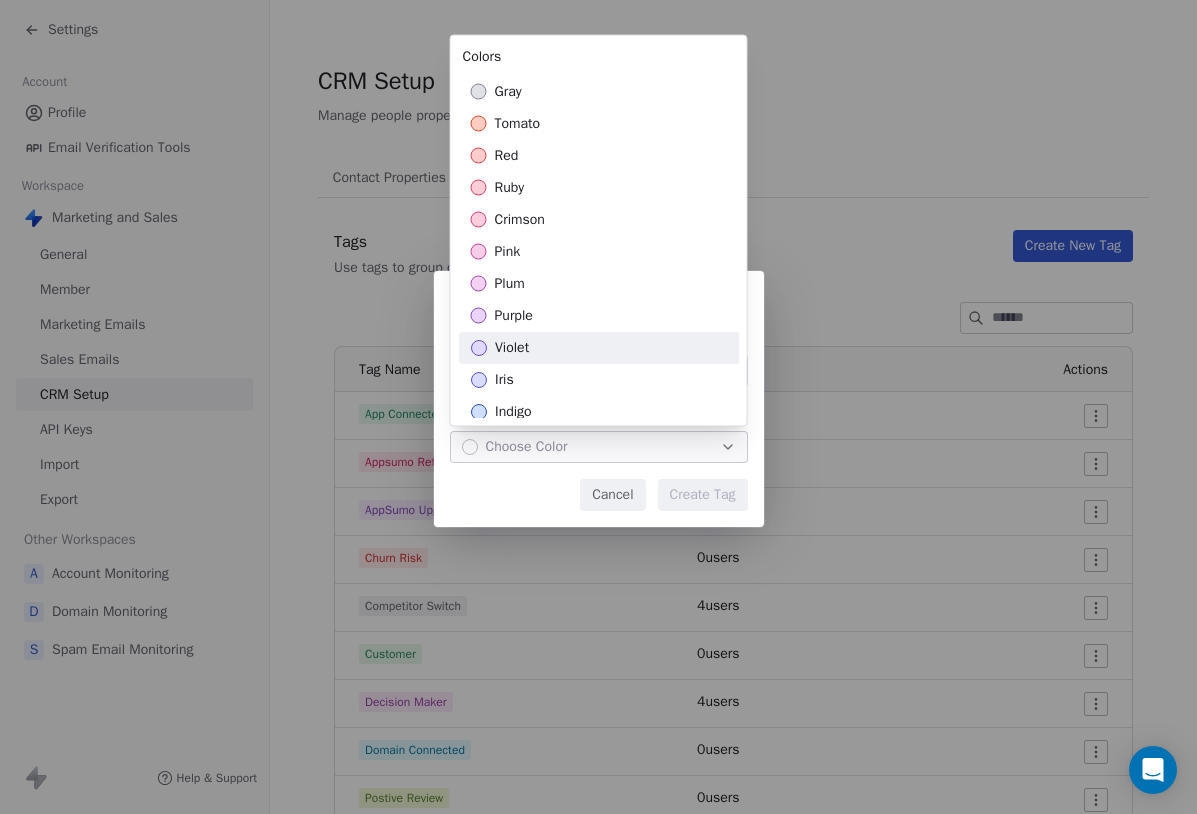 scroll, scrollTop: 490, scrollLeft: 0, axis: vertical 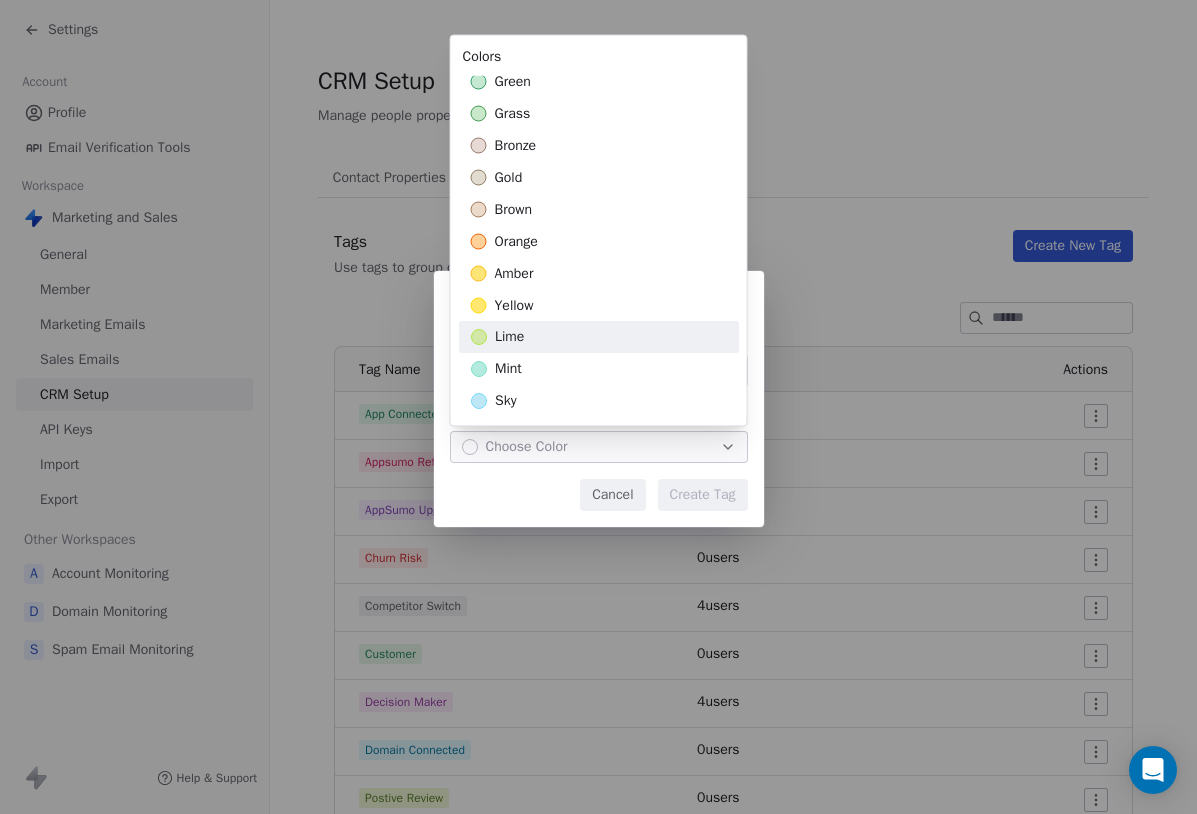 click on "lime" at bounding box center [509, 338] 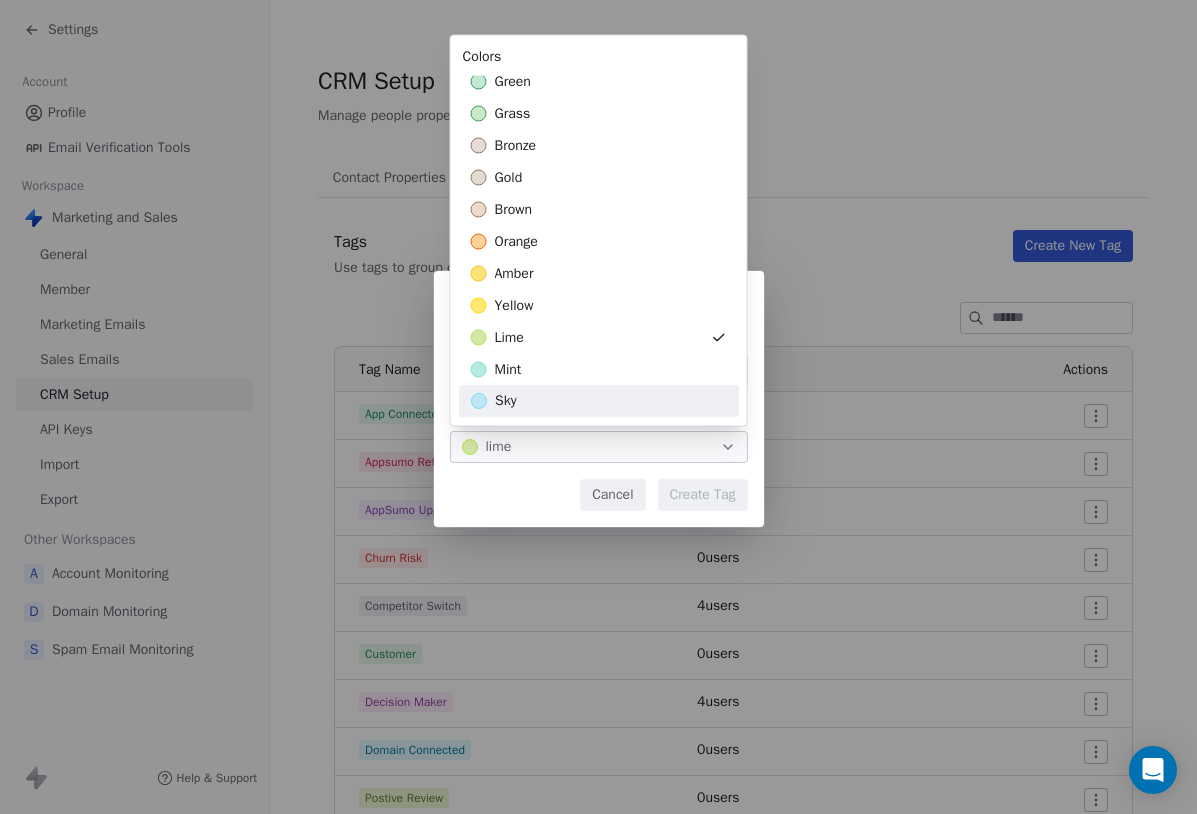 click on "Create New Tag Name Color lime Cancel Create Tag" at bounding box center (598, 407) 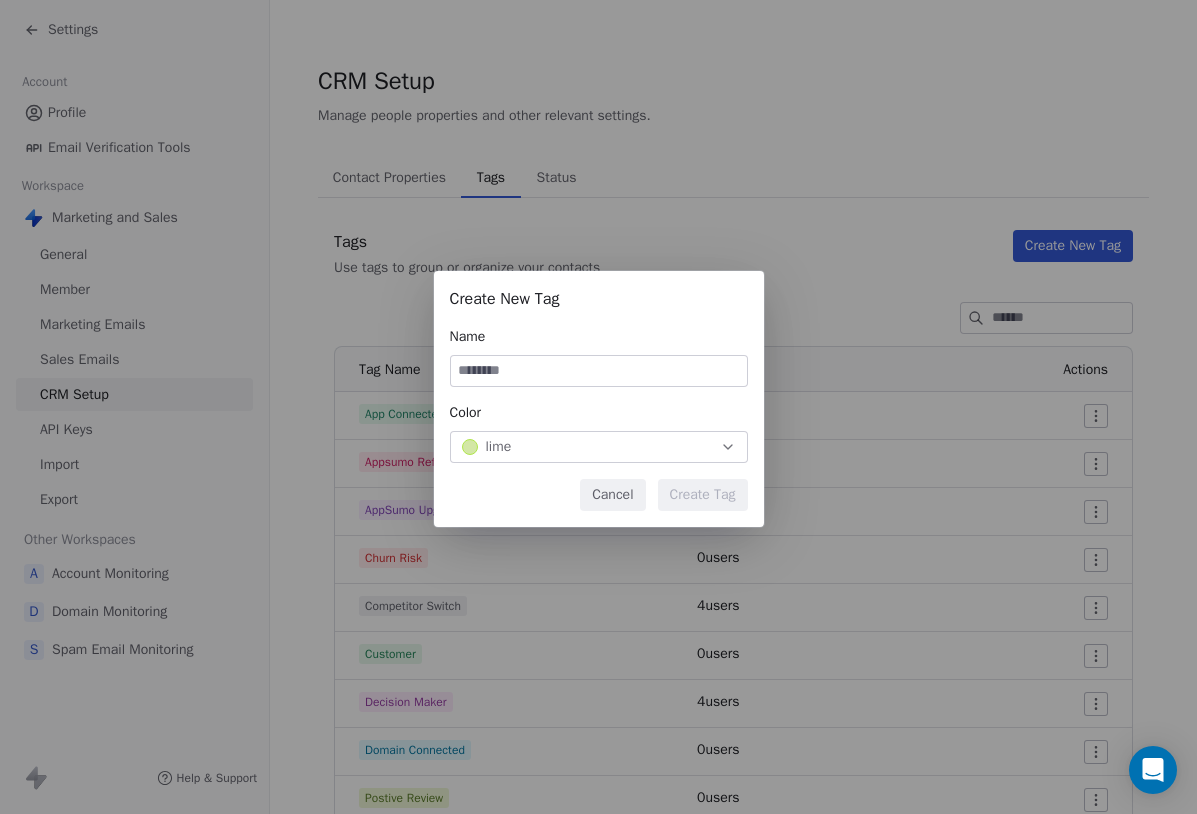 click at bounding box center (599, 371) 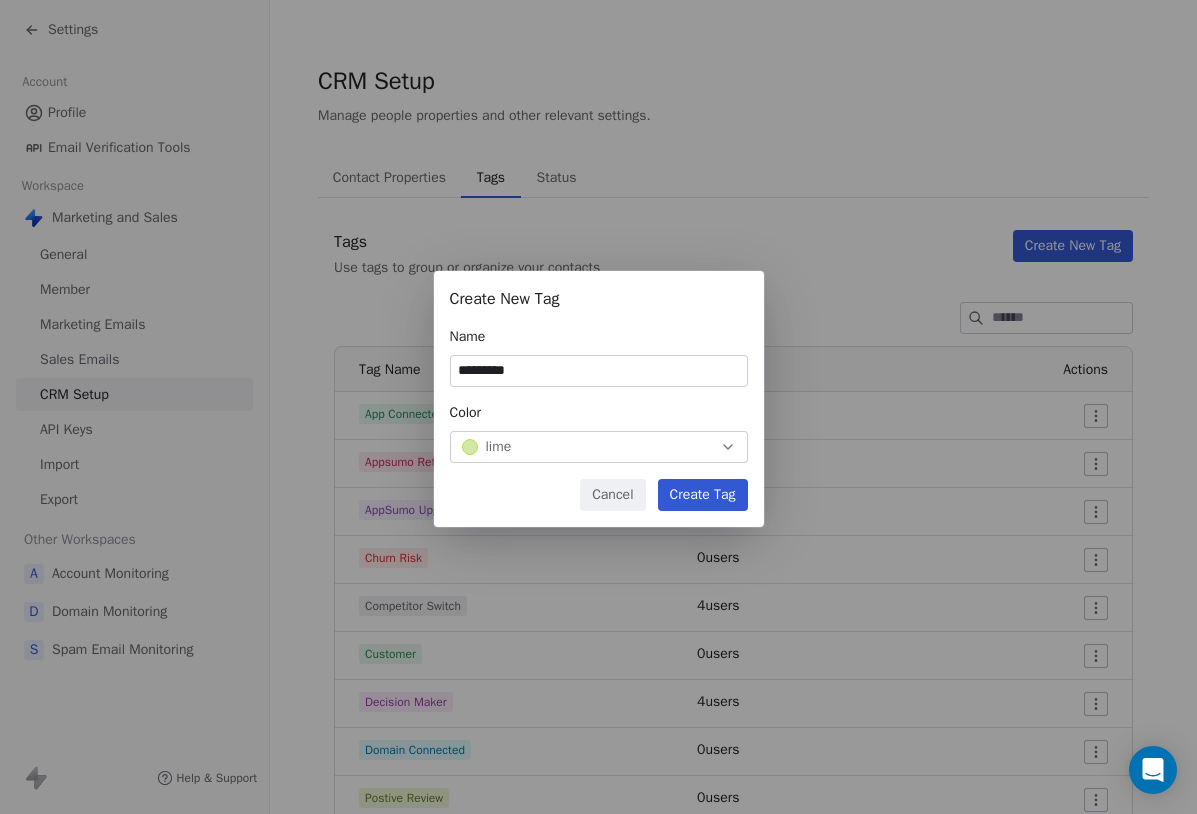 click on "*********" at bounding box center [599, 371] 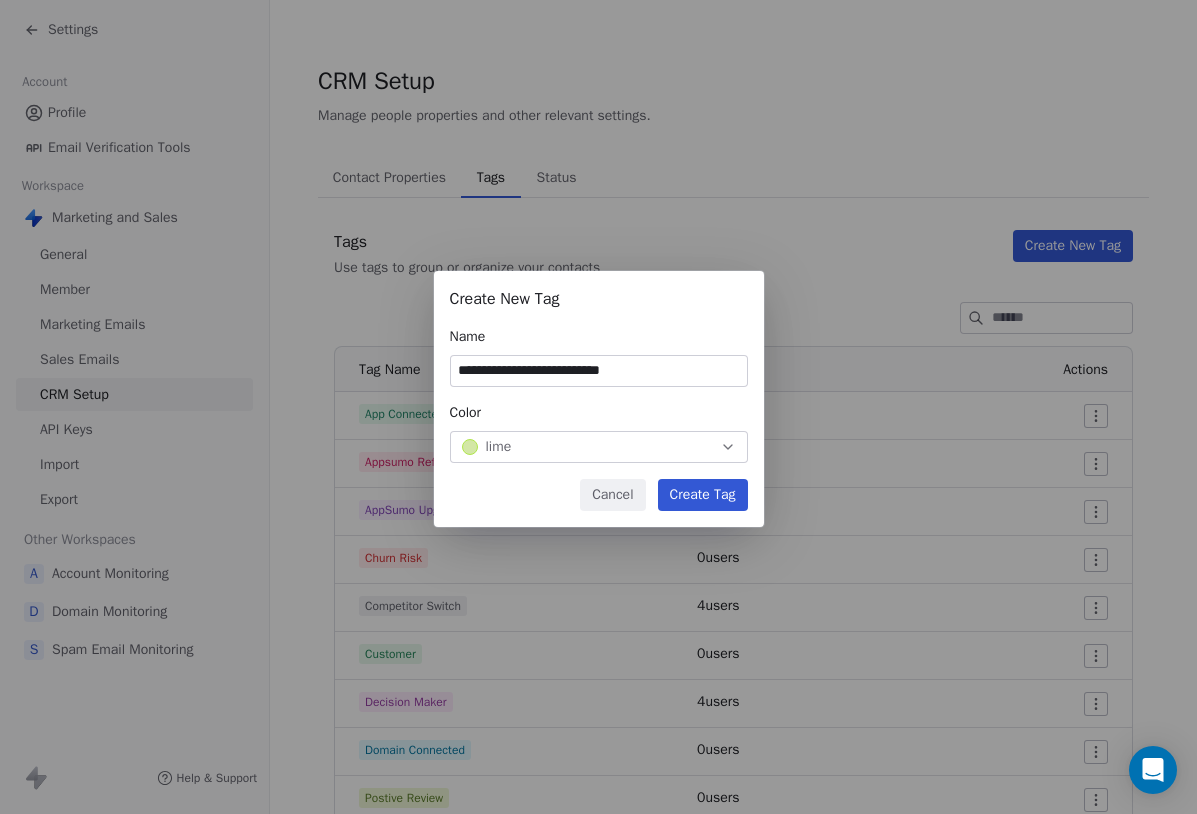 type on "**********" 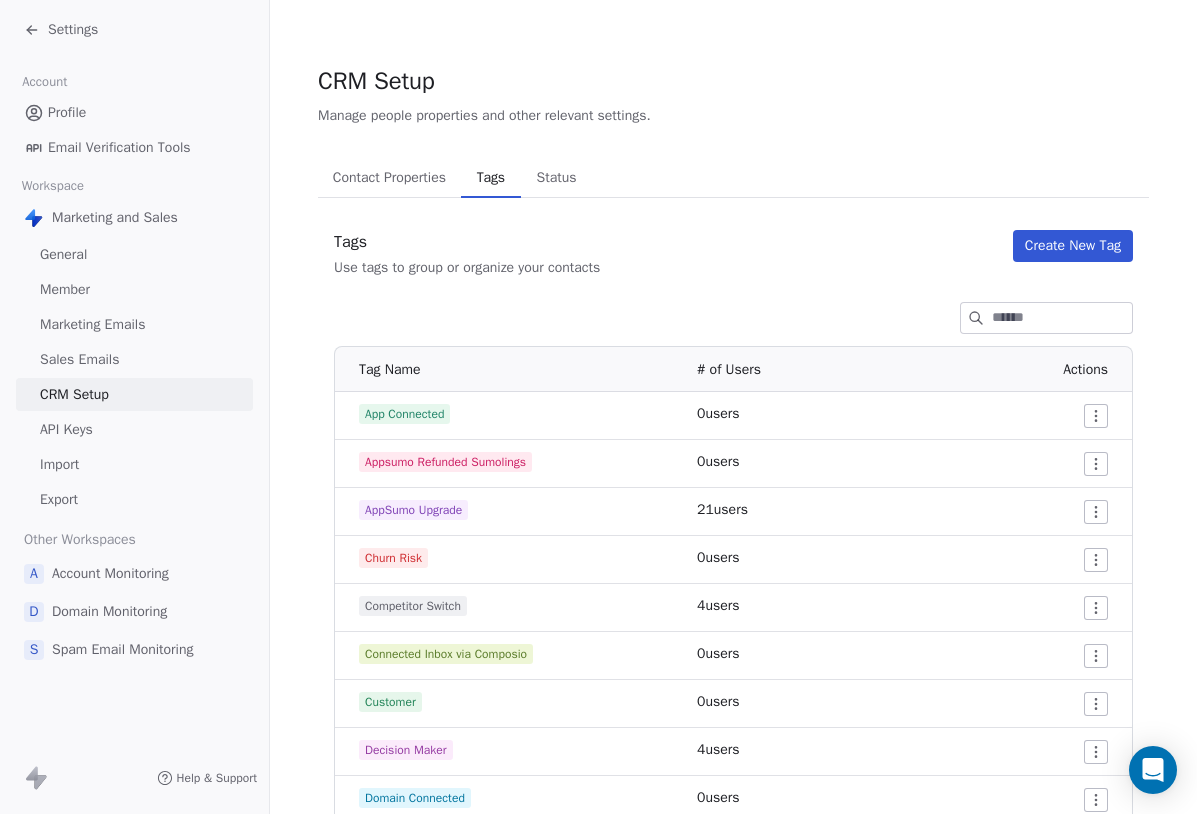 click on "Create New Tag" at bounding box center (1073, 246) 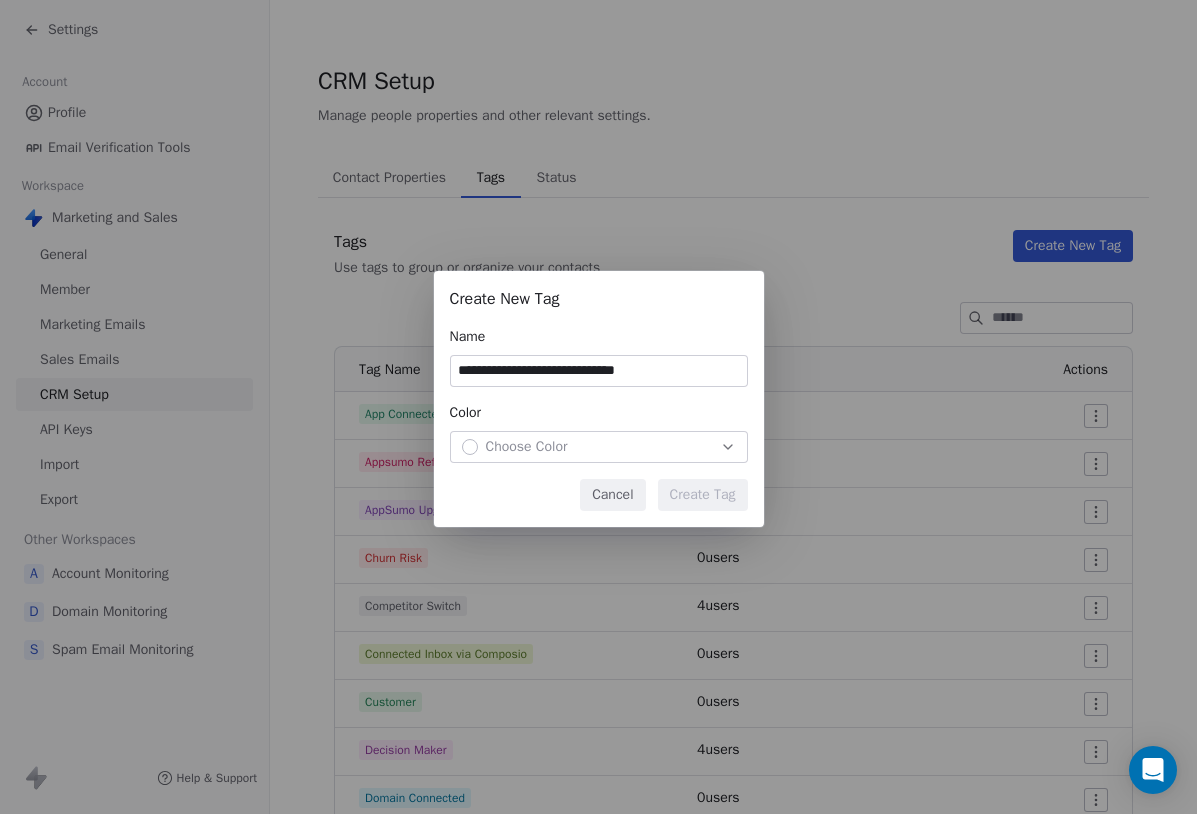 type on "**********" 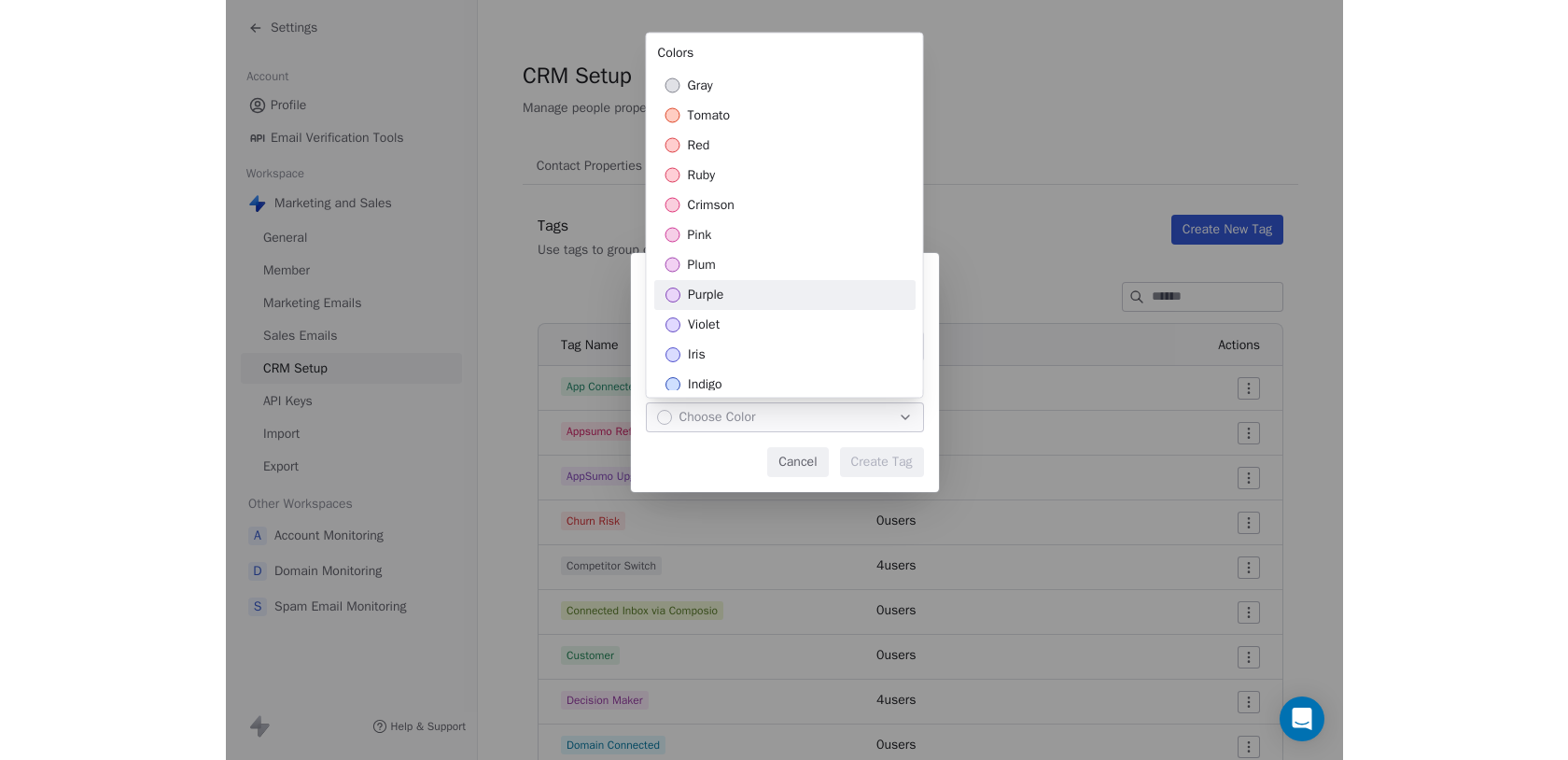 scroll, scrollTop: 457, scrollLeft: 0, axis: vertical 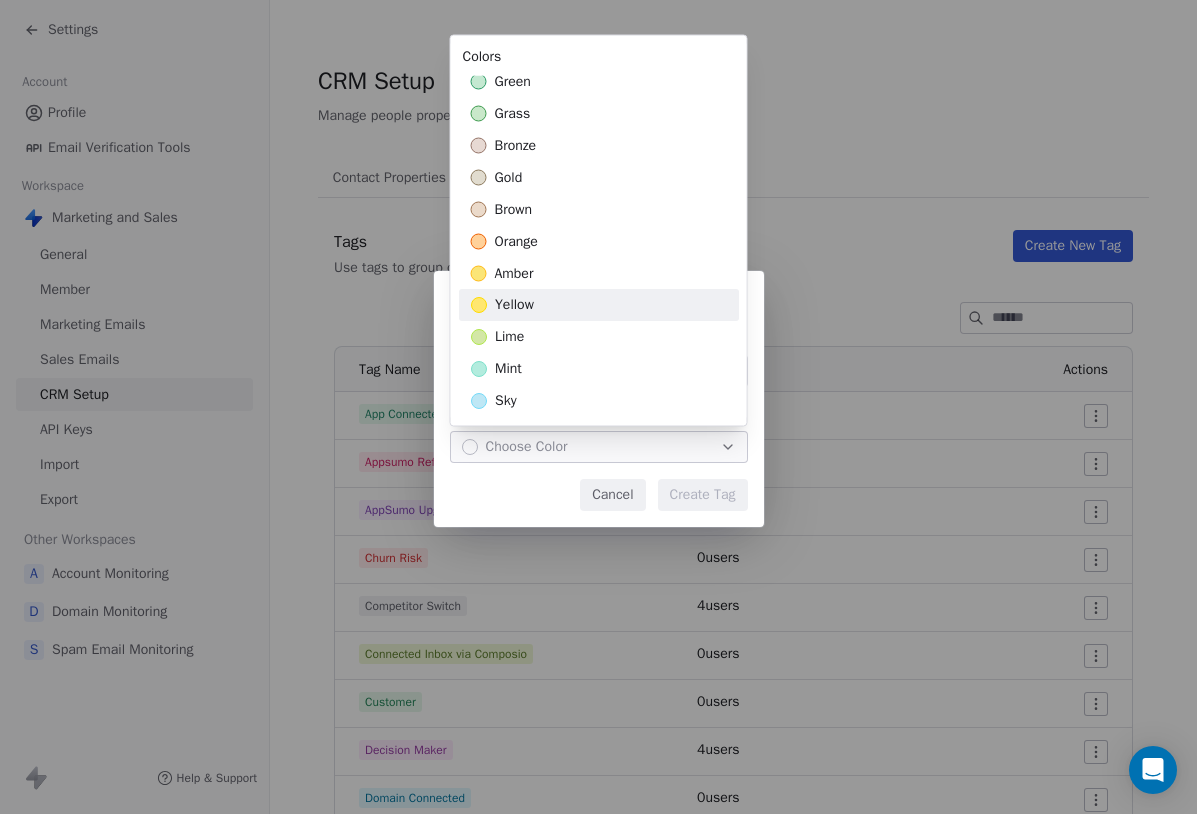 click on "yellow" at bounding box center (514, 306) 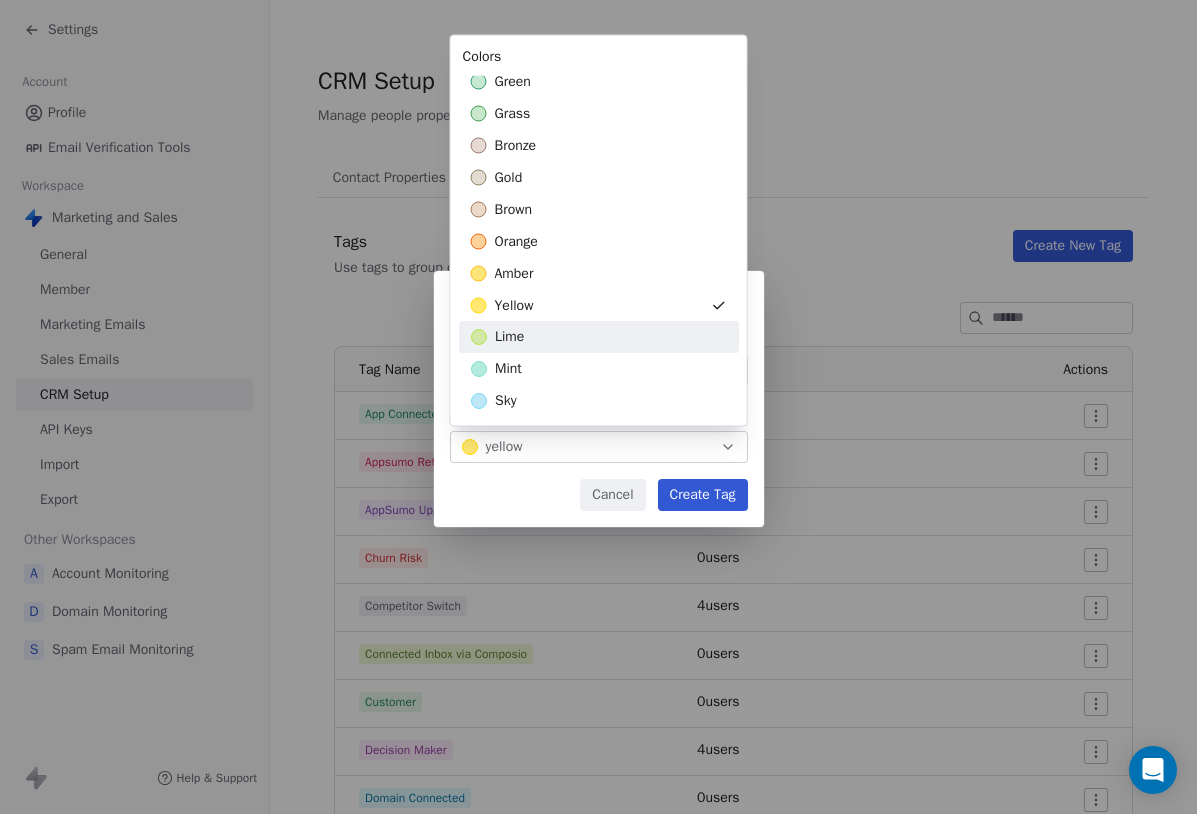 click on "**********" at bounding box center (598, 407) 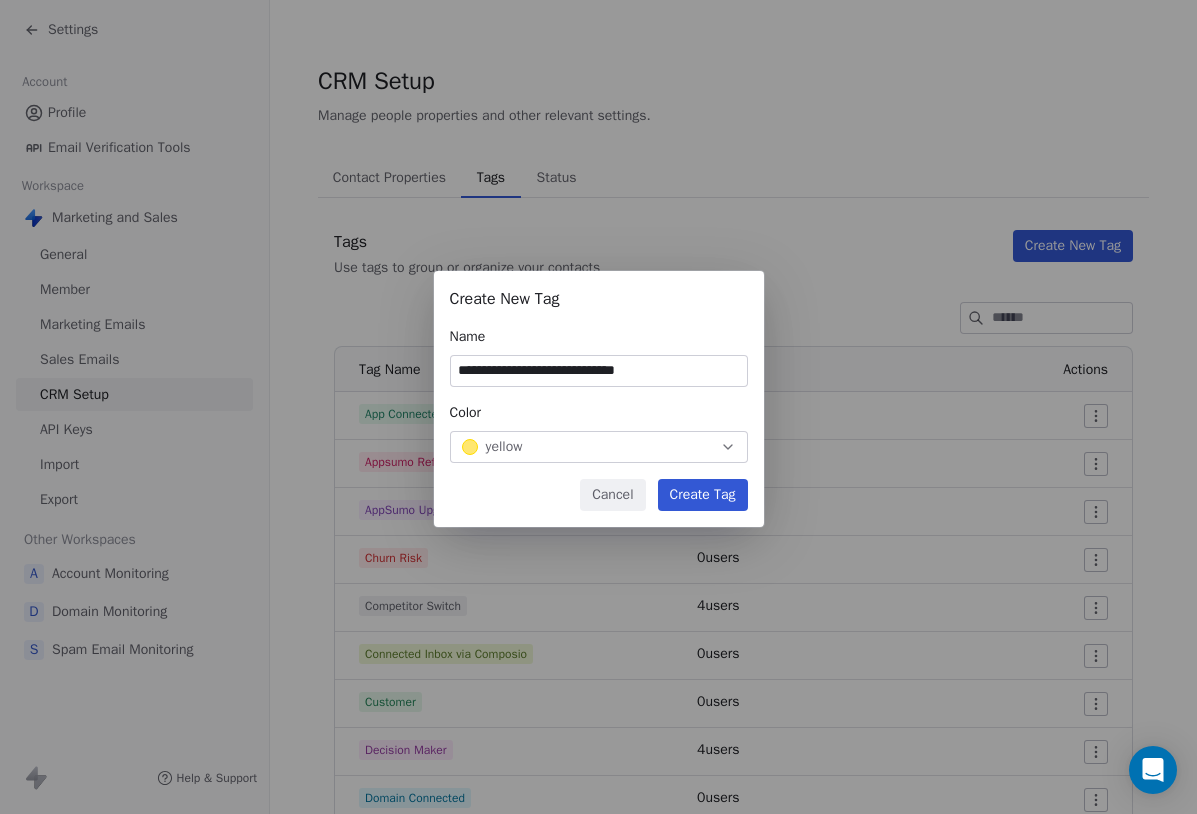 click on "Create Tag" at bounding box center [703, 495] 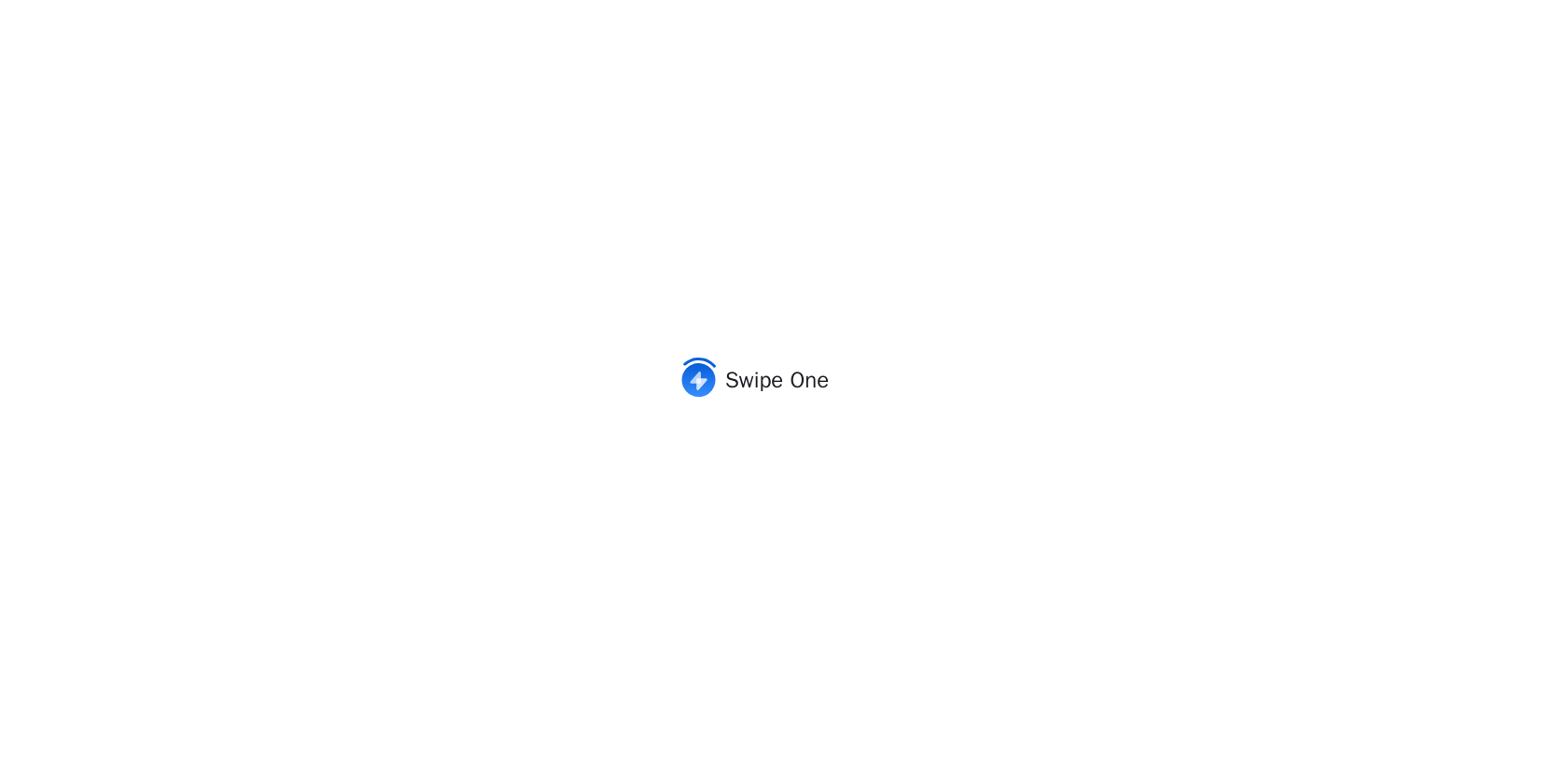 scroll, scrollTop: 0, scrollLeft: 0, axis: both 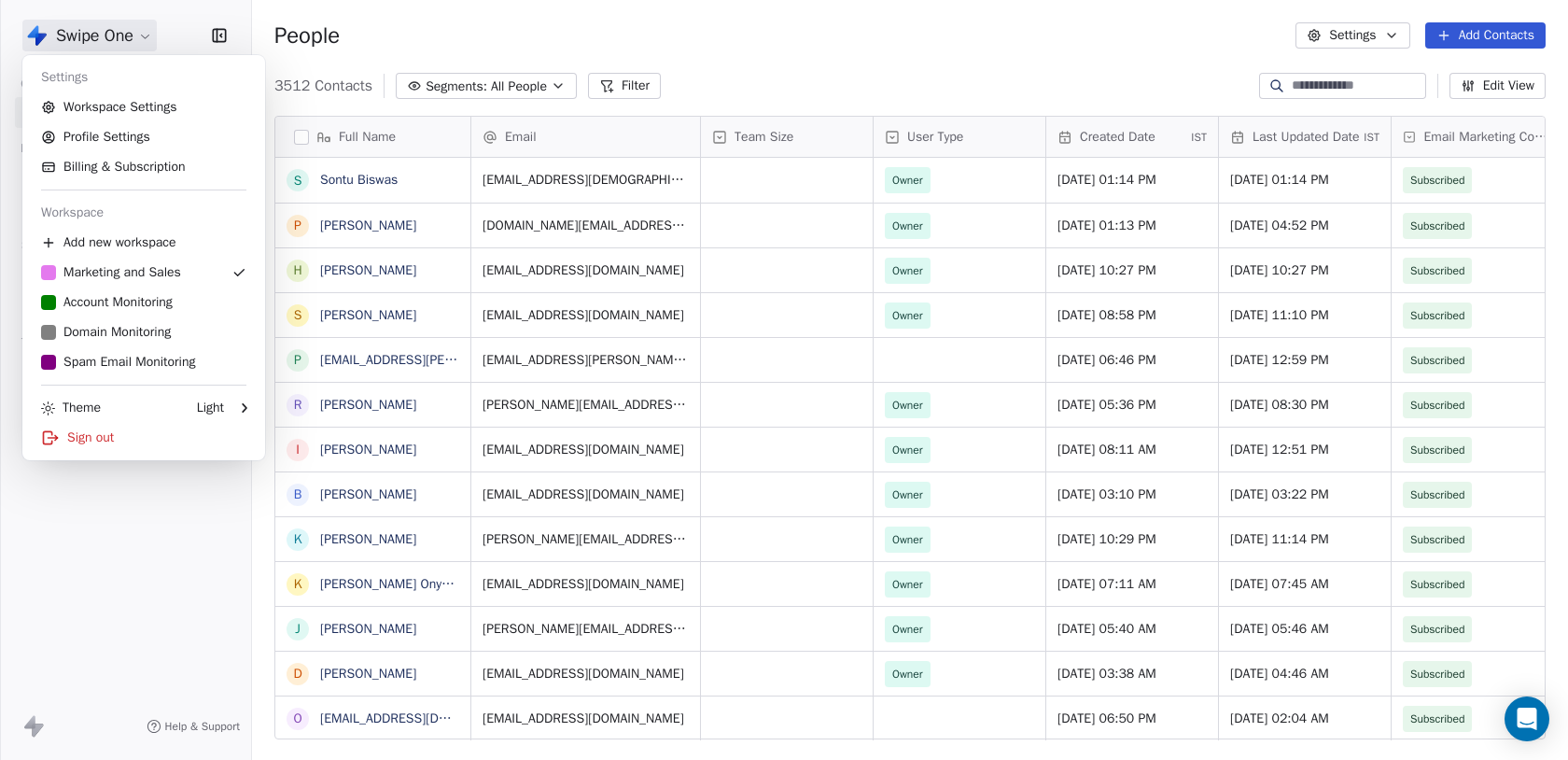 click on "Swipe One Contacts People Marketing Workflows Campaigns Sales Pipelines Sequences Beta Tools Apps AI Agents Help & Support People Settings  Add Contacts 3512 Contacts Segments: All People Filter  Edit View Tag Add to Sequence Export Full Name S Sontu Biswas P Priyanka Samanta H Henry Yue S Surujal Sharma p paloma@marisol.cc R RObert Waghmare I Ivy Smart B Belinda B Bennett K Kenny Perry K Kelly Baker Onyx Trauma Healing Center J Jared Kwart D Dan Darwish o osisylvia@gmail.com j jose fernandez J Julien Salaneuve V Viper 61 A Alex oe h huy tran tran t test test T Tim Verdouw A Armands Leimanis T Timo Kukk F Fares Sami Attar B Brittanny Ferguson P Peter Nordin N Niran K k klardi Xhago v vinay v vmedia yde R Ronaldo Jose de Oliveira M Masum Parvez N Nico Bouwman L Luciano Cabral Email Team Size User Type Created Date IST Last Updated Date IST Email Marketing Consent Email Verification Status Use Case Website son2.xtra@gmail.com Owner Jul 03, 2025 01:14 PM Jul 03, 2025 01:14 PM Subscribed Valid Coaching Owner" at bounding box center [784, 380] 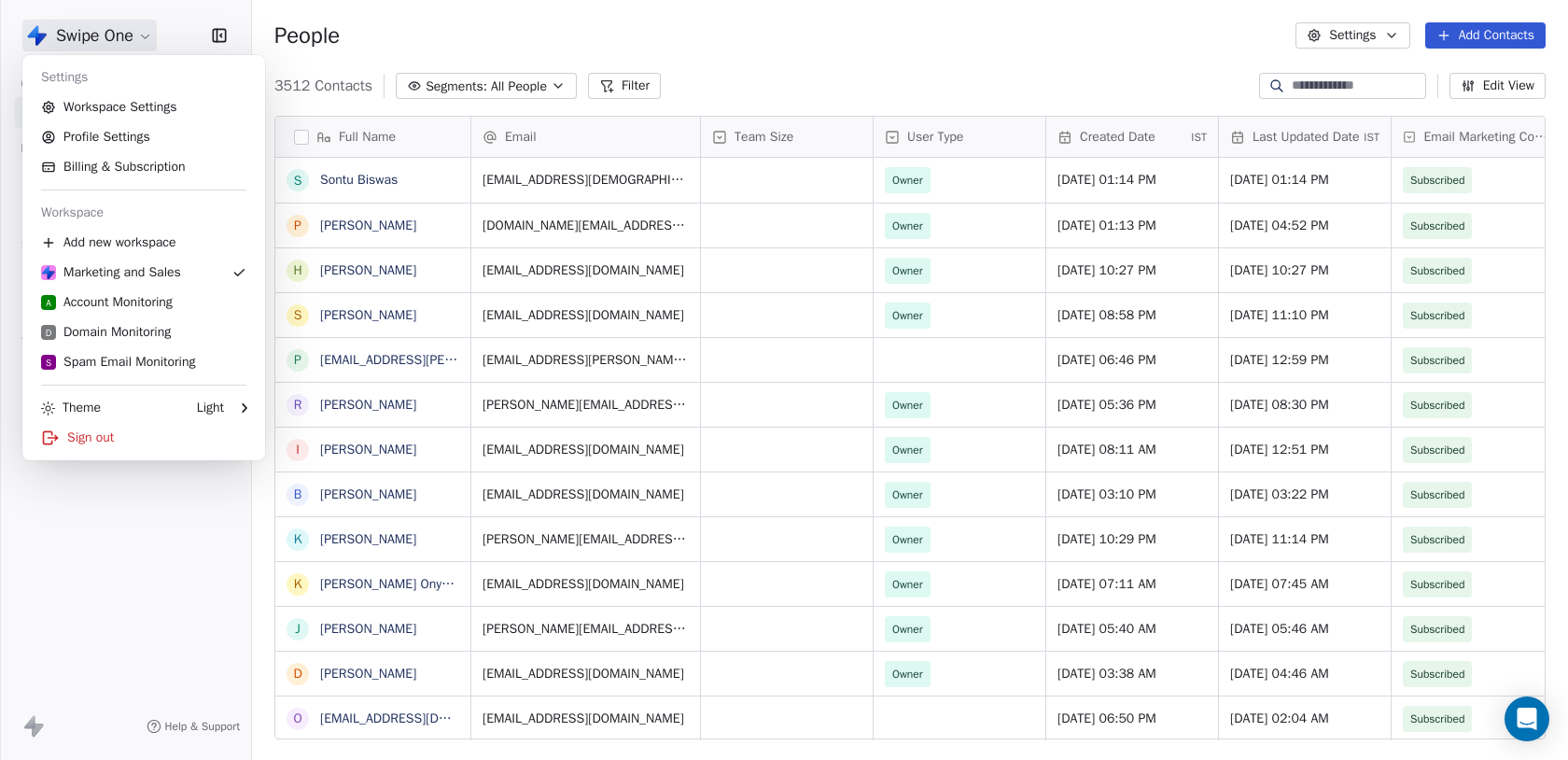 scroll, scrollTop: 0, scrollLeft: 1, axis: horizontal 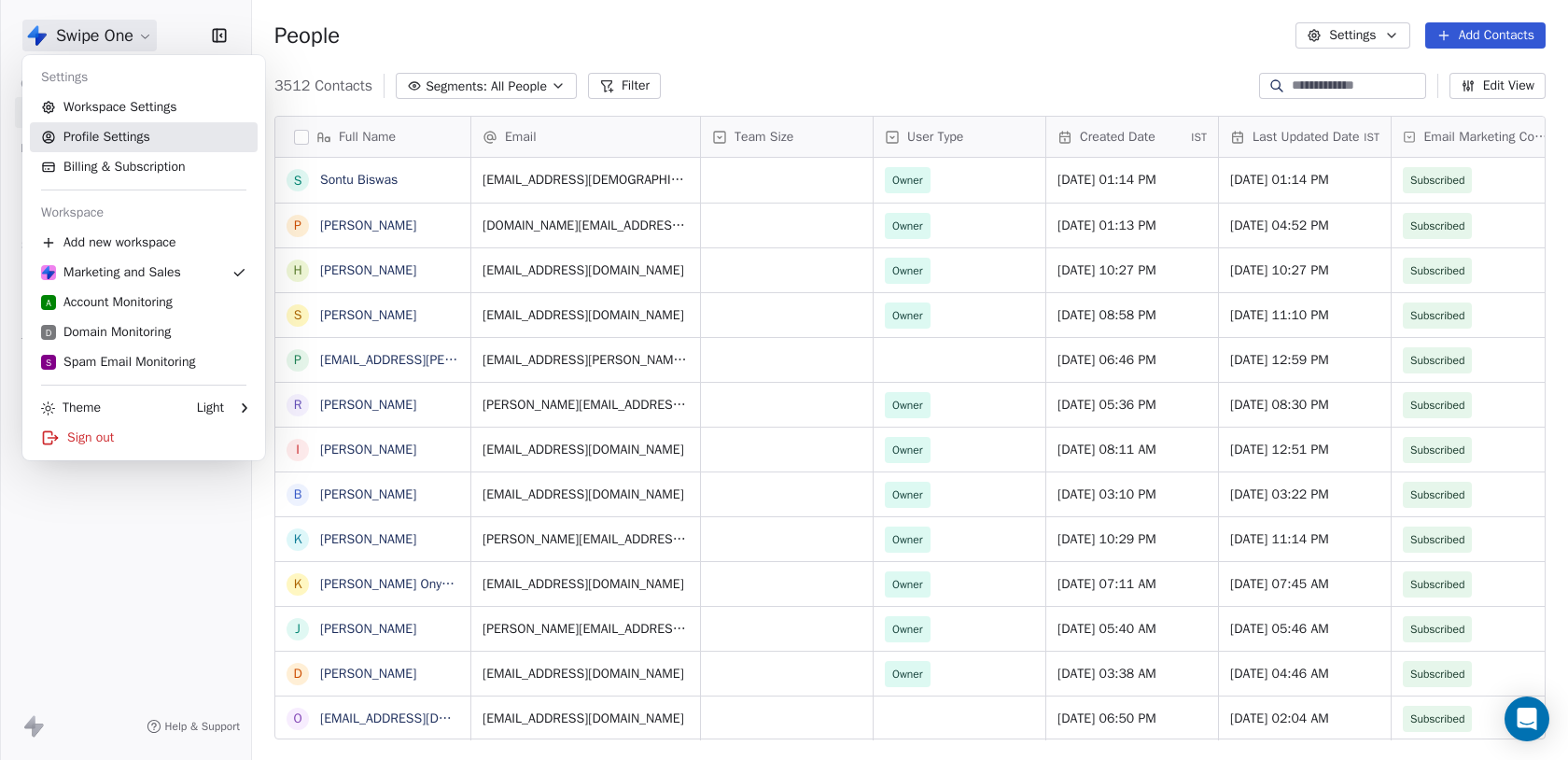 click on "Profile Settings" at bounding box center [144, 137] 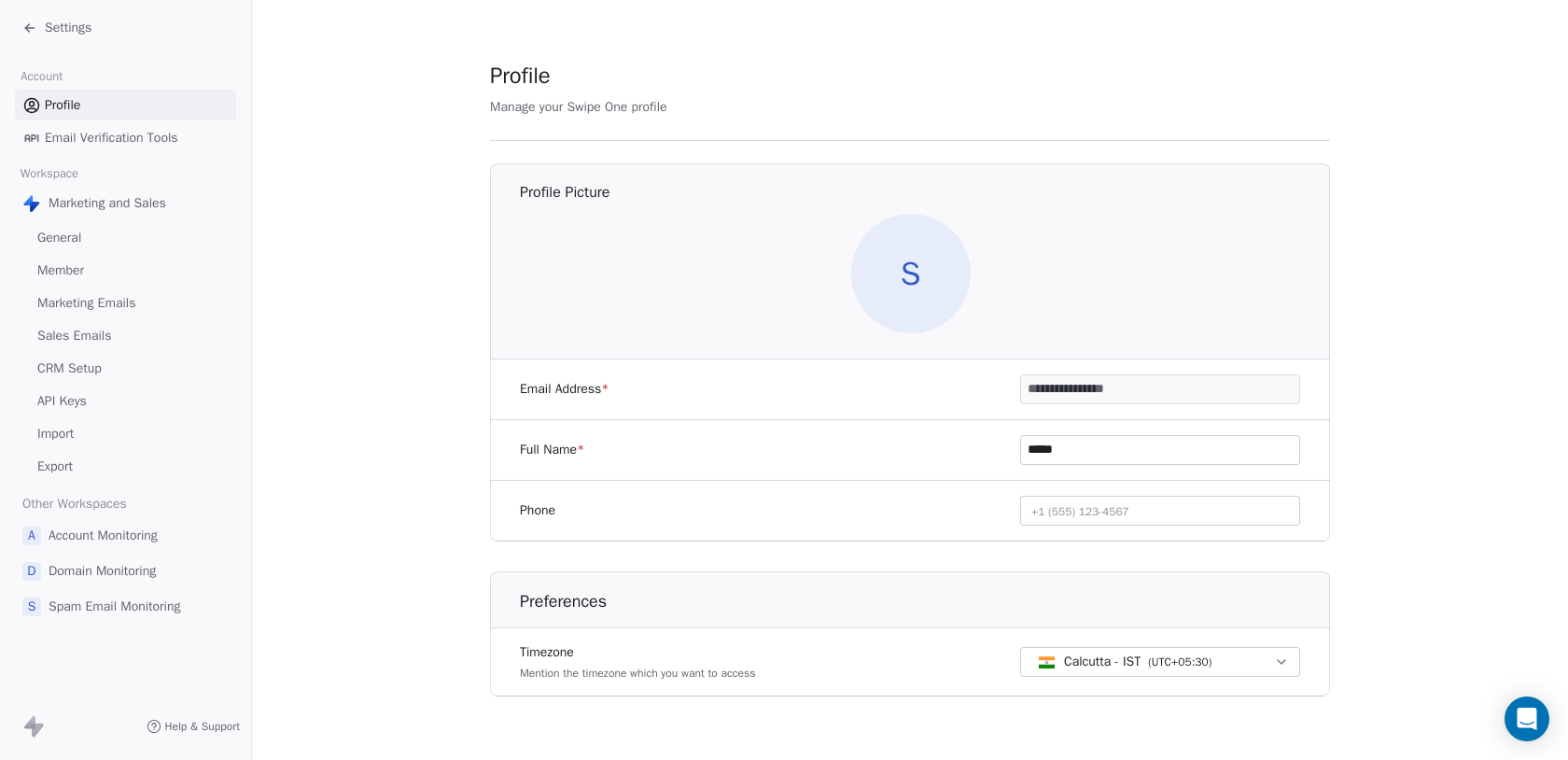 scroll, scrollTop: 26, scrollLeft: 0, axis: vertical 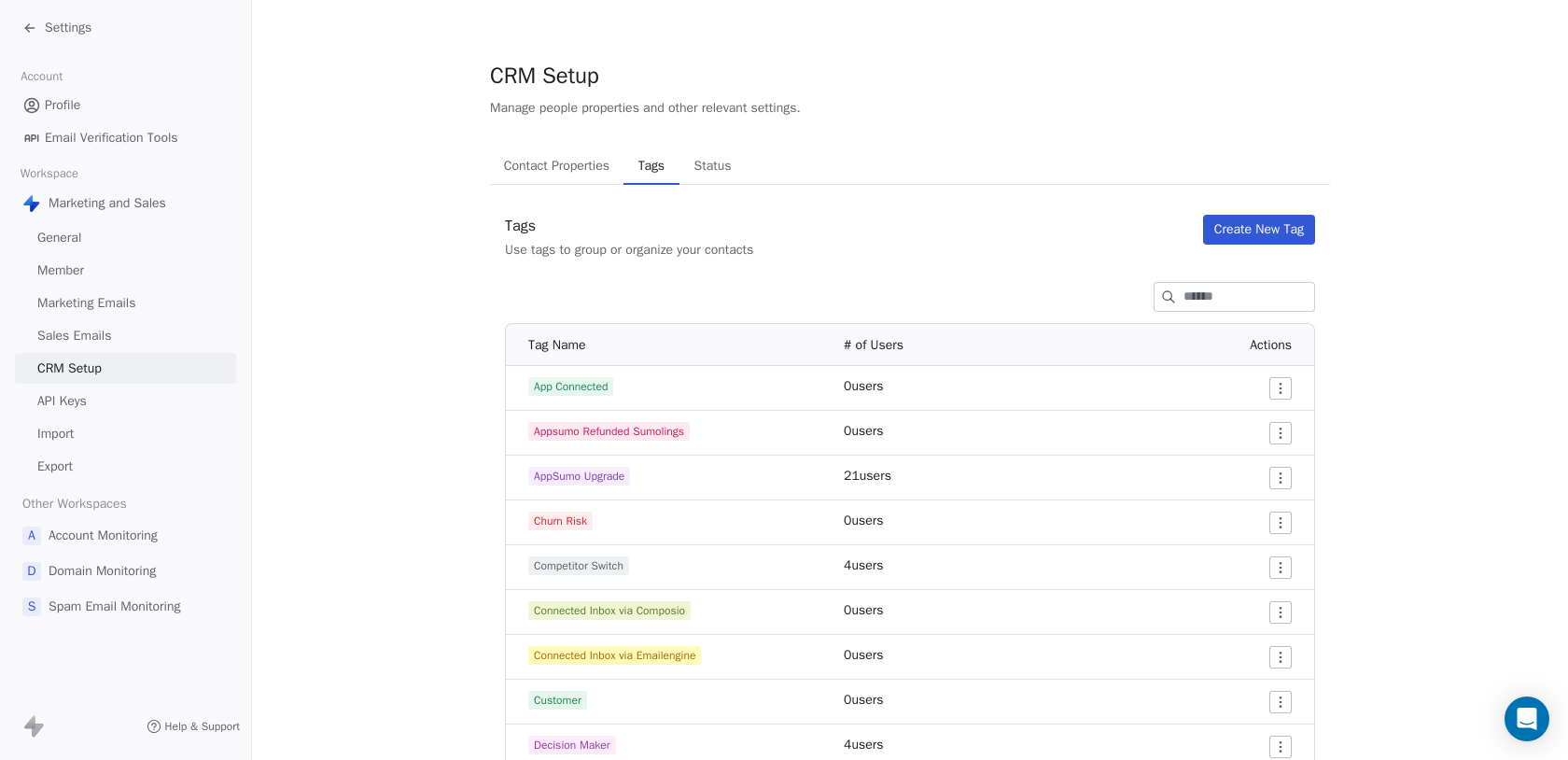 click on "Settings" at bounding box center [68, 28] 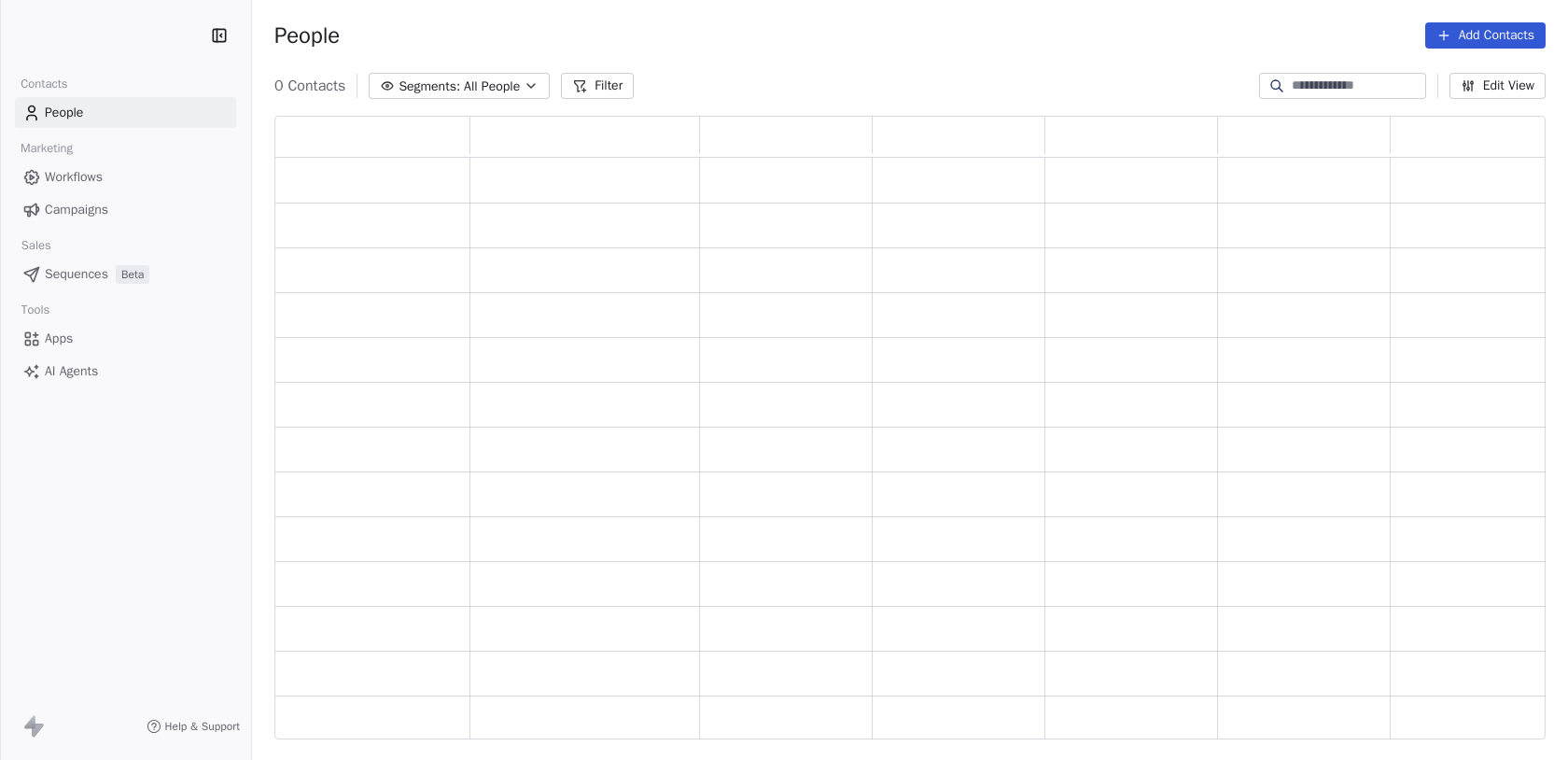 scroll, scrollTop: 0, scrollLeft: 0, axis: both 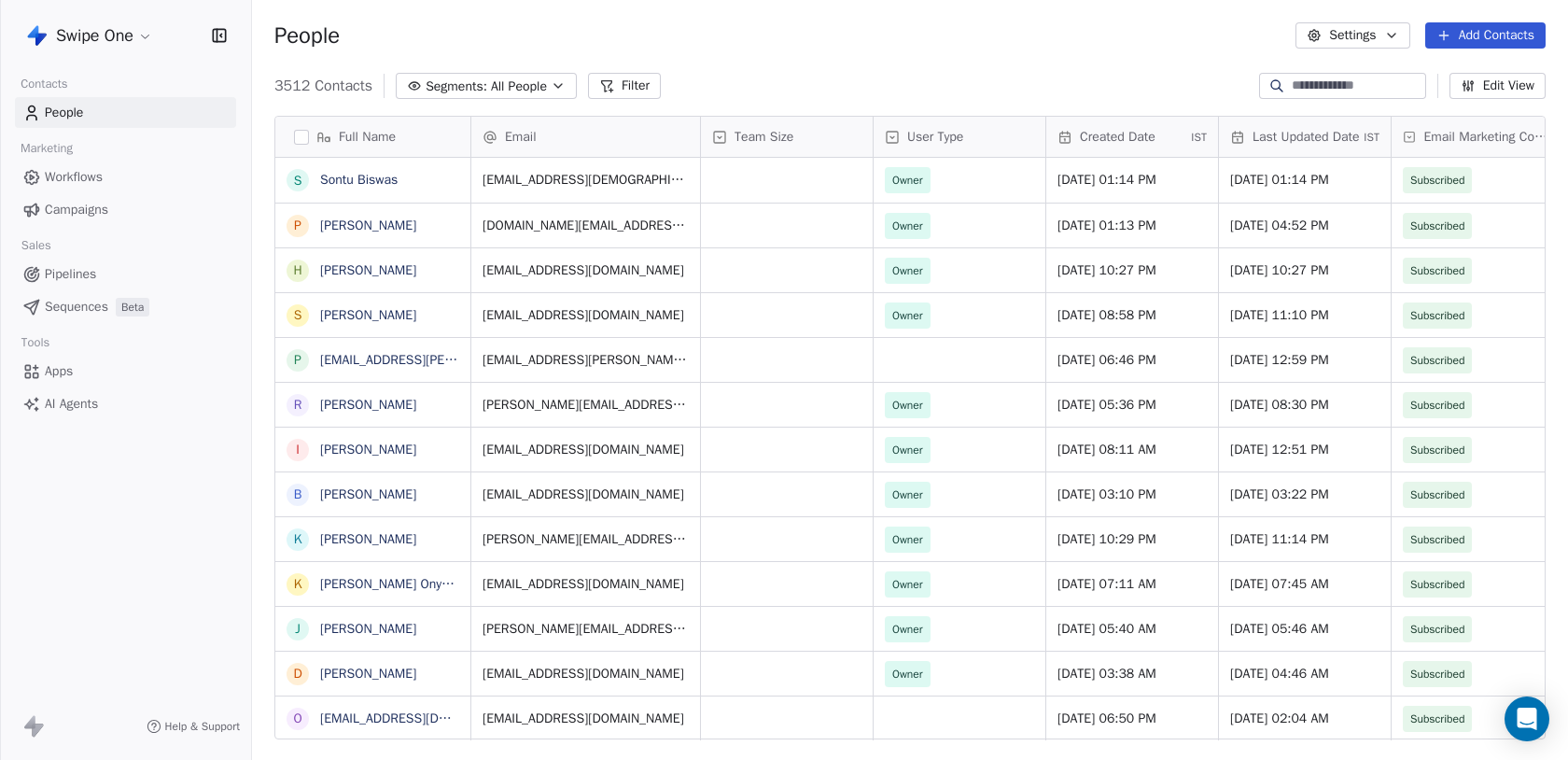 click at bounding box center [1357, 86] 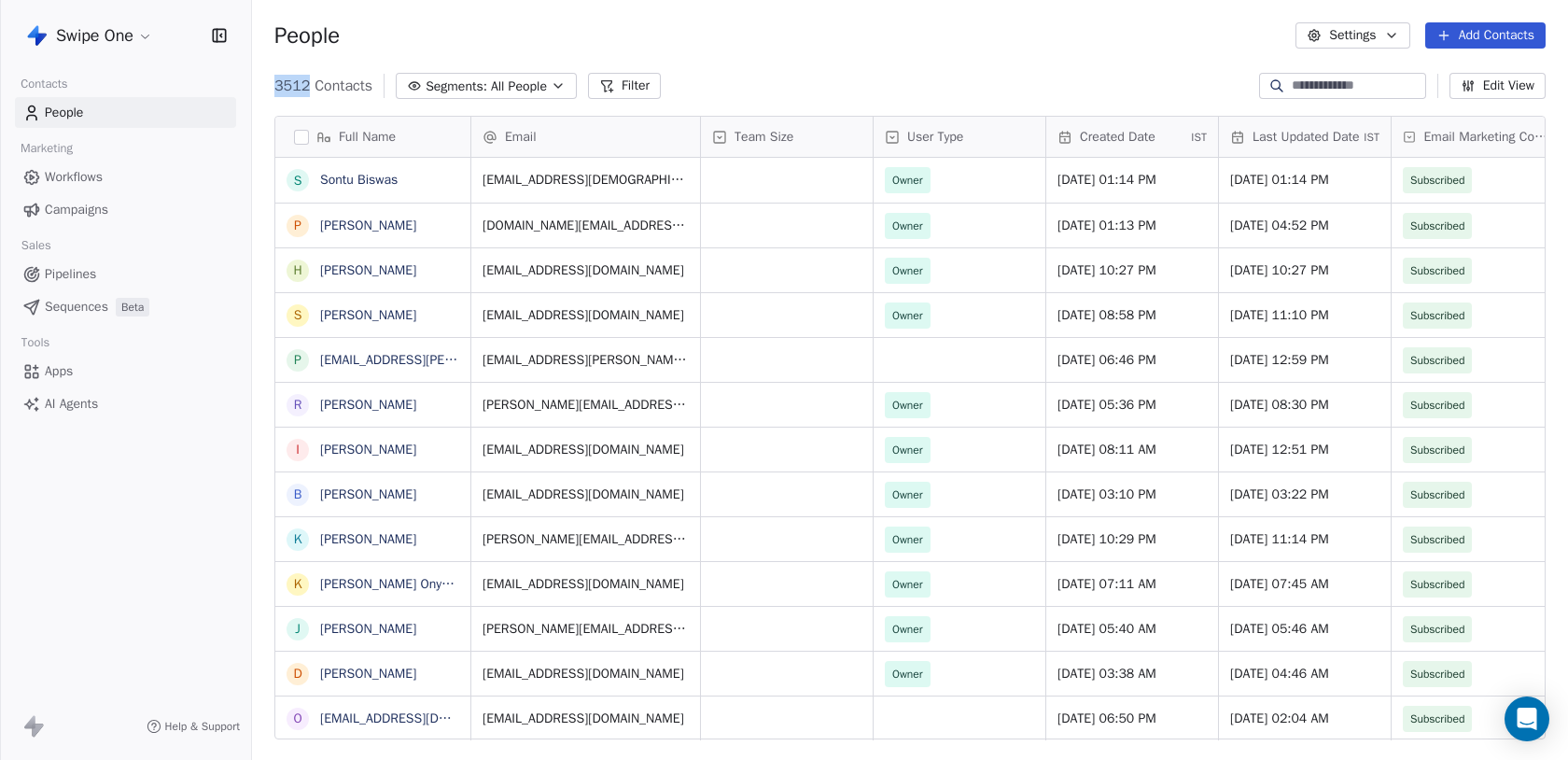 click on "3512 Contacts" at bounding box center (323, 86) 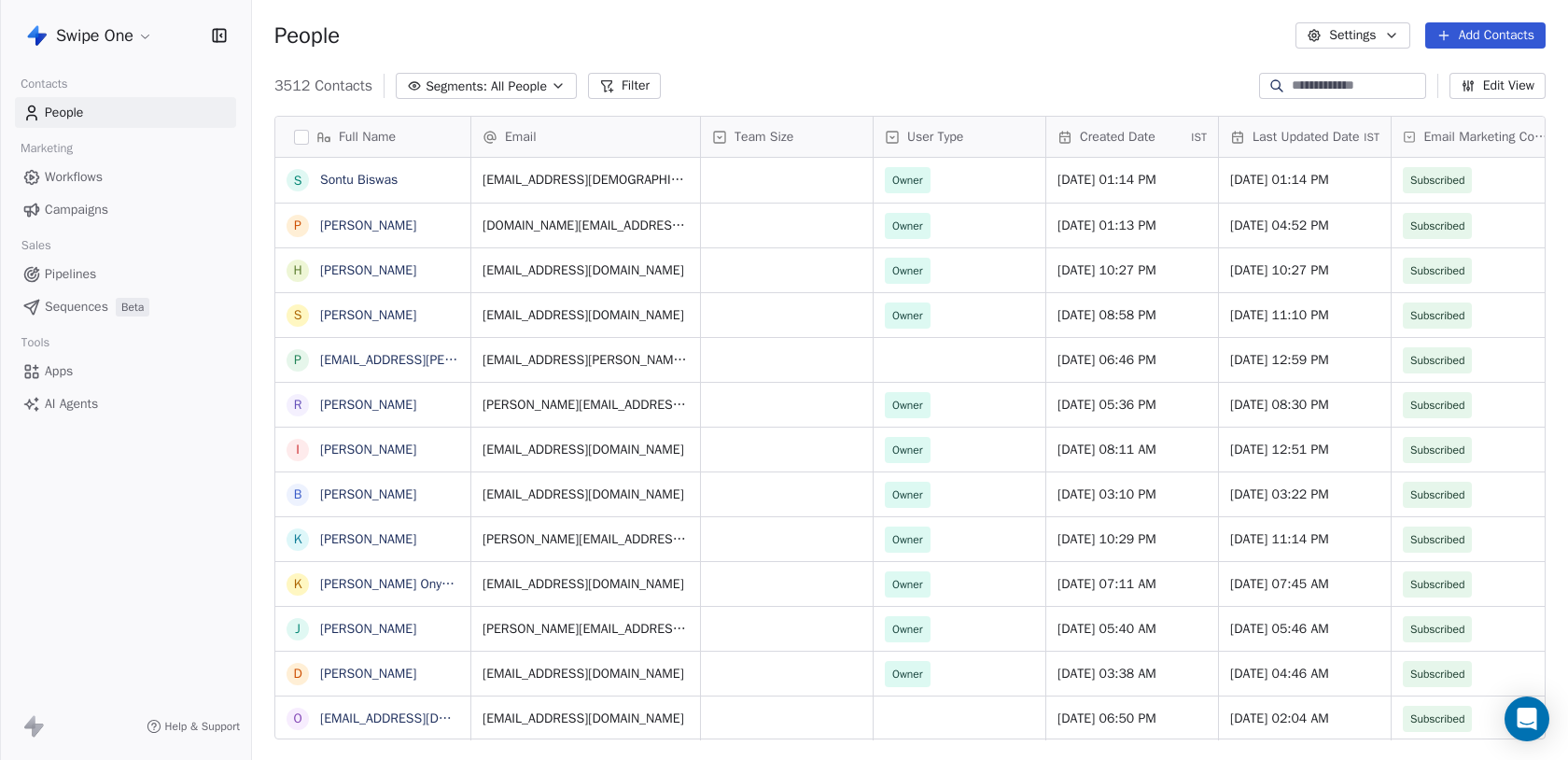 click at bounding box center (1357, 86) 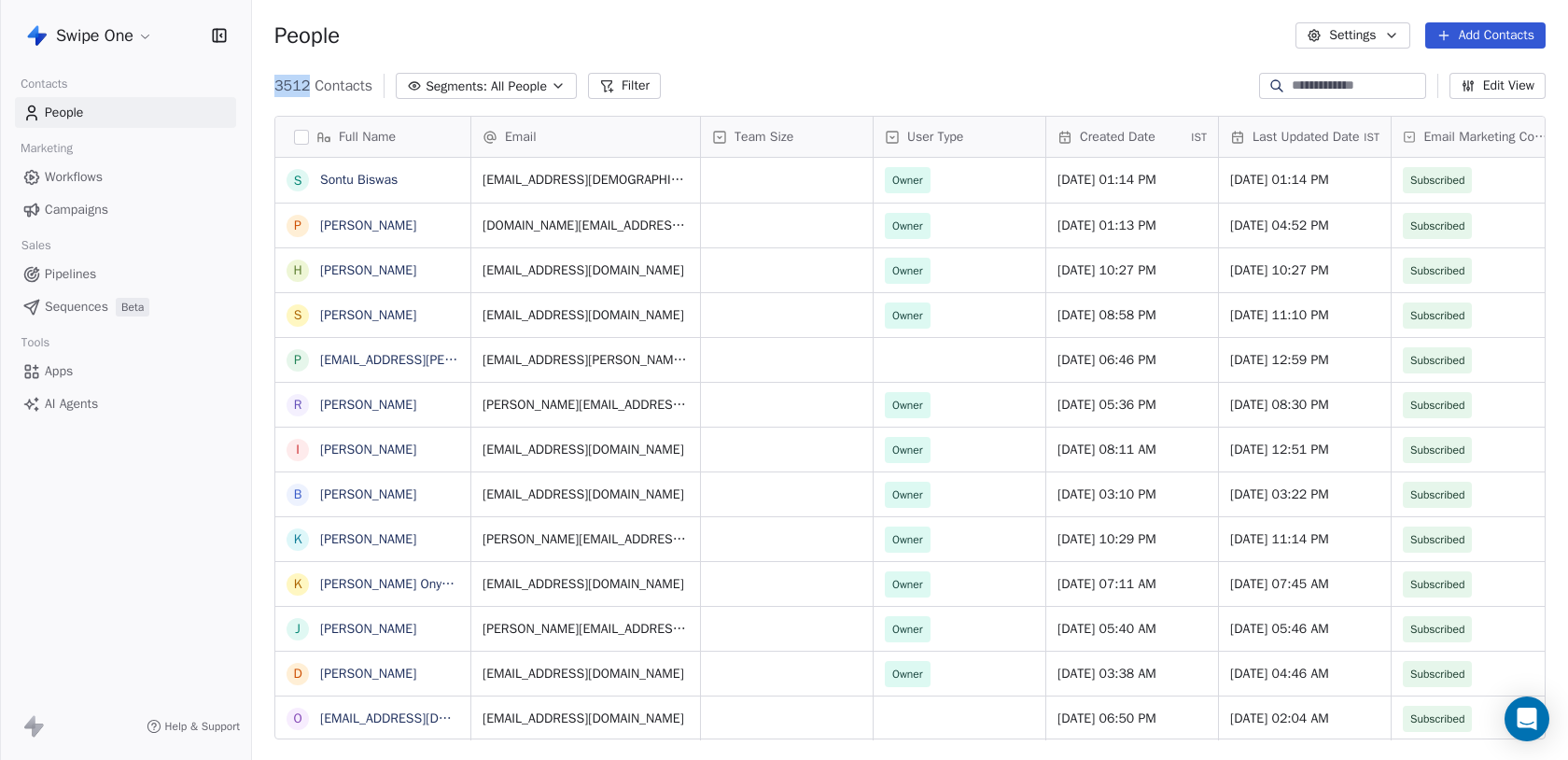 click on "3512 Contacts" at bounding box center [323, 86] 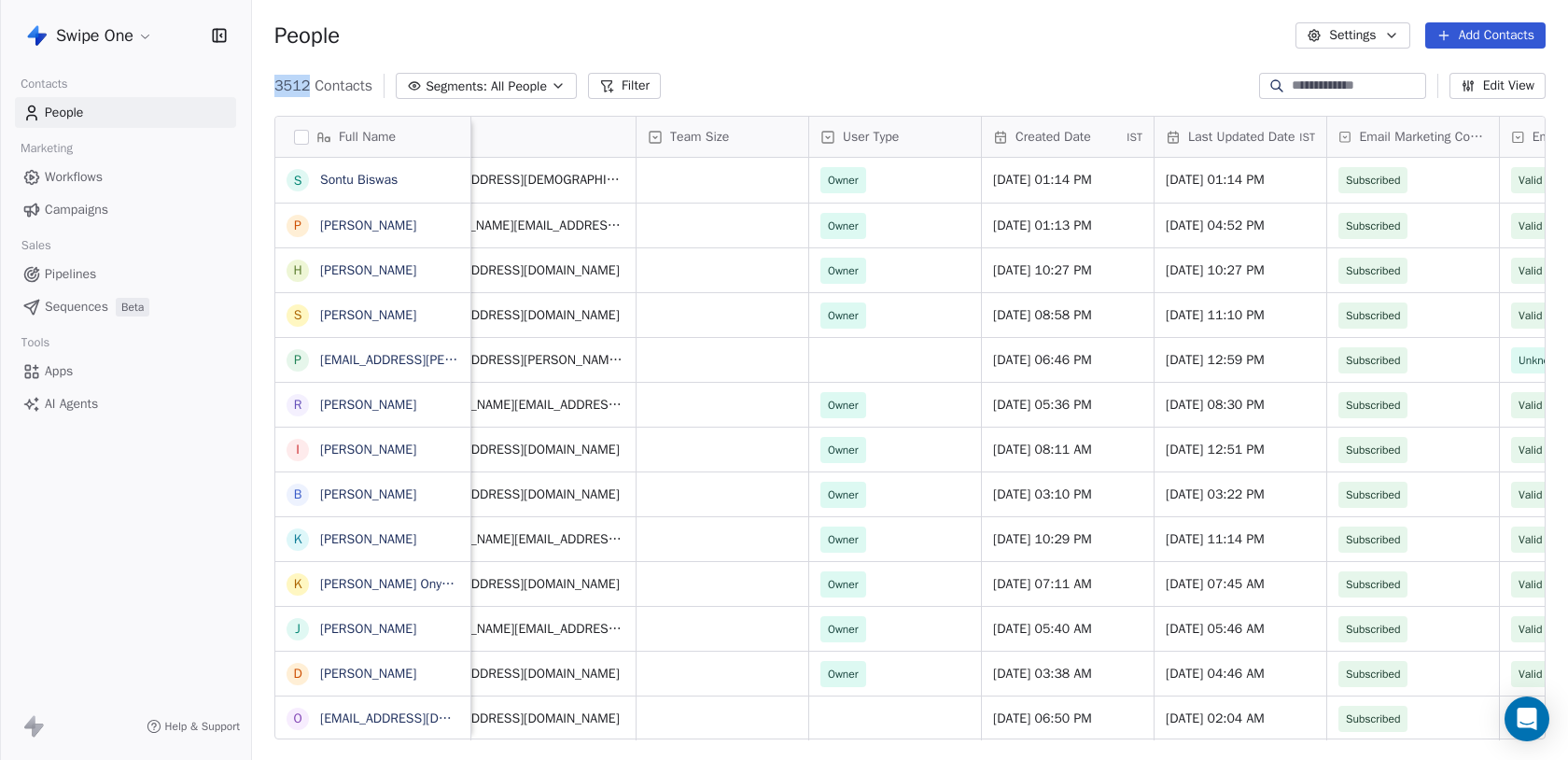 scroll, scrollTop: 0, scrollLeft: 0, axis: both 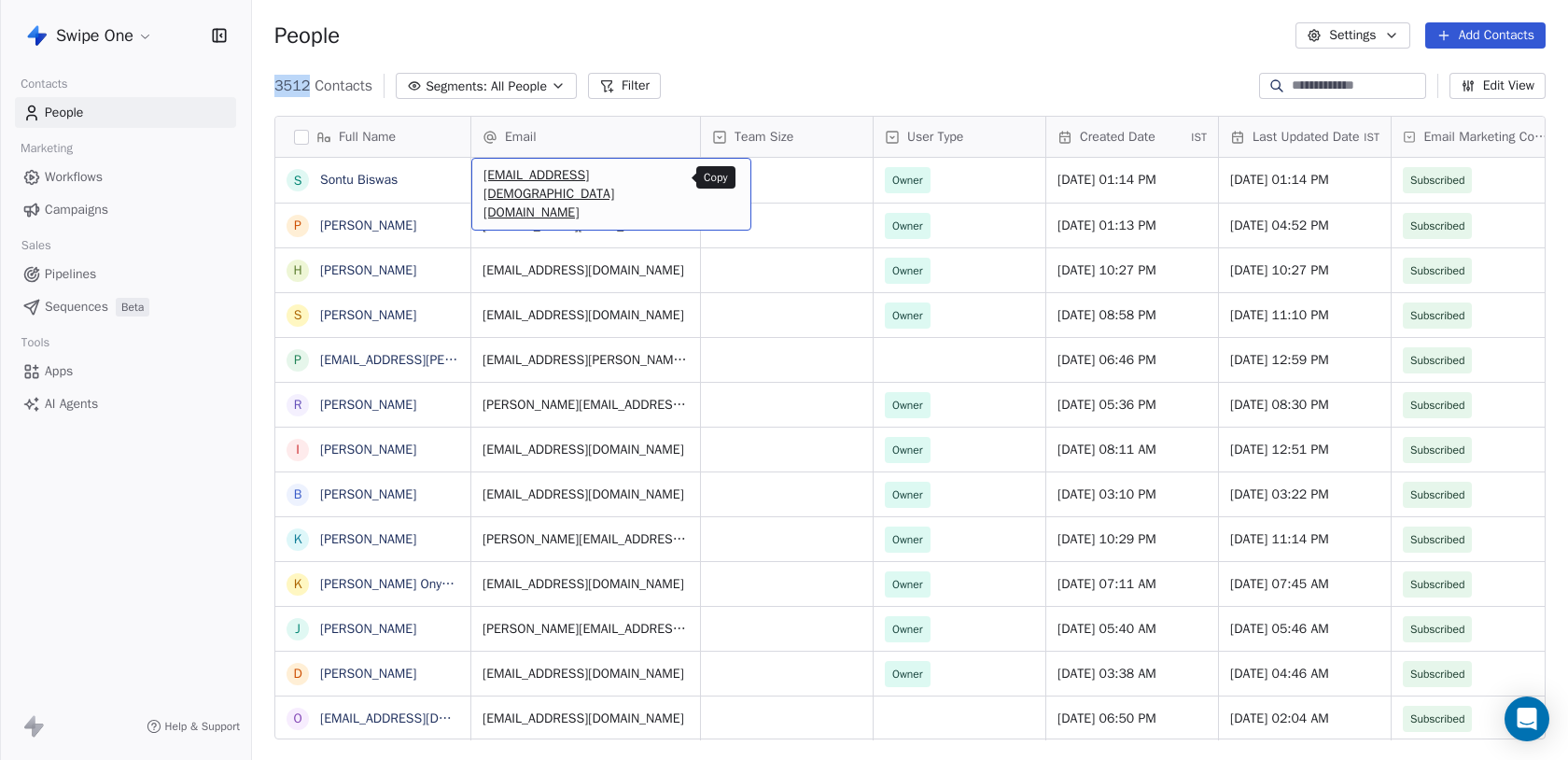 click 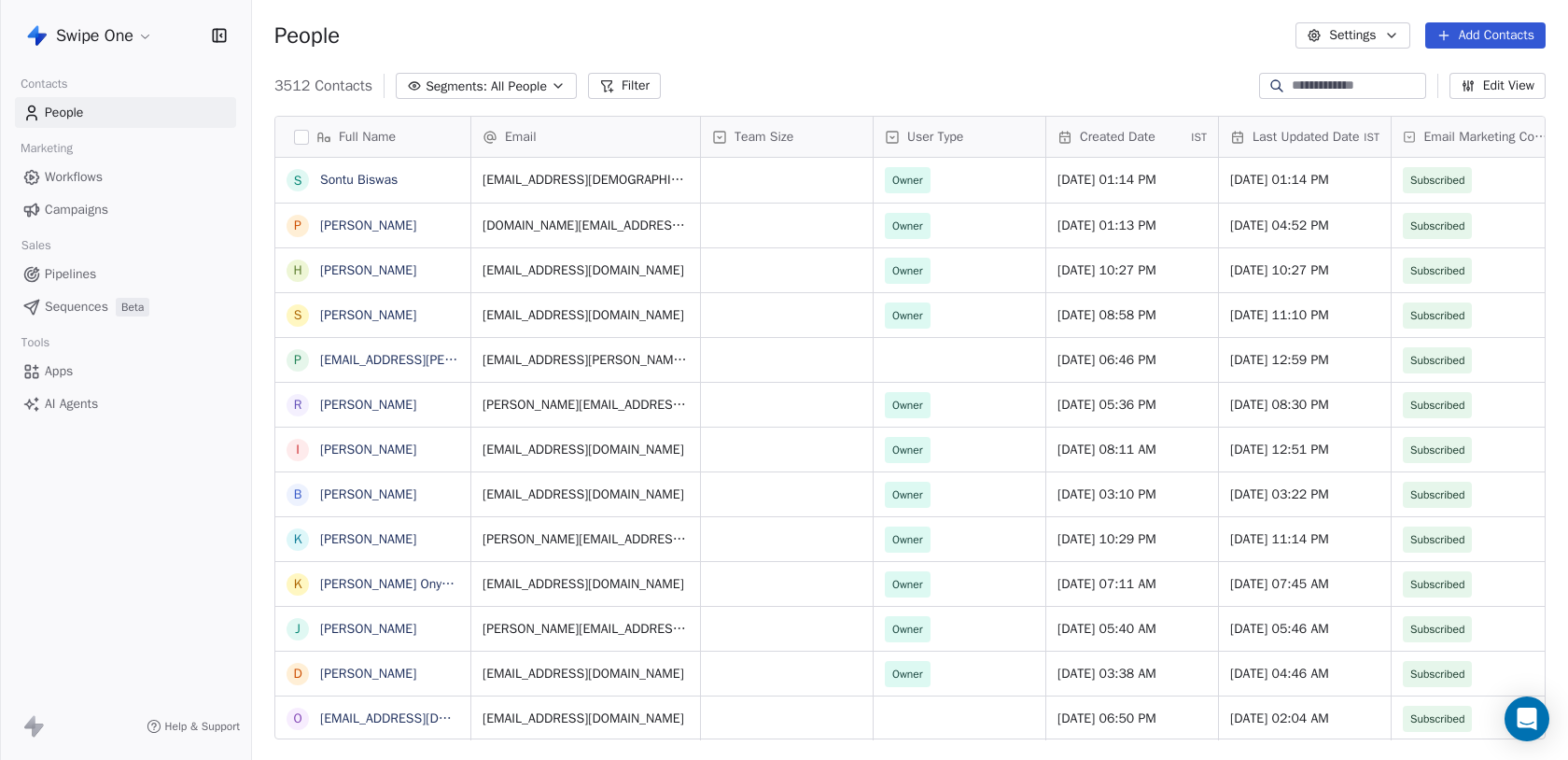 click on "3512 Contacts Segments: All People Filter  Edit View" at bounding box center (910, 86) 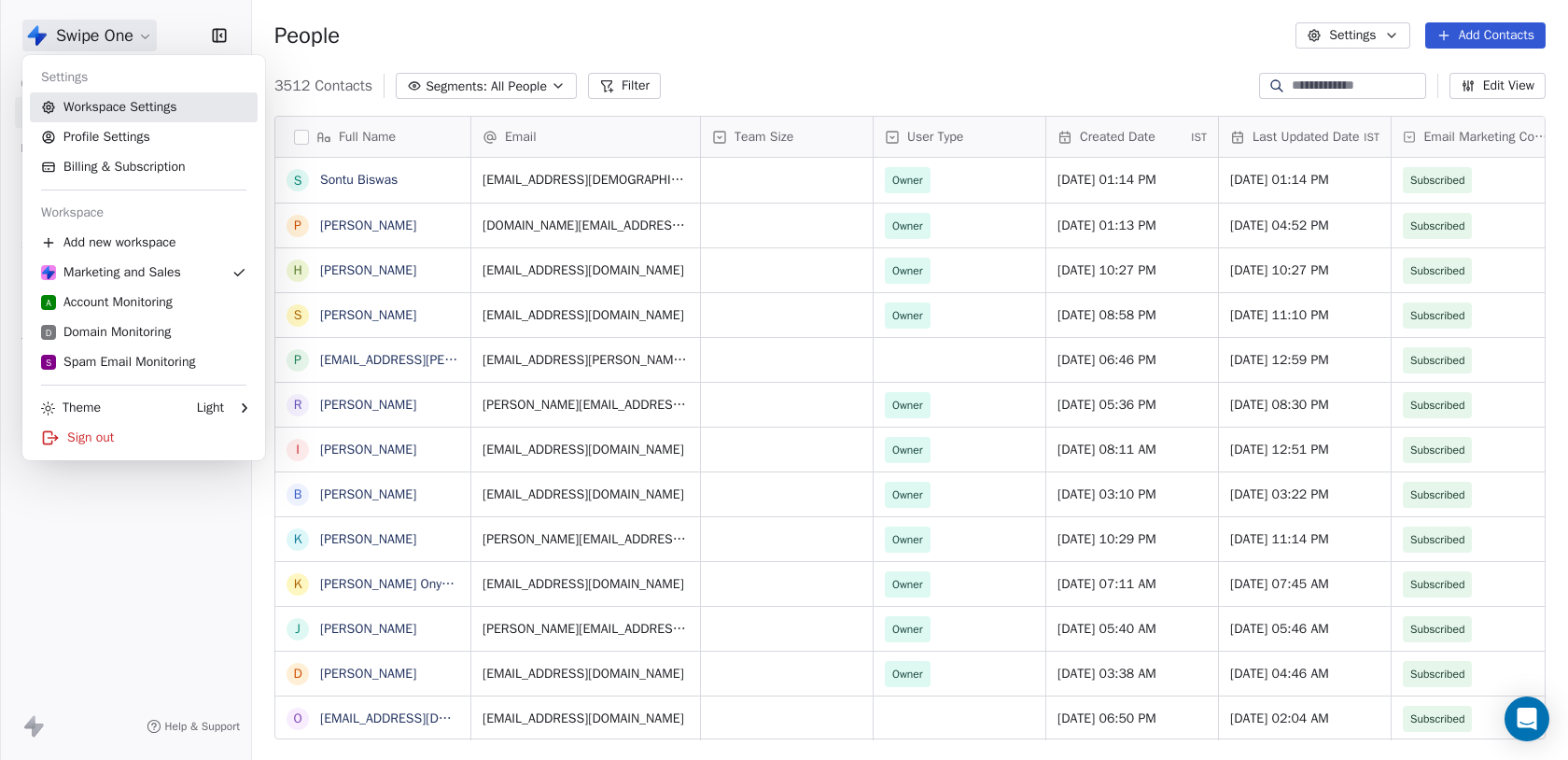 click on "Workspace Settings" at bounding box center (144, 107) 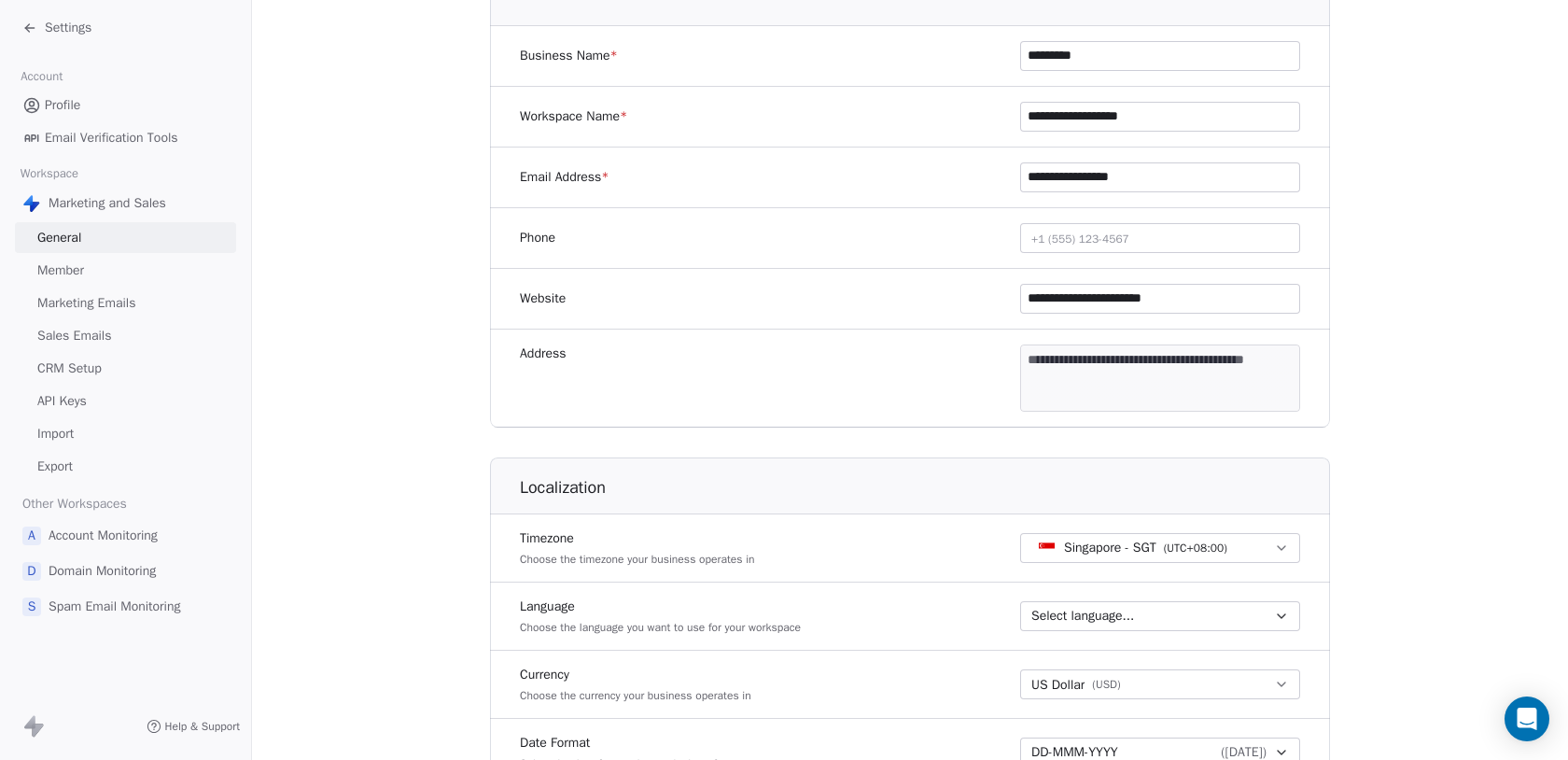 scroll, scrollTop: 841, scrollLeft: 0, axis: vertical 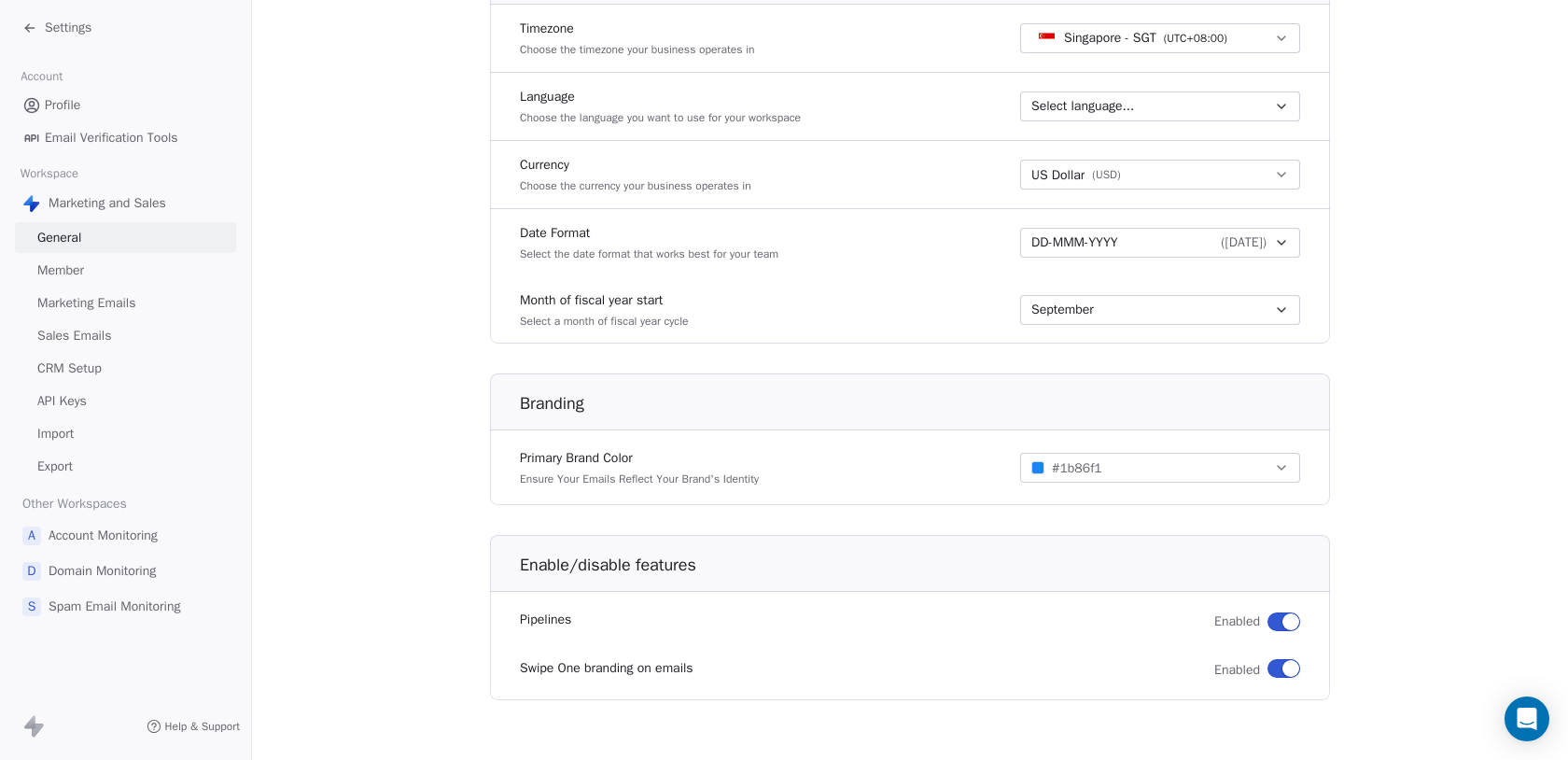 click on "CRM Setup" at bounding box center (69, 368) 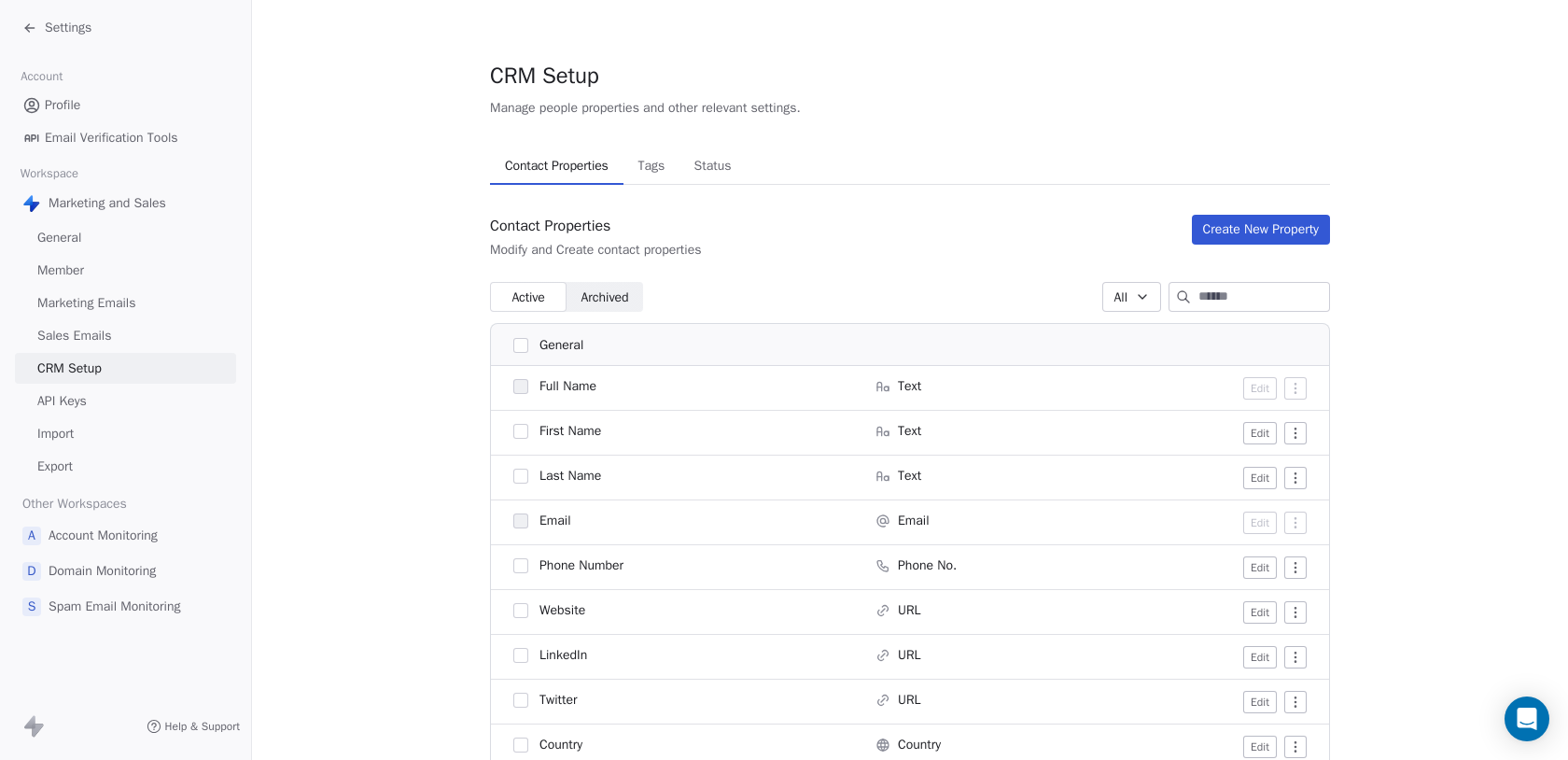click on "API Keys" at bounding box center (62, 401) 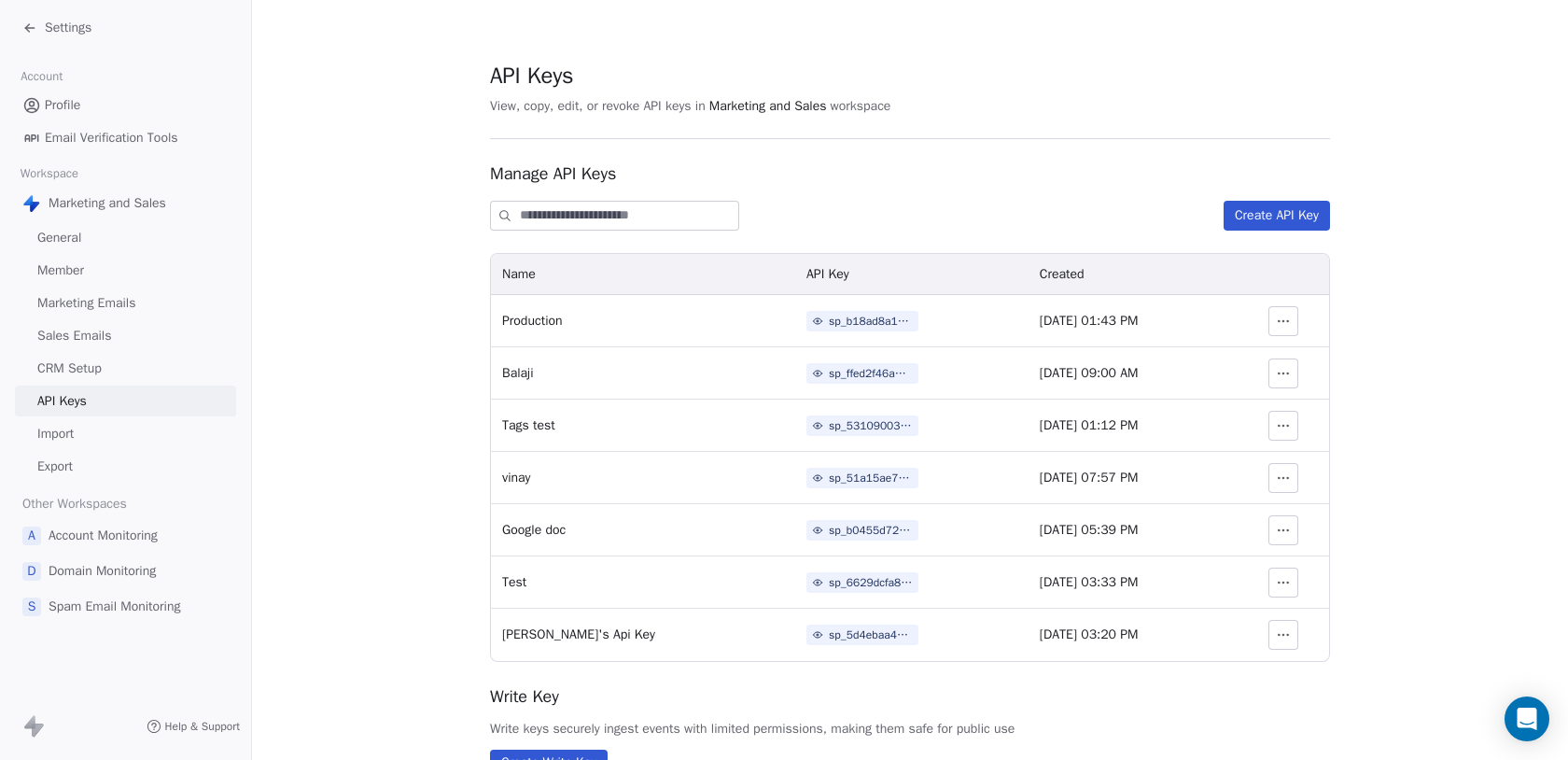 click on "Sales Emails" at bounding box center [74, 335] 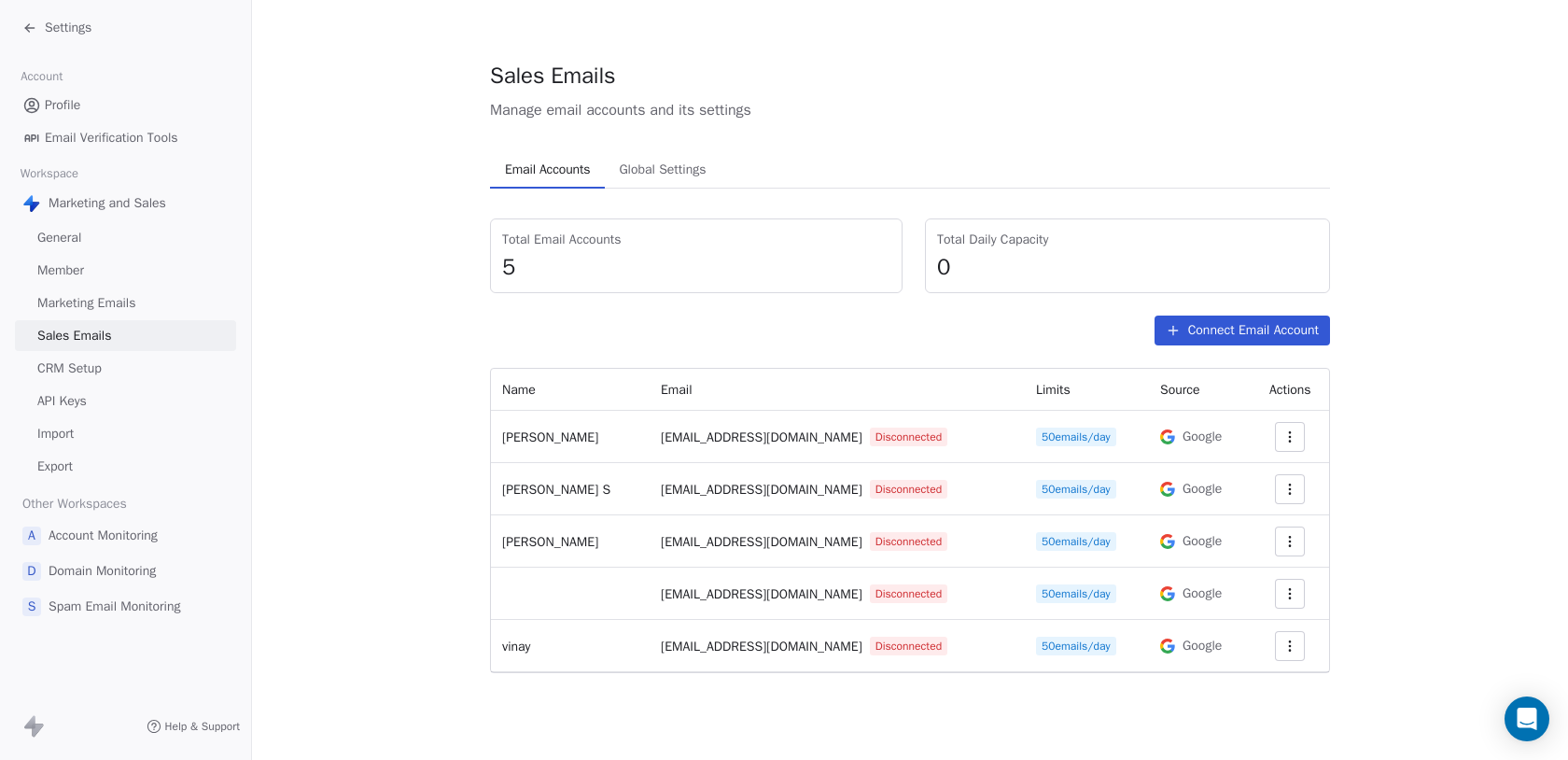 click at bounding box center (1290, 437) 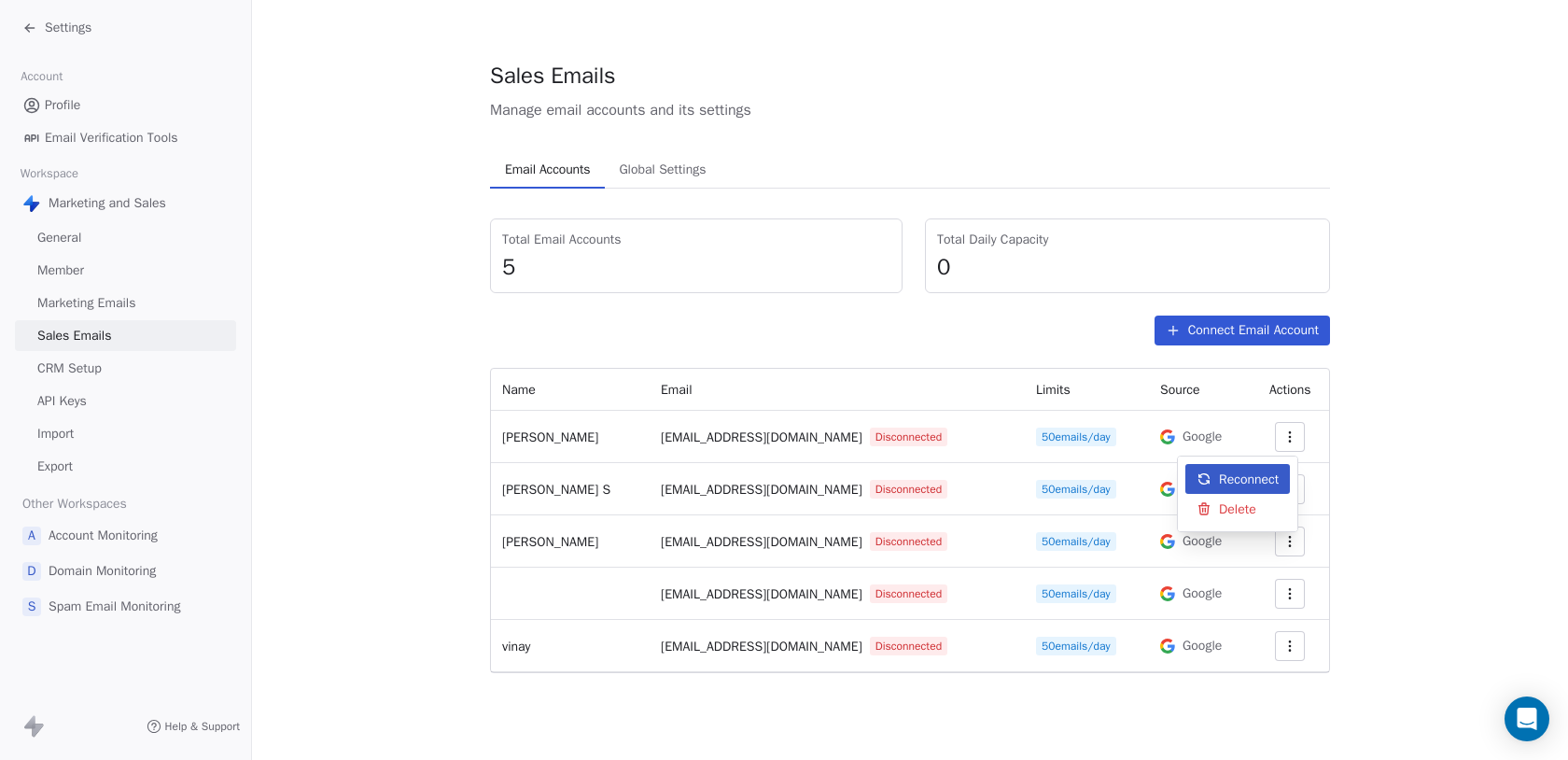 click on "Settings Account Profile Email Verification Tools Workspace Marketing and Sales General Member Marketing Emails Sales Emails CRM Setup API Keys Import Export Other Workspaces A Account Monitoring D Domain Monitoring S Spam Email Monitoring Help & Support Sales Emails Manage email accounts and its settings Email Accounts Email Accounts Global Settings Global Settings Total Email Accounts 5 Total Daily Capacity 0 Connect Email Account Name Email Limits Source Actions [PERSON_NAME] [EMAIL_ADDRESS][DOMAIN_NAME] Disconnected 50  emails/day Google Thanga Balaji S [EMAIL_ADDRESS][DOMAIN_NAME] Disconnected 50  emails/day Google [PERSON_NAME] [PERSON_NAME][EMAIL_ADDRESS][DOMAIN_NAME] Disconnected 50  emails/day Google   [EMAIL_ADDRESS][DOMAIN_NAME] Disconnected 50  emails/day Google  vinay [EMAIL_ADDRESS][DOMAIN_NAME] Disconnected 50  emails/day Google
Reconnect Delete" at bounding box center (784, 380) 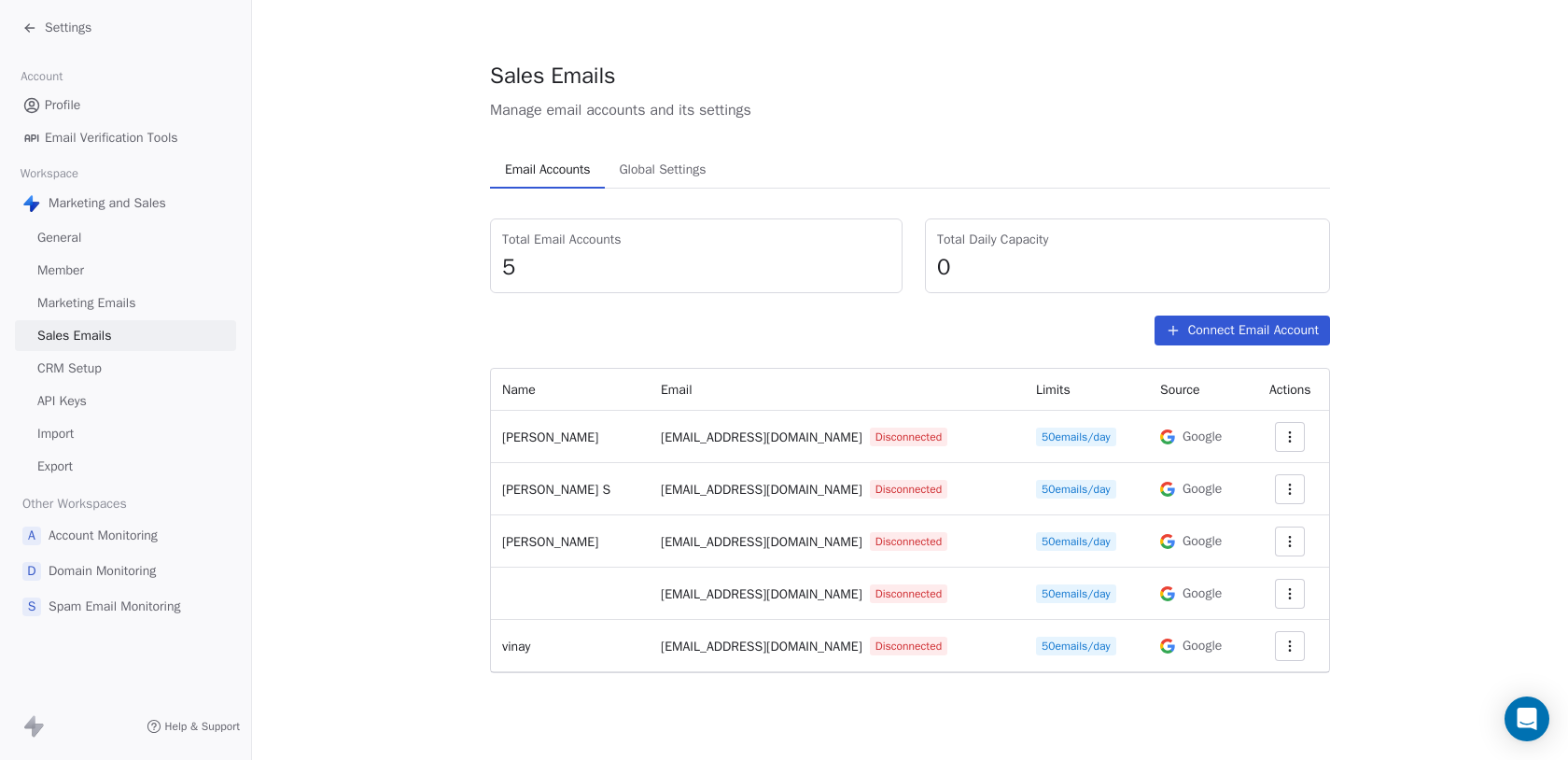 click on "[EMAIL_ADDRESS][DOMAIN_NAME]" at bounding box center (762, 594) 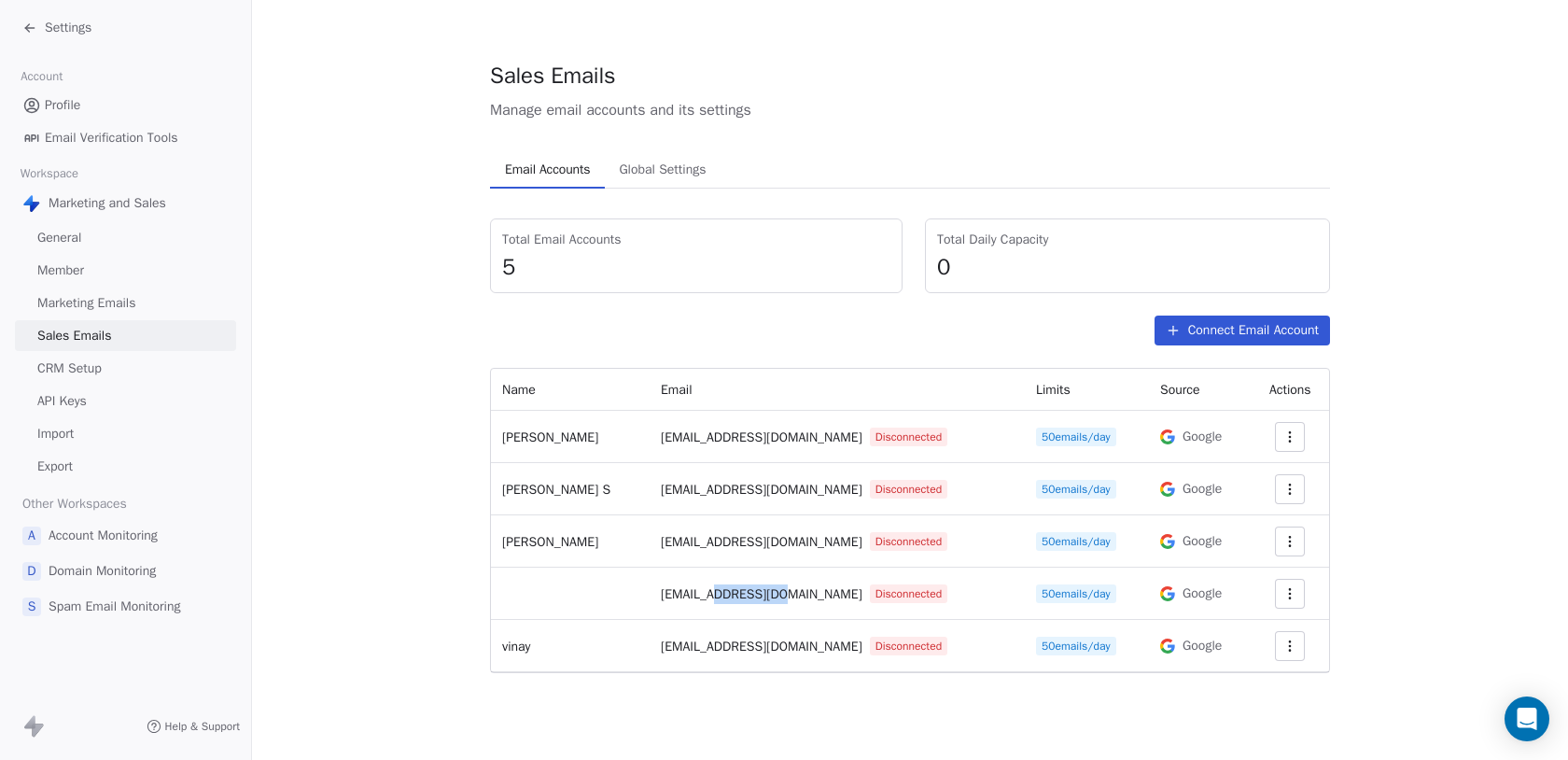 click on "[EMAIL_ADDRESS][DOMAIN_NAME]" at bounding box center (762, 594) 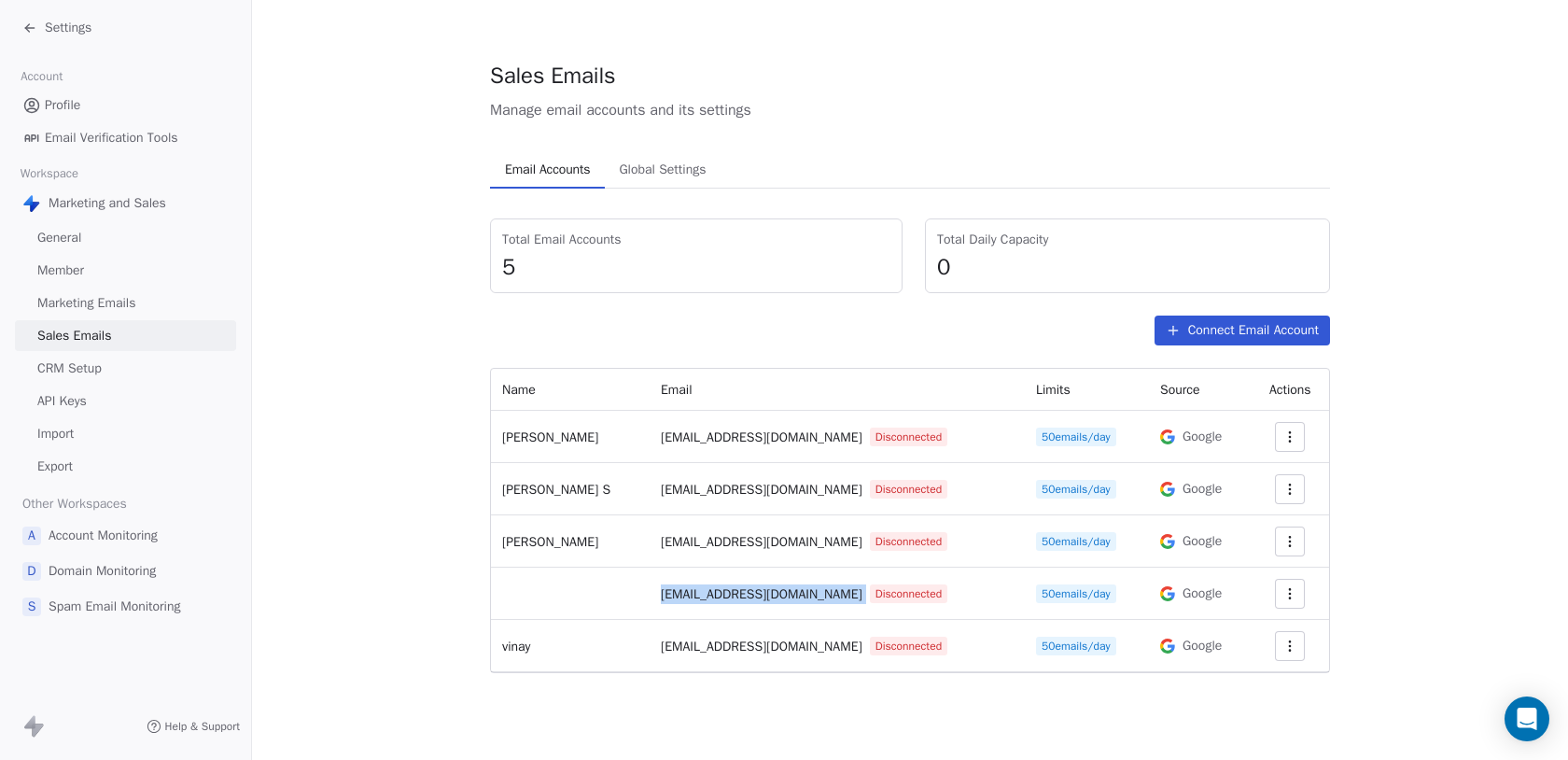 click on "[EMAIL_ADDRESS][DOMAIN_NAME]" at bounding box center [762, 594] 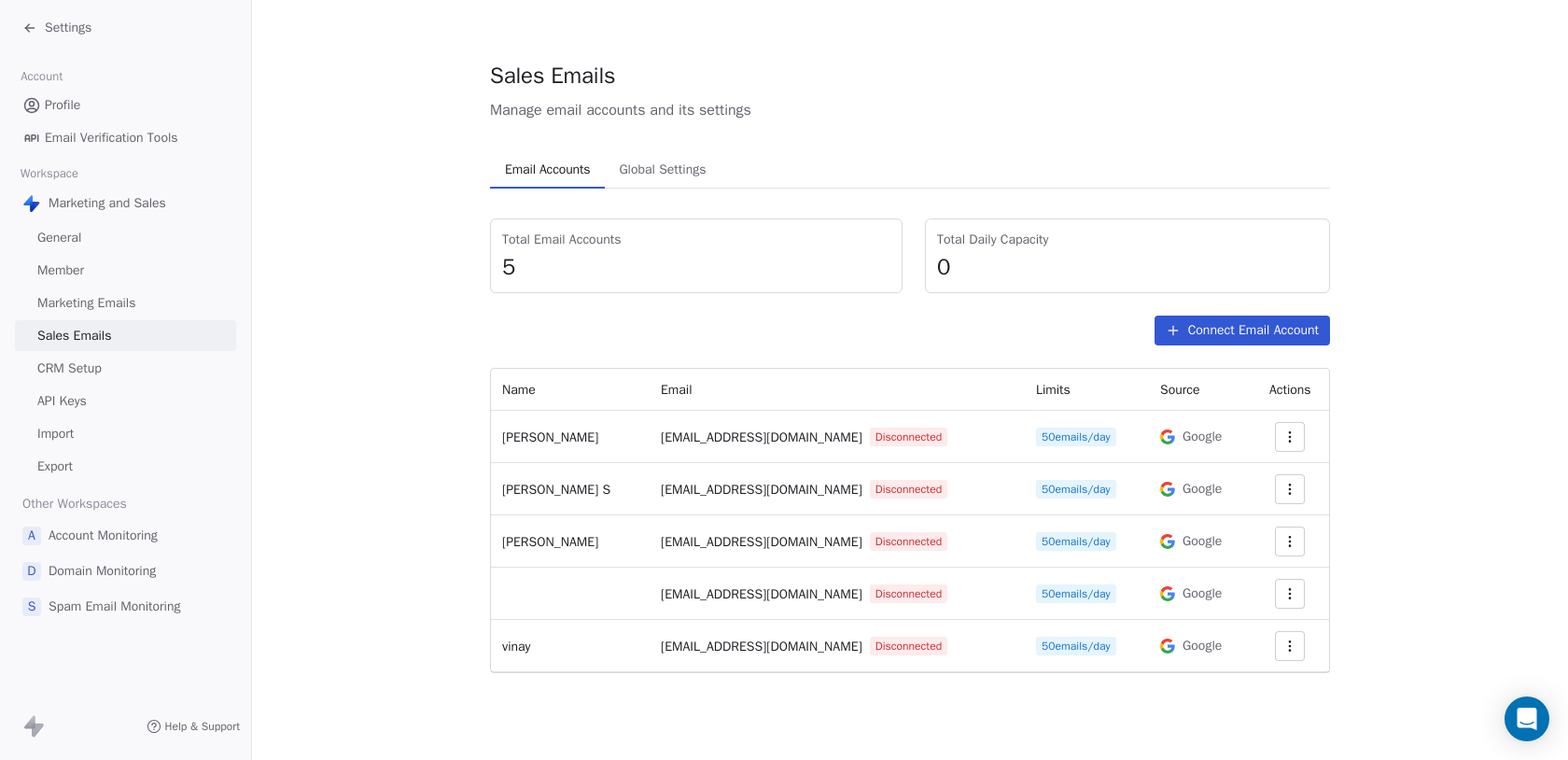 click at bounding box center [570, 594] 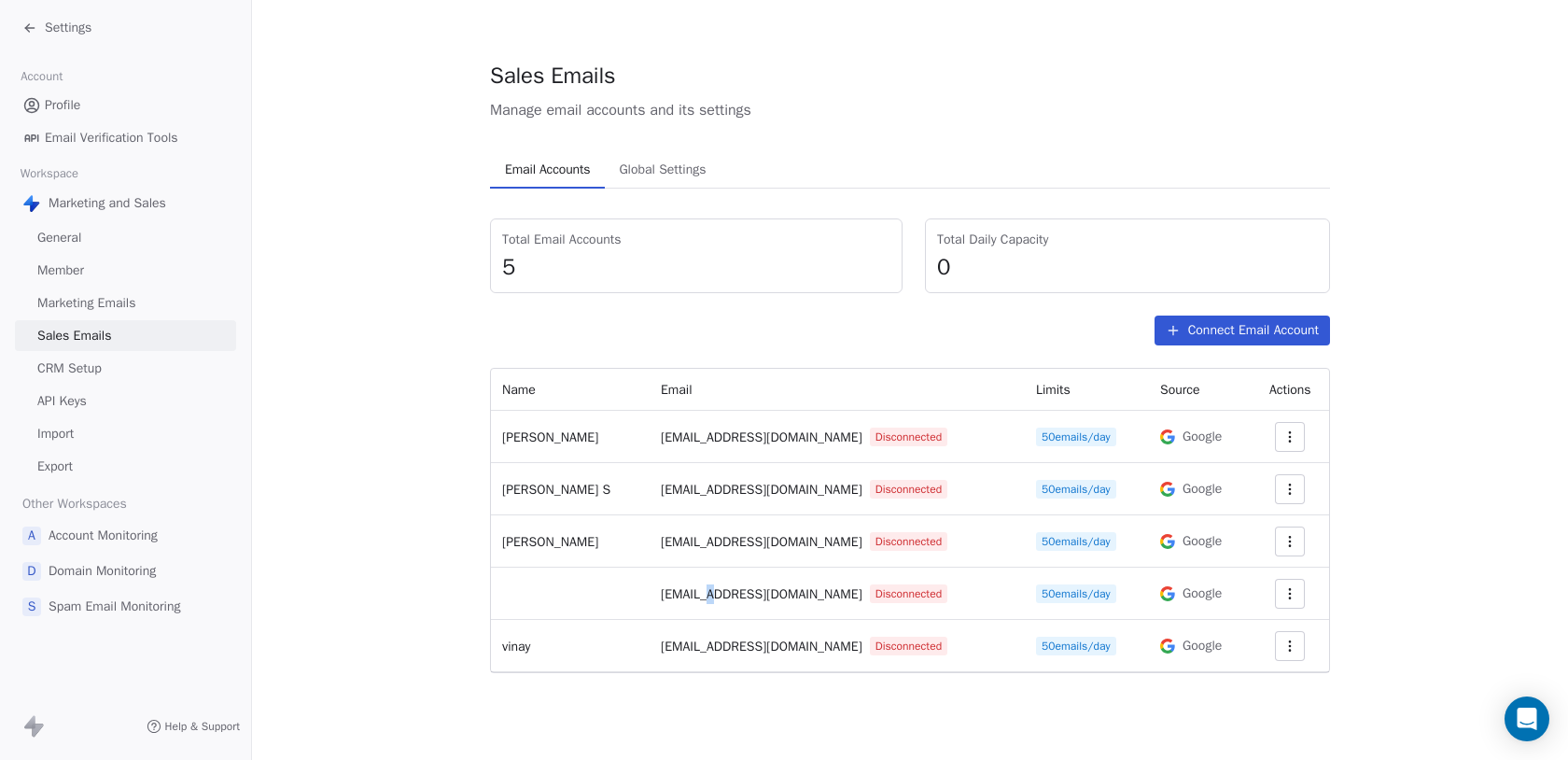 click on "[EMAIL_ADDRESS][DOMAIN_NAME]" at bounding box center [762, 594] 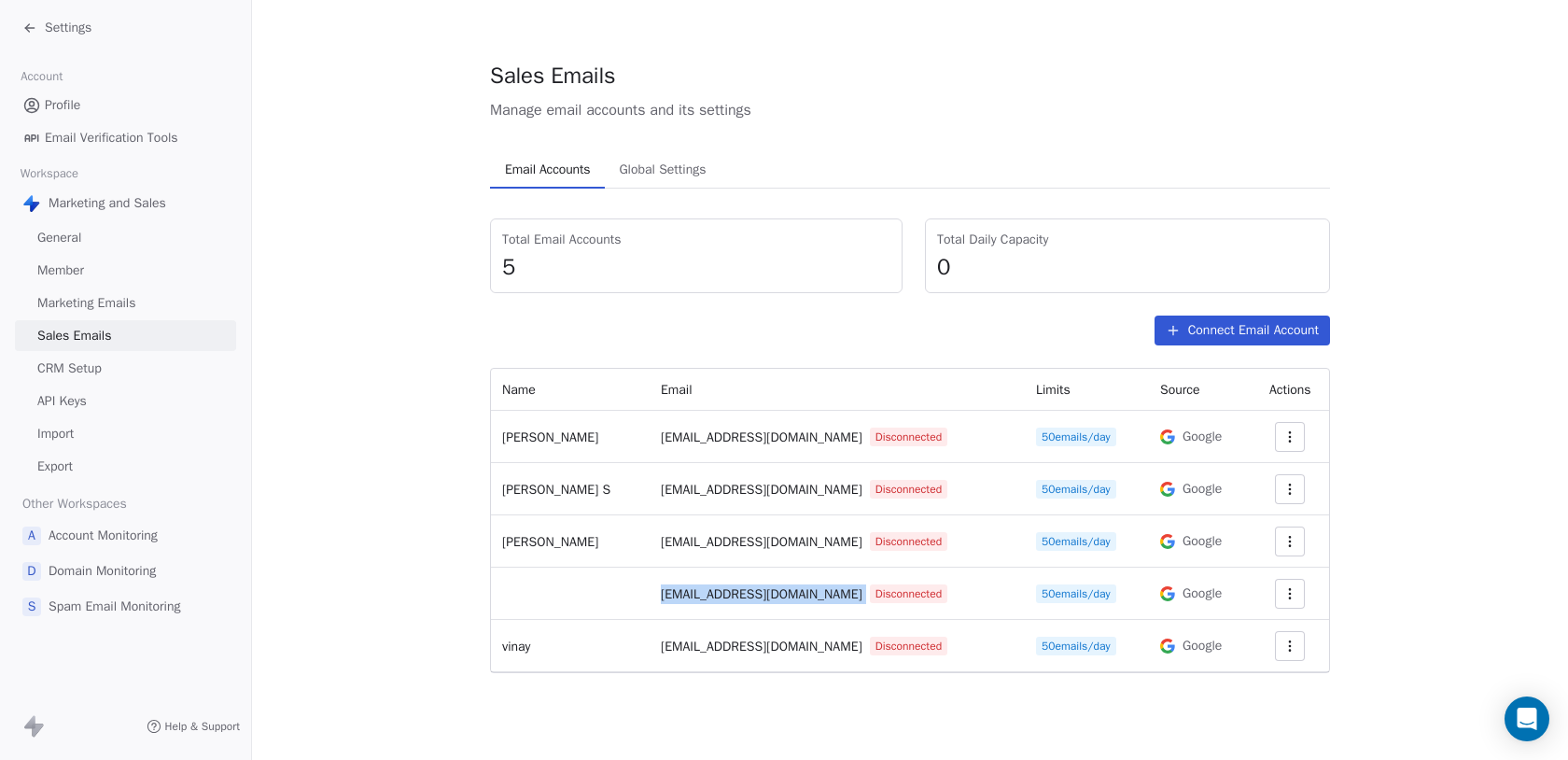 click on "[EMAIL_ADDRESS][DOMAIN_NAME]" at bounding box center (762, 594) 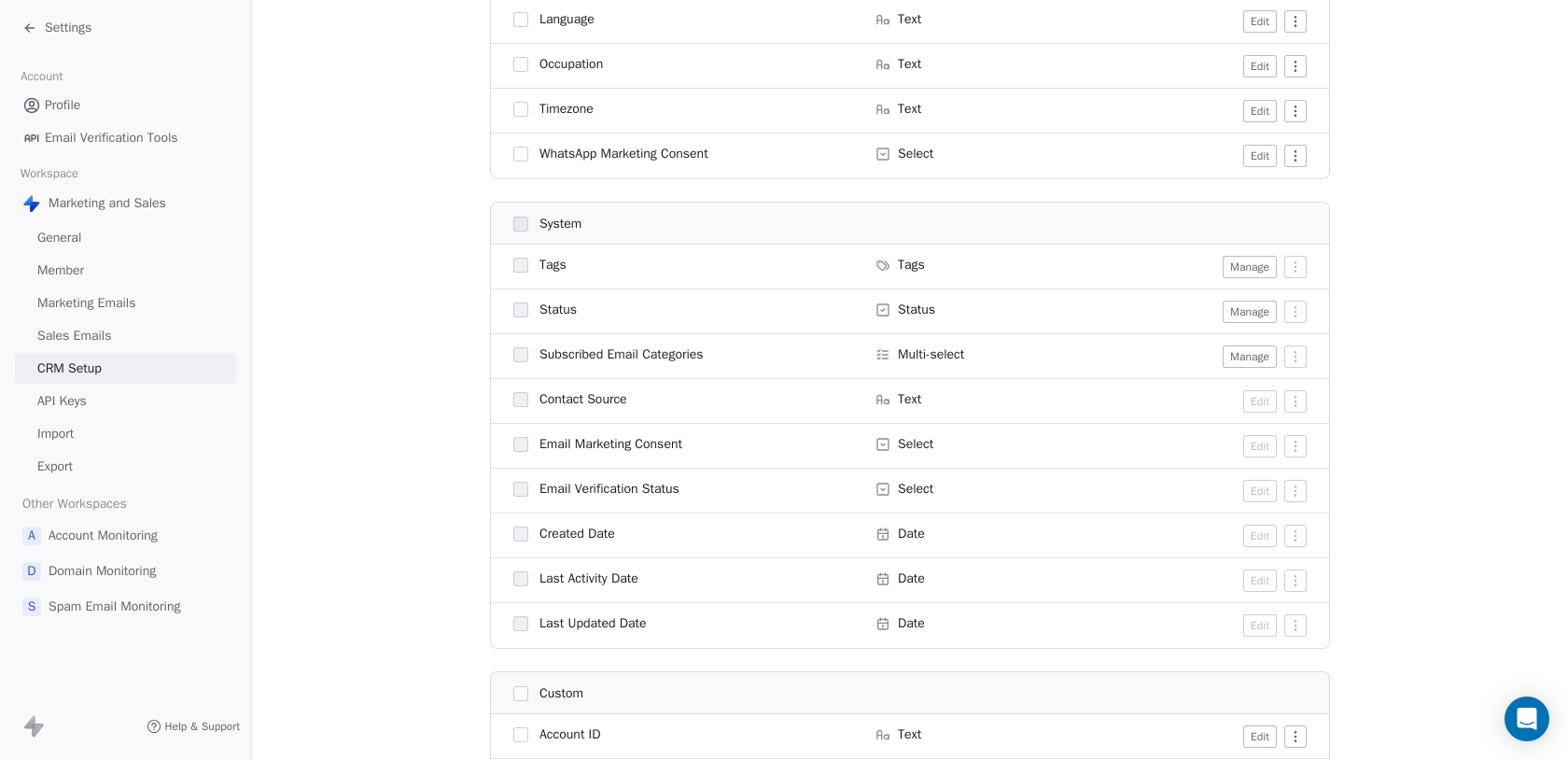 scroll, scrollTop: 1155, scrollLeft: 0, axis: vertical 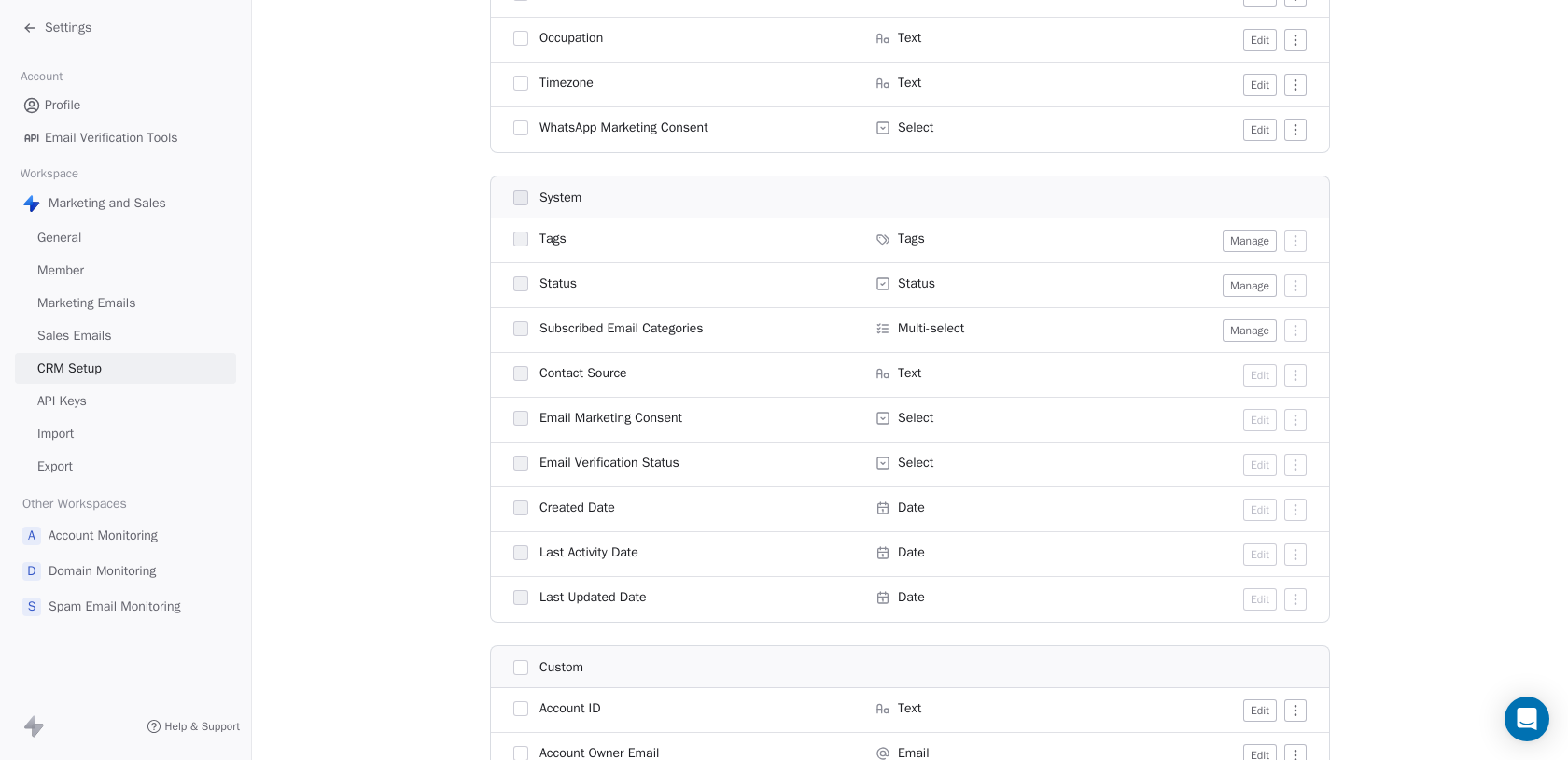 click on "Tags" at bounding box center (553, 239) 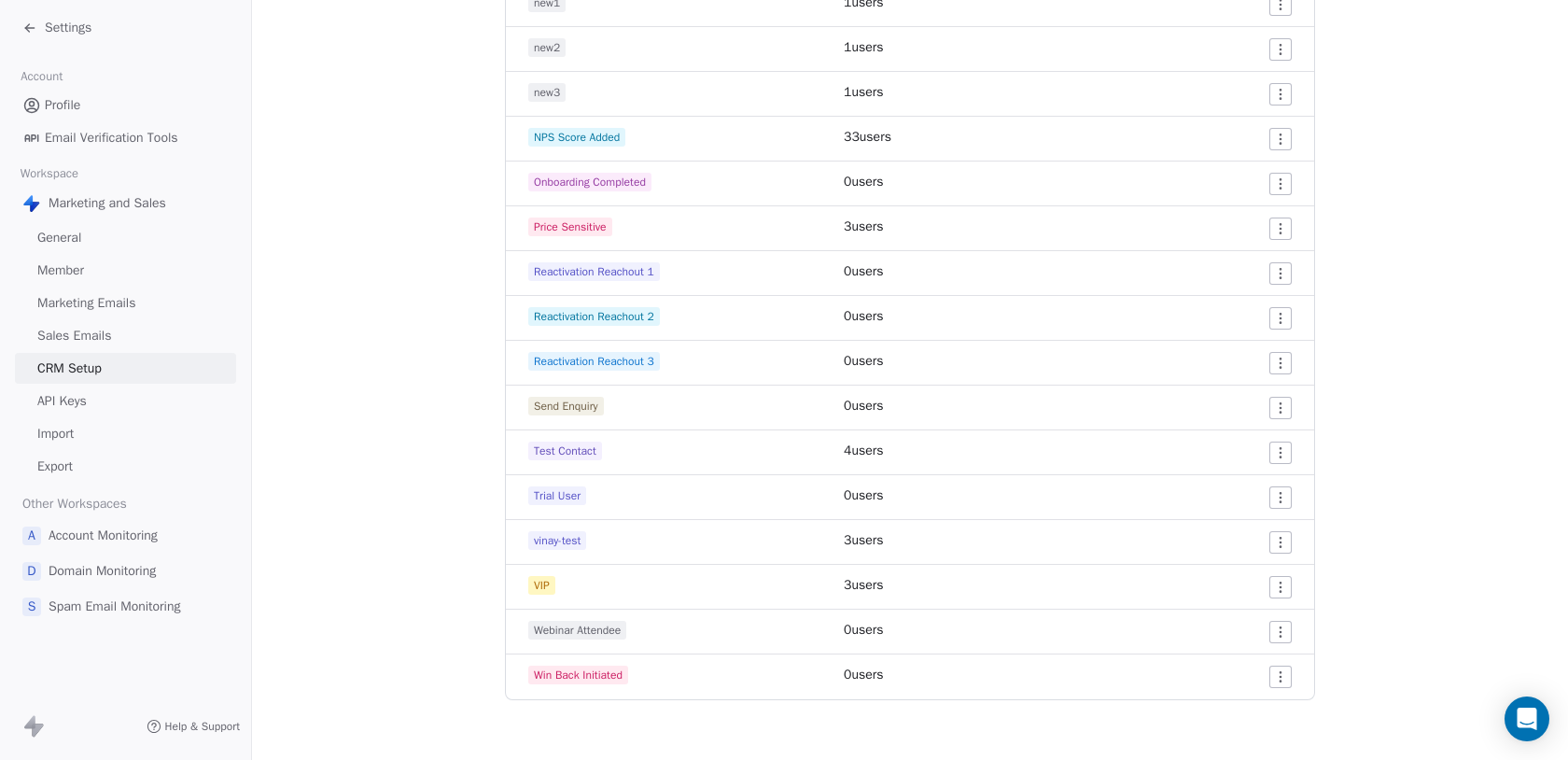 scroll, scrollTop: 0, scrollLeft: 0, axis: both 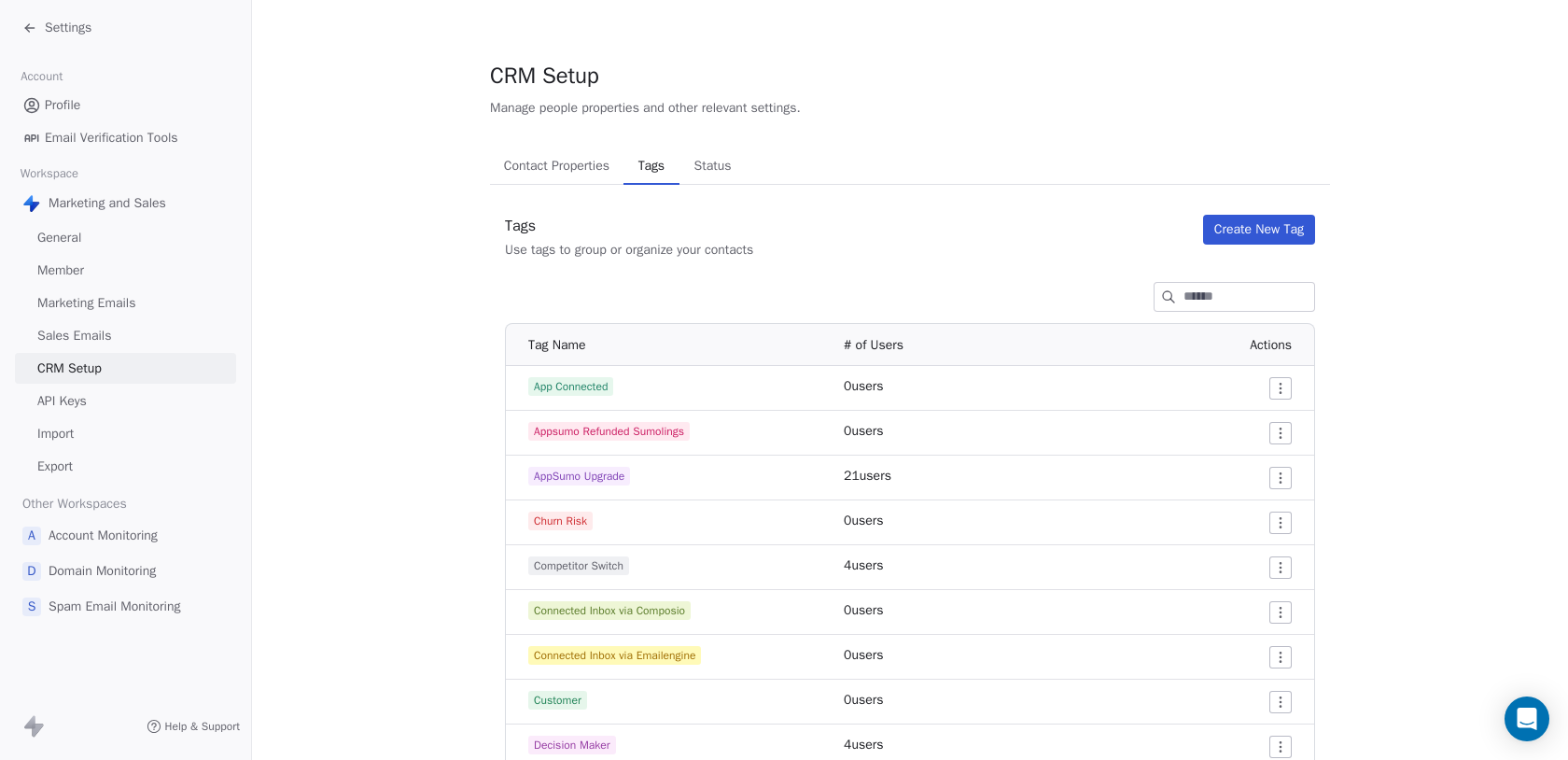 click on "Create New Tag" at bounding box center [1259, 230] 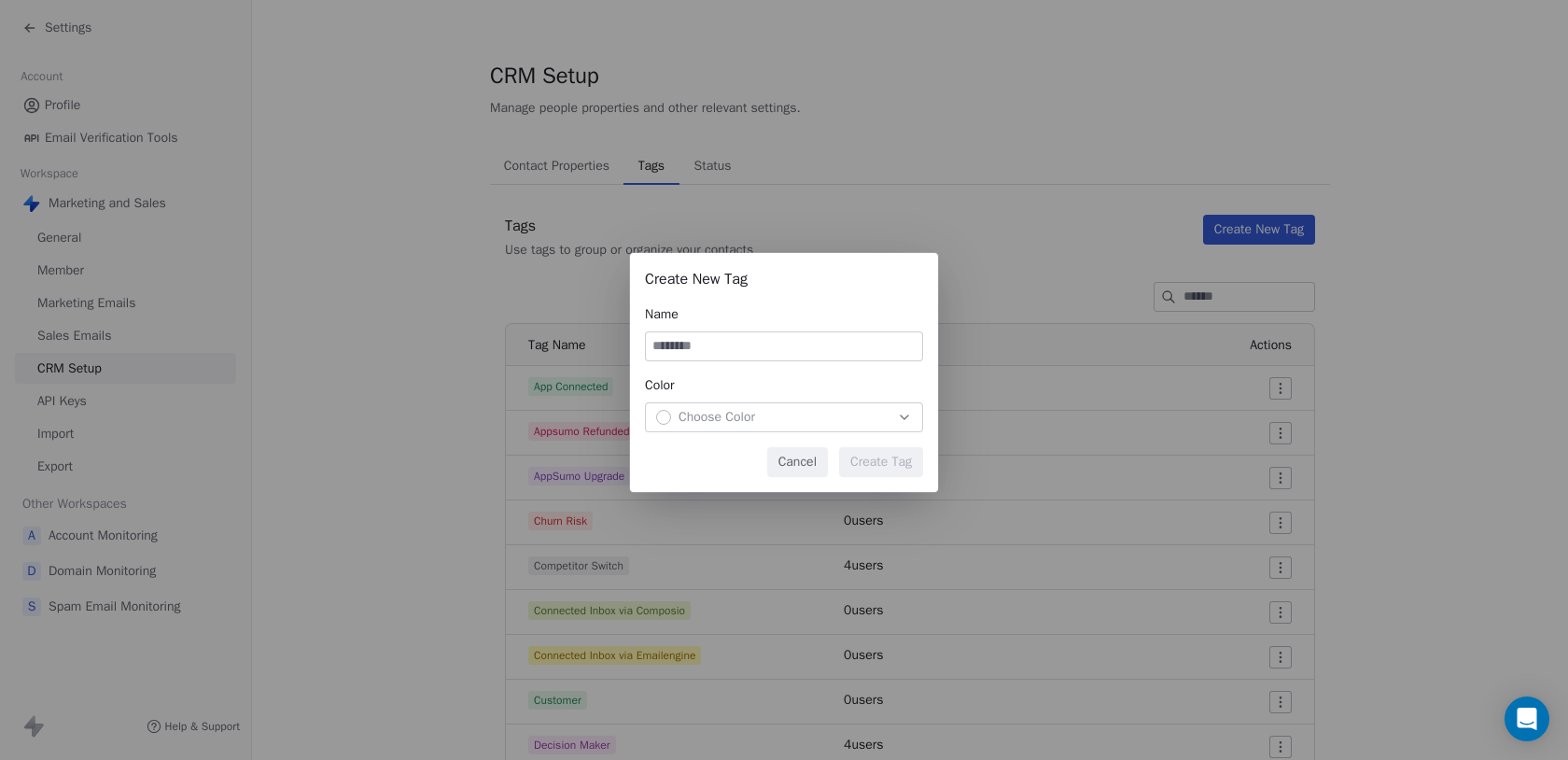 type on "*" 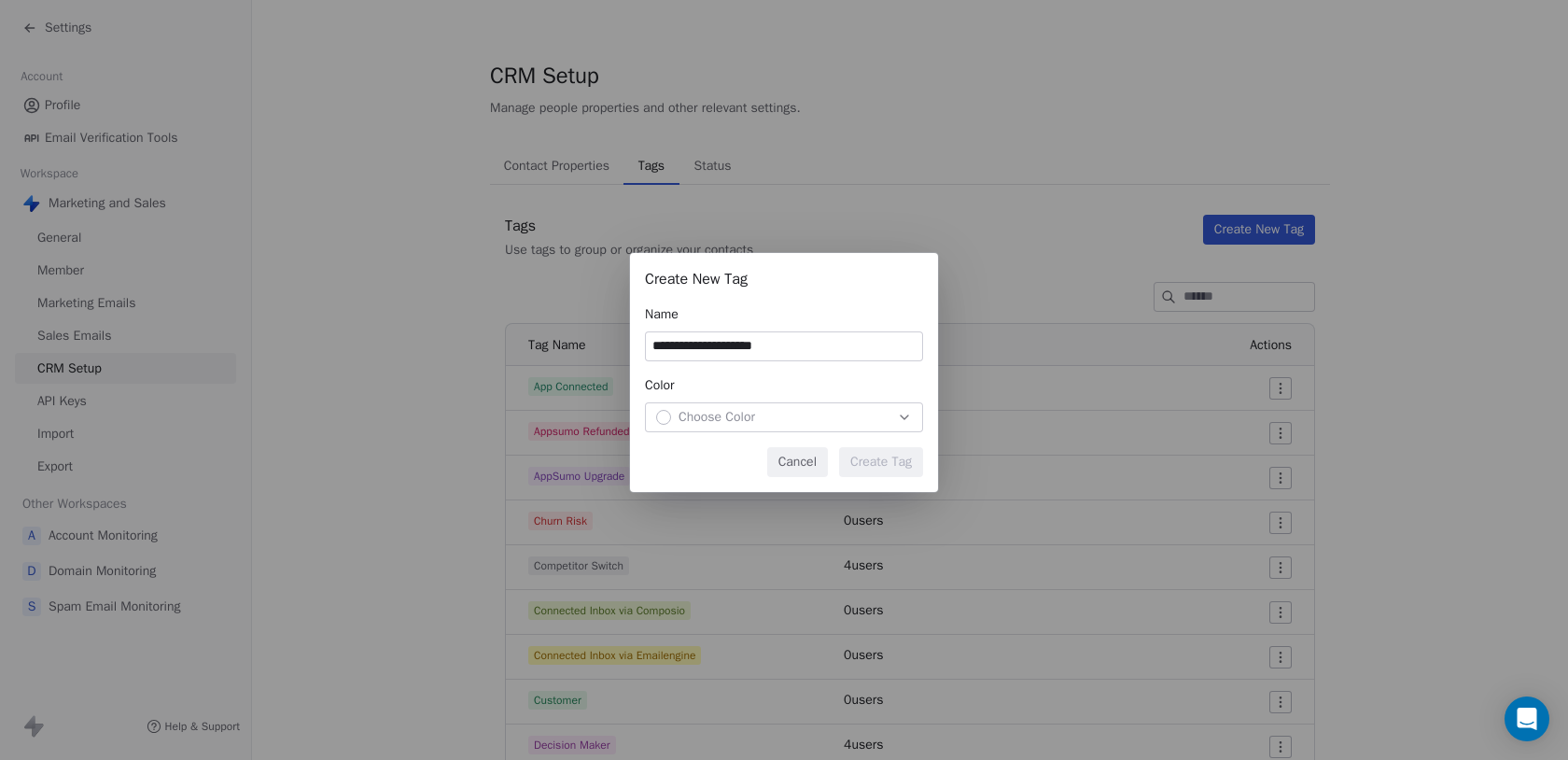 type on "**********" 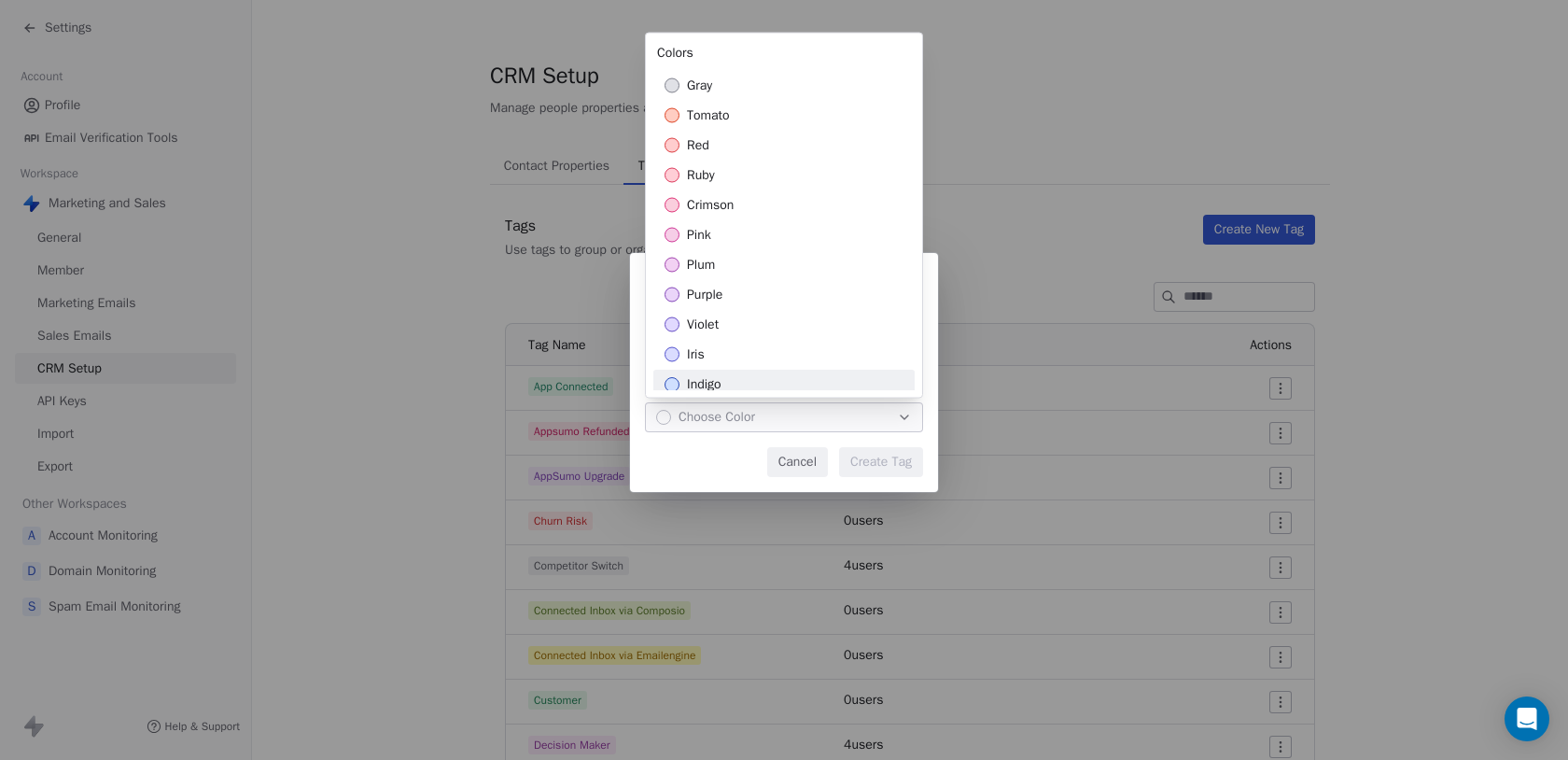 click on "indigo" at bounding box center [704, 385] 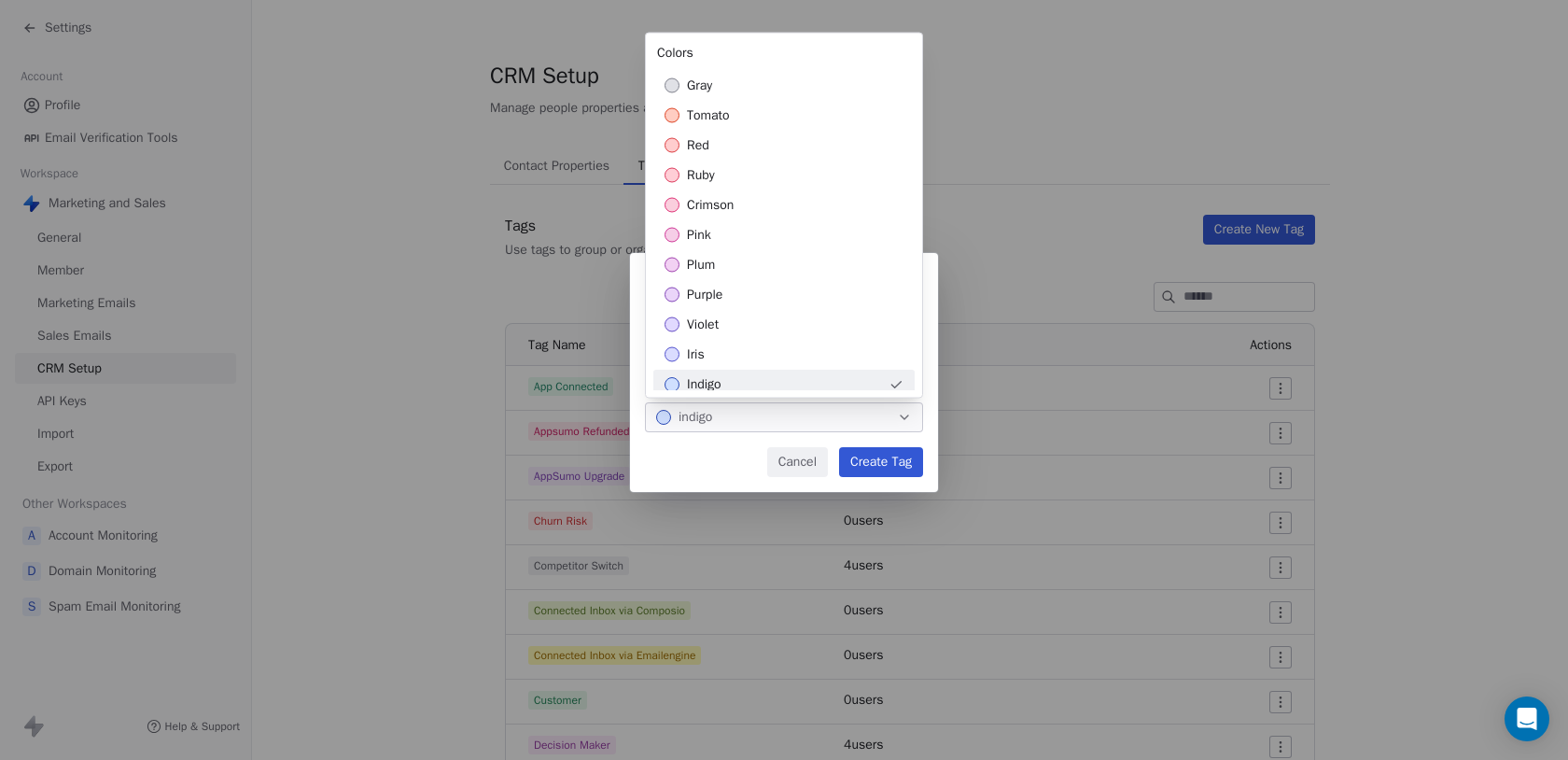 click on "**********" at bounding box center [784, 380] 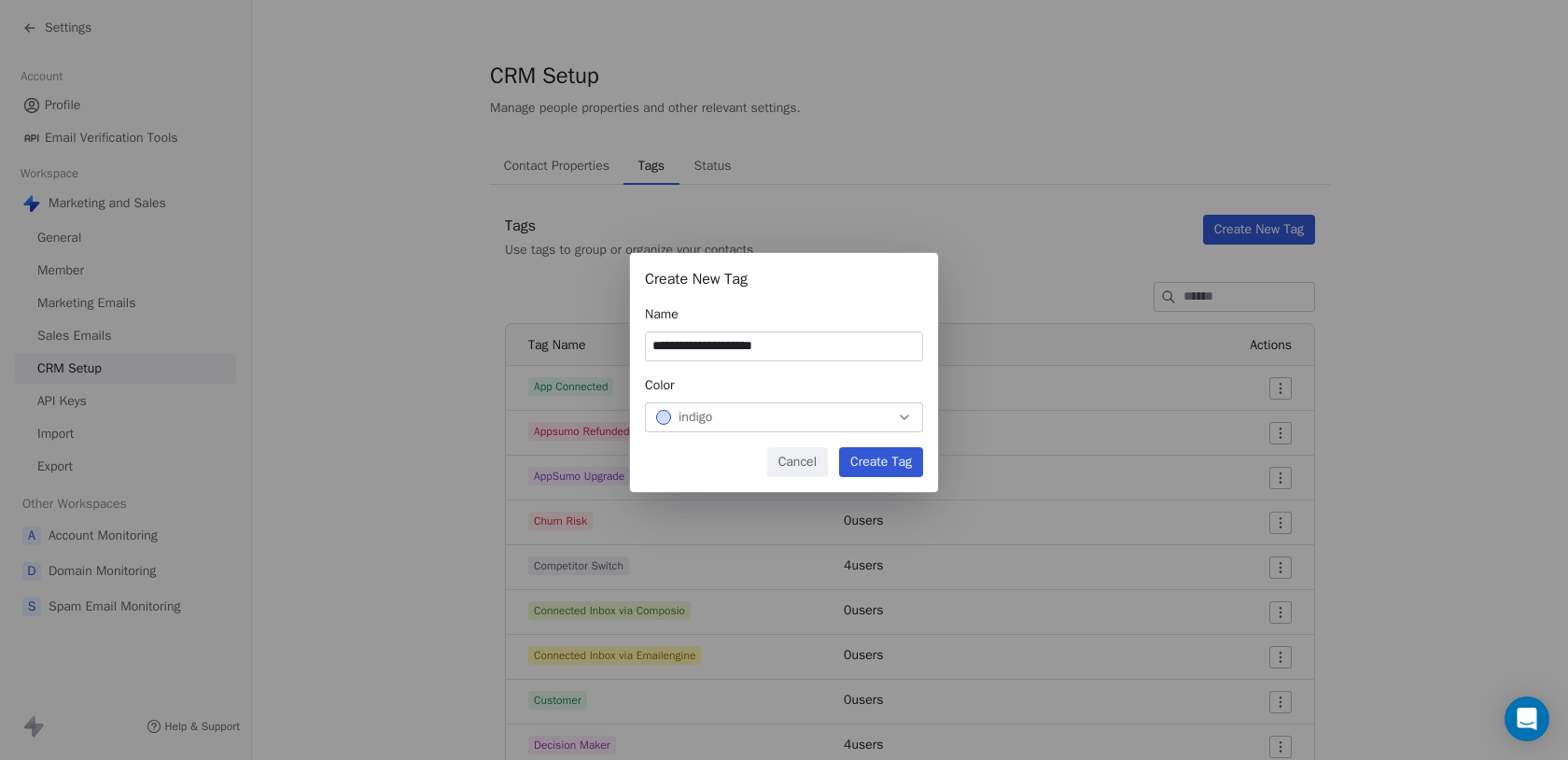 click on "Create Tag" at bounding box center [881, 462] 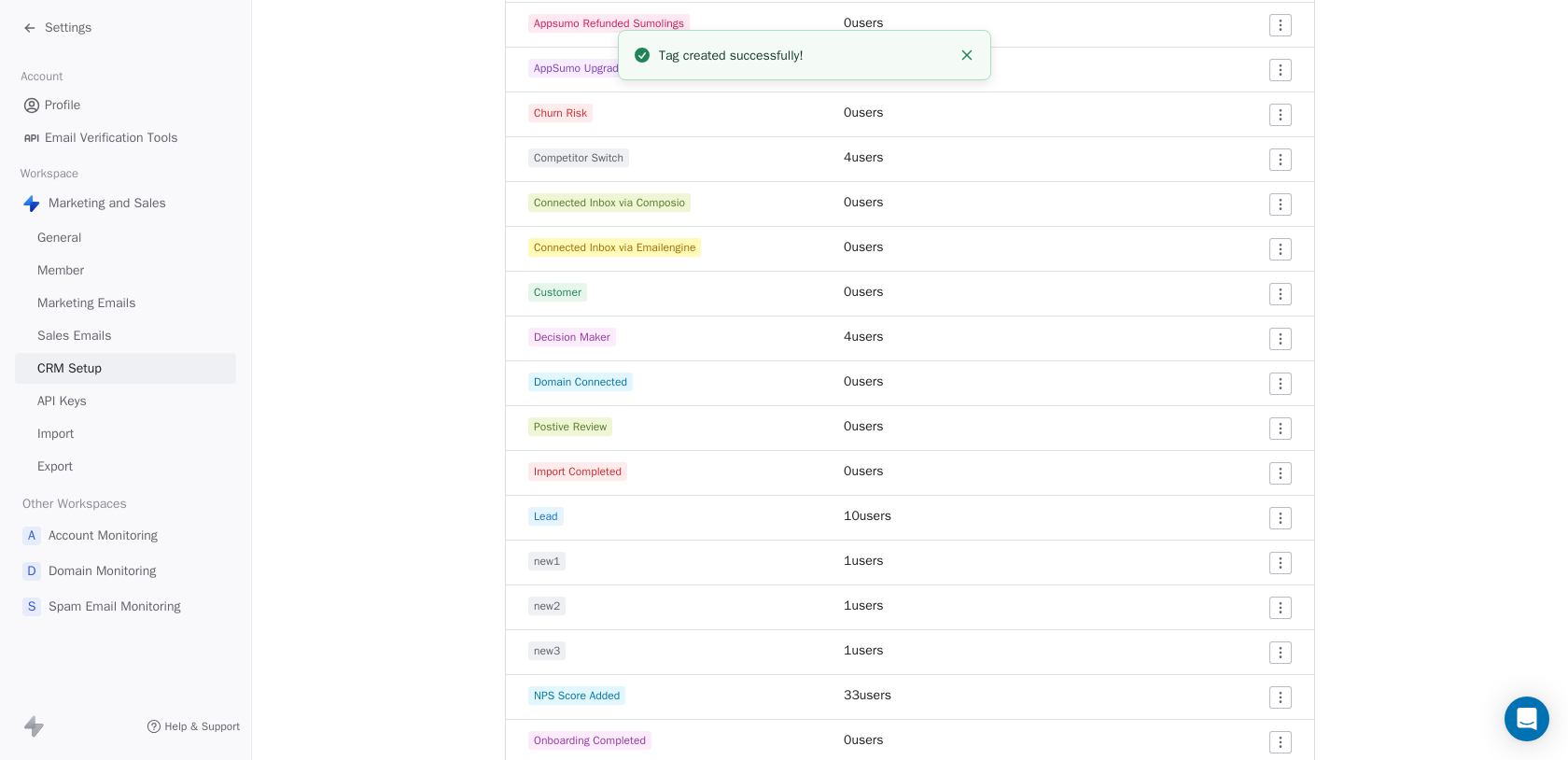 scroll, scrollTop: 0, scrollLeft: 0, axis: both 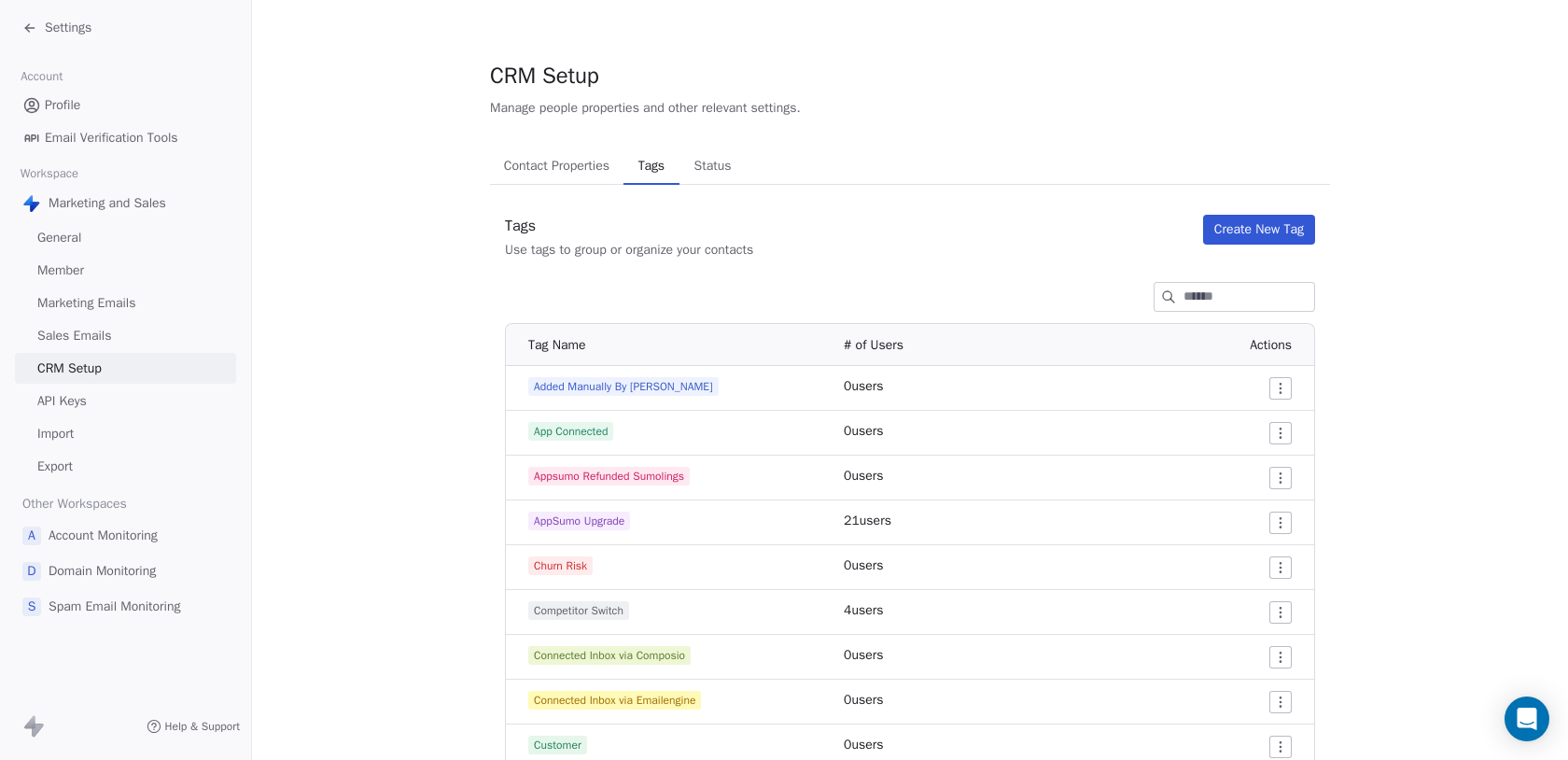 click on "Member" at bounding box center [61, 270] 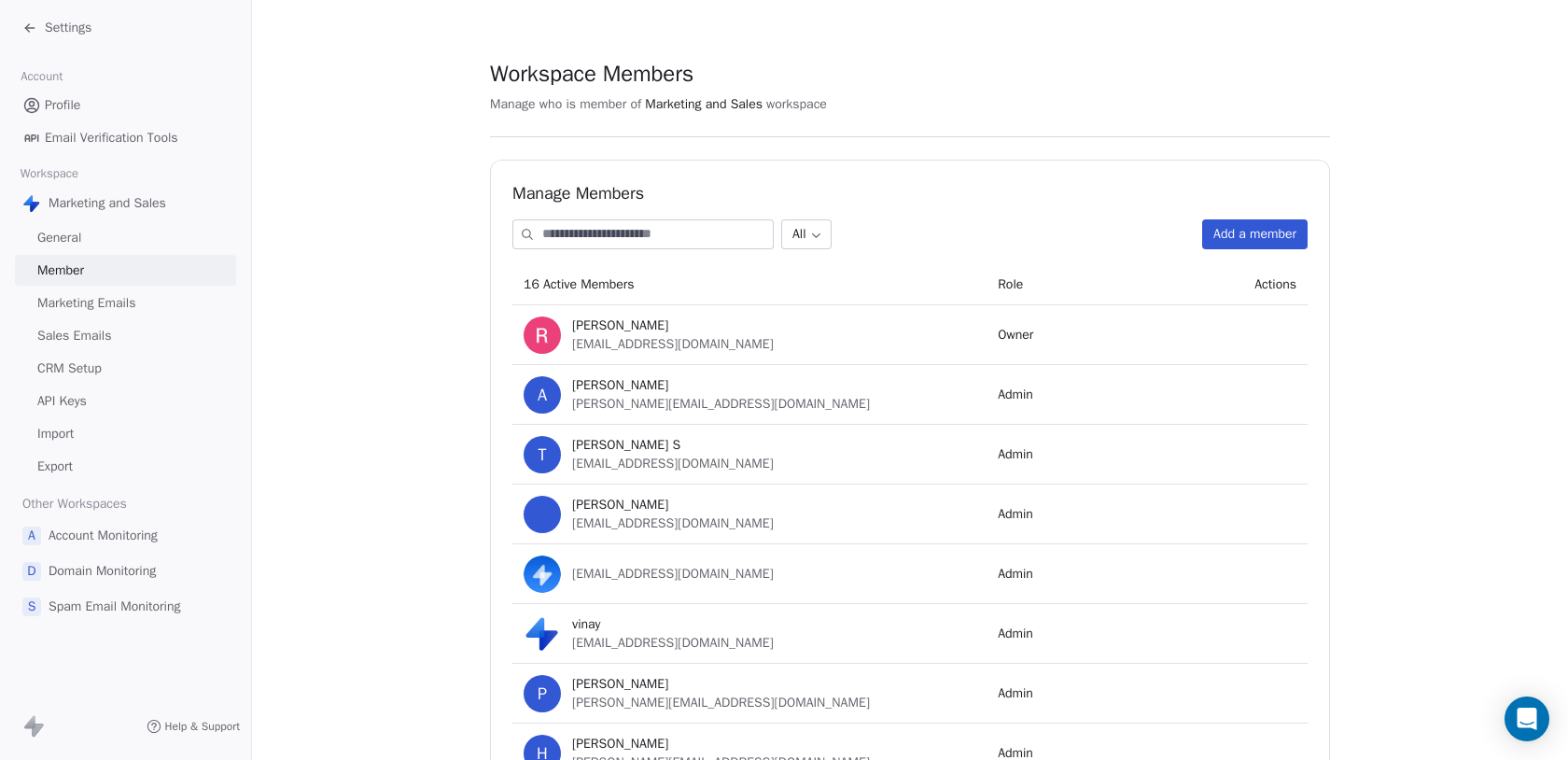 click on "General" at bounding box center [59, 237] 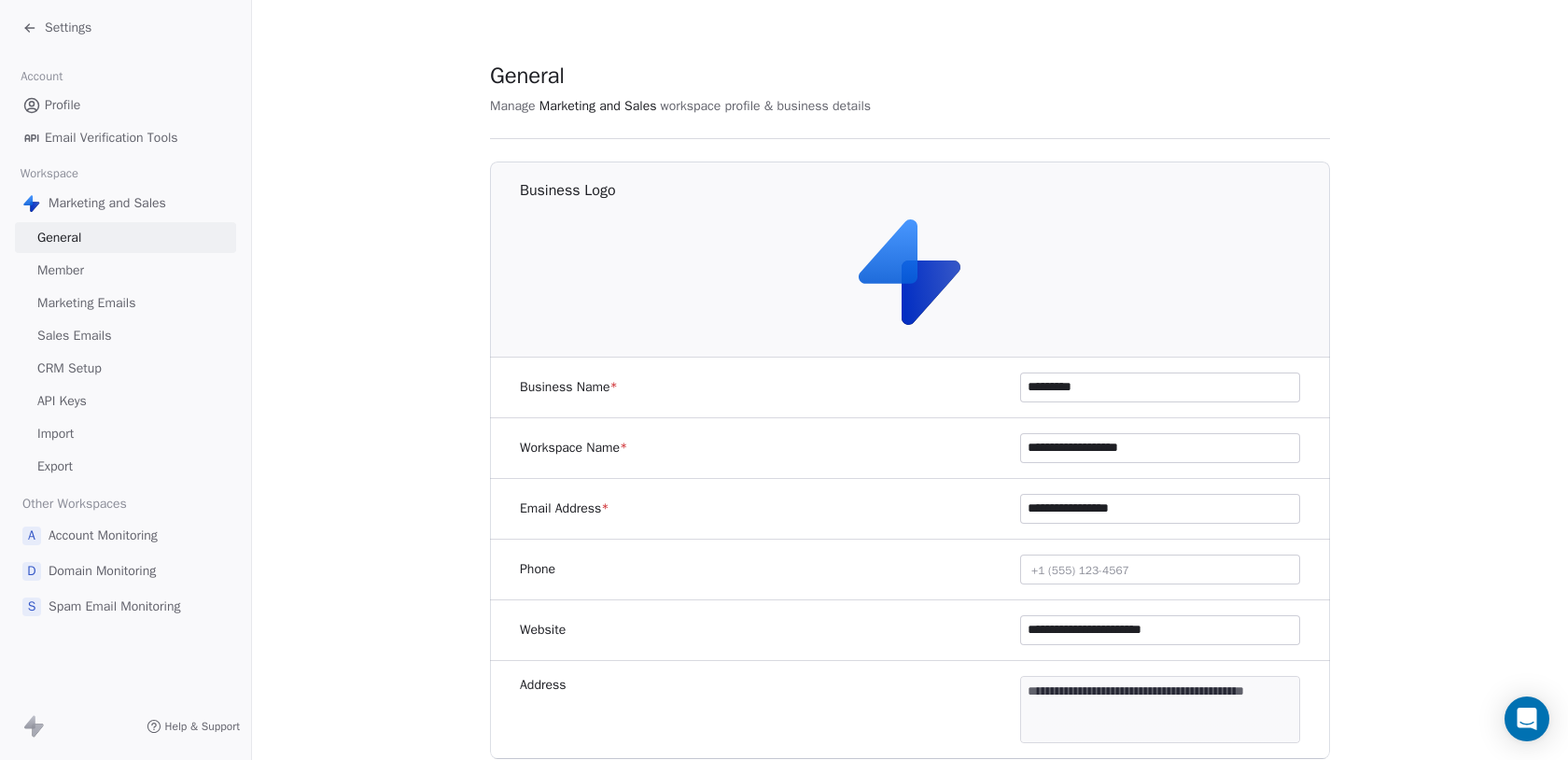 click on "Settings" at bounding box center (68, 28) 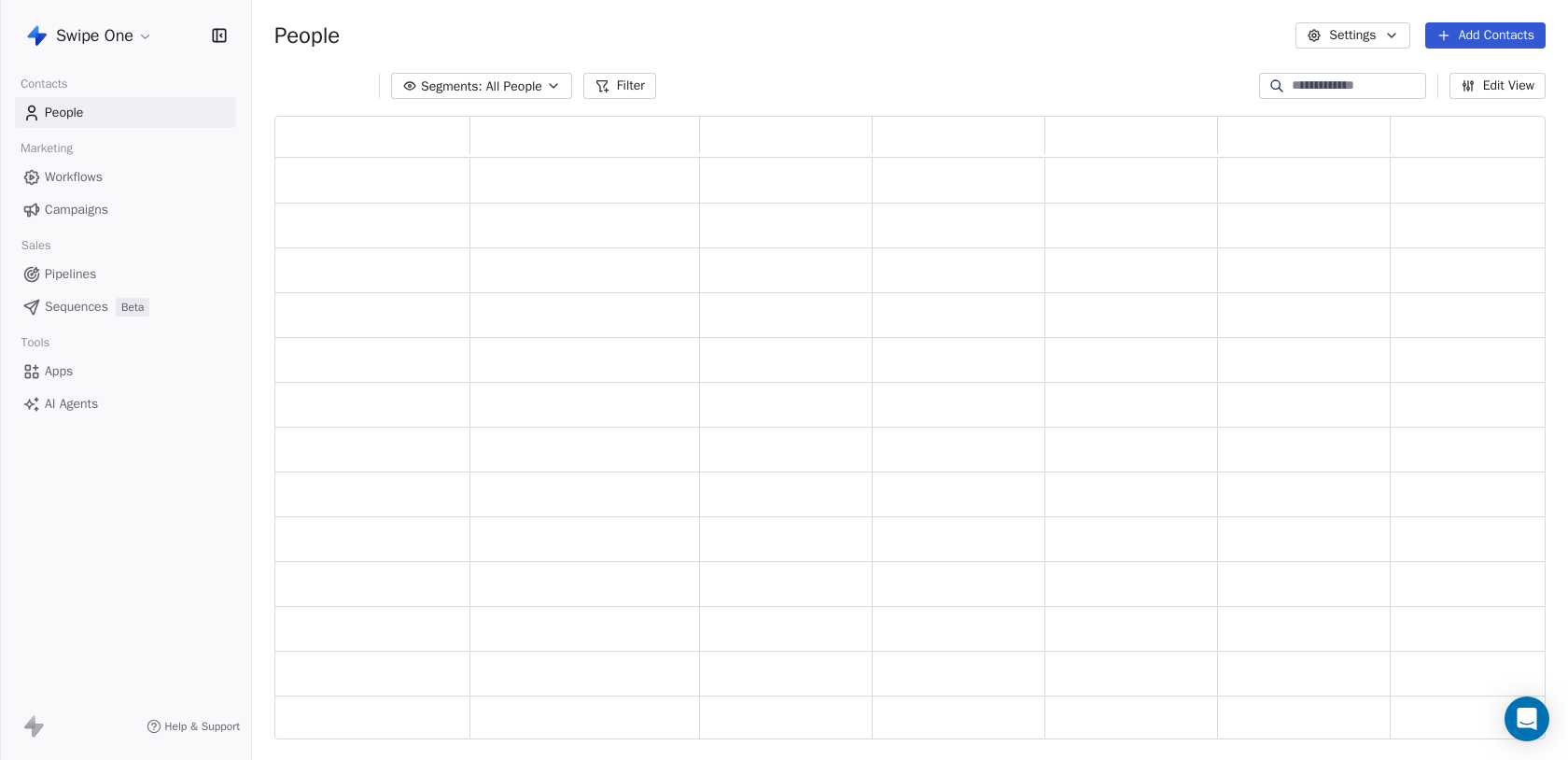 scroll, scrollTop: 0, scrollLeft: 1, axis: horizontal 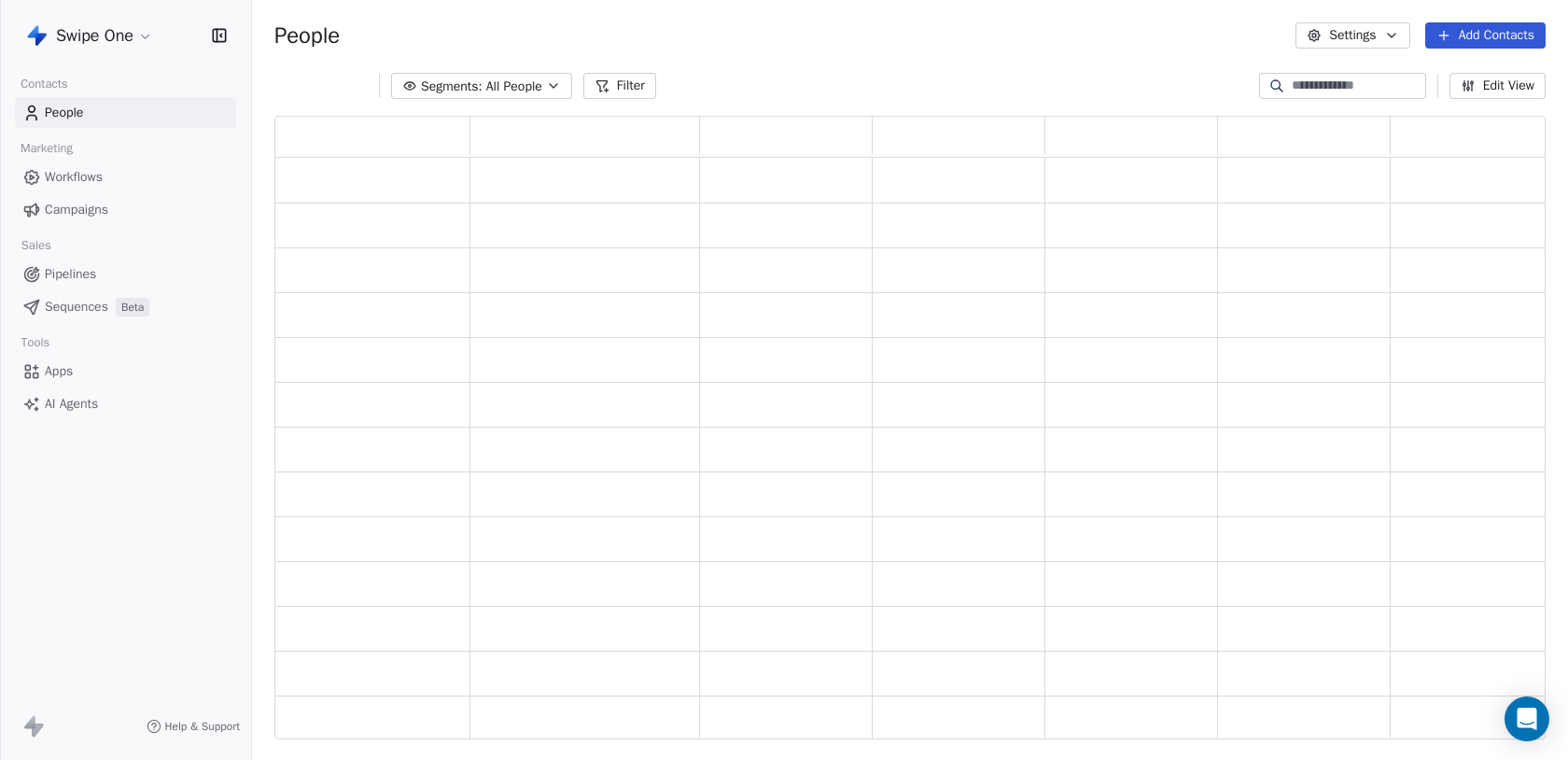 click at bounding box center (1357, 86) 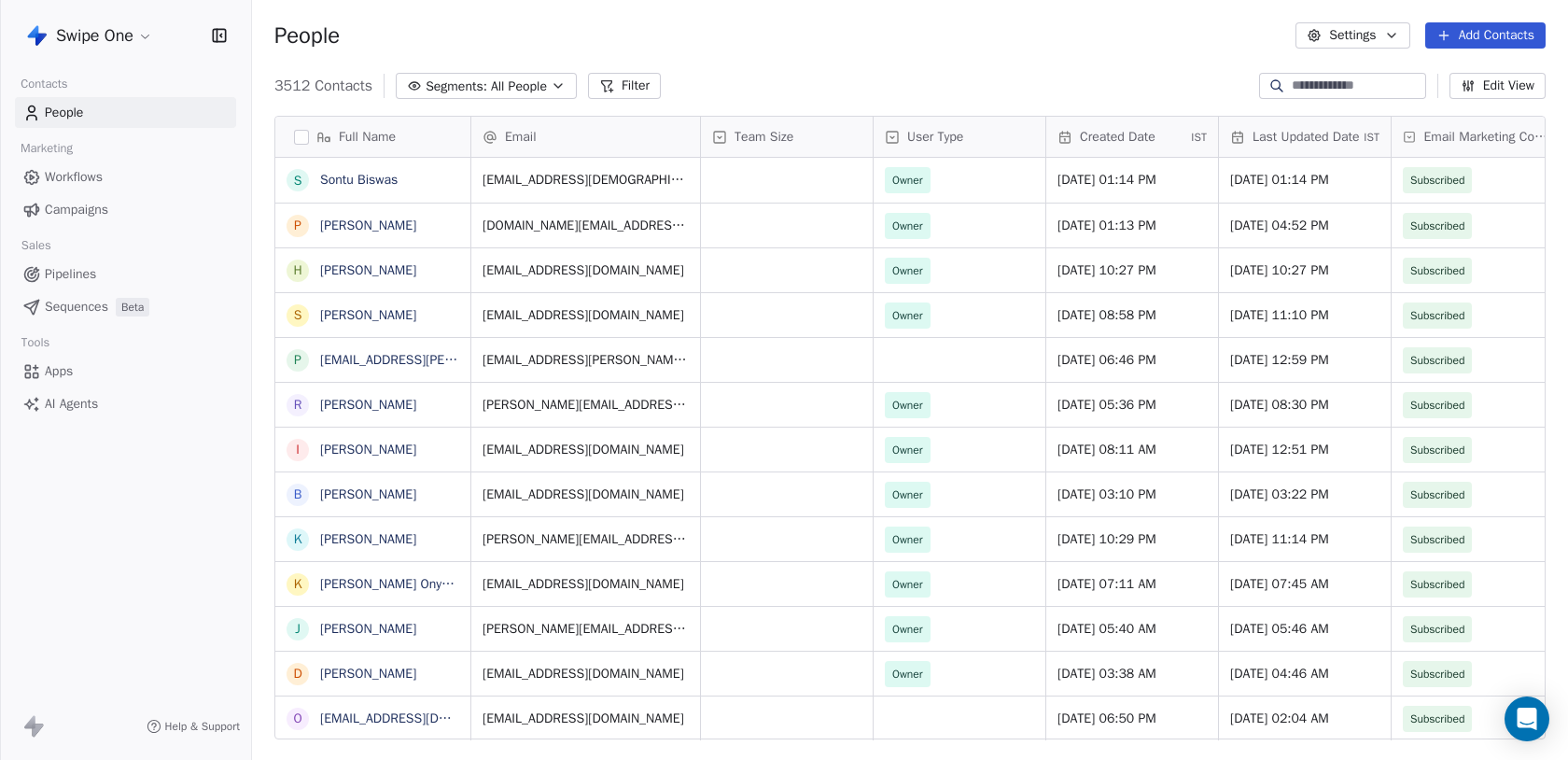 paste on "**********" 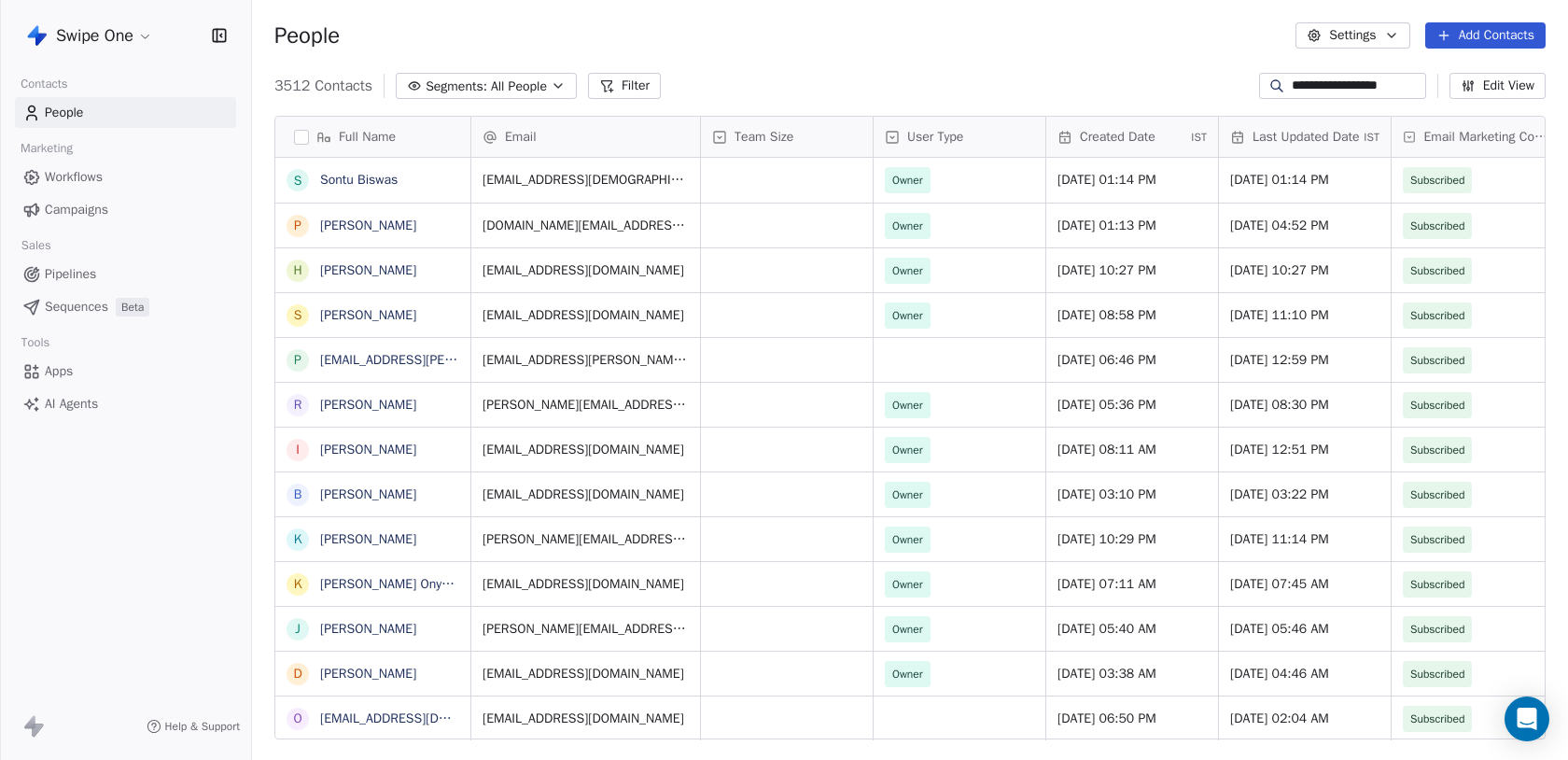 scroll, scrollTop: 0, scrollLeft: 1, axis: horizontal 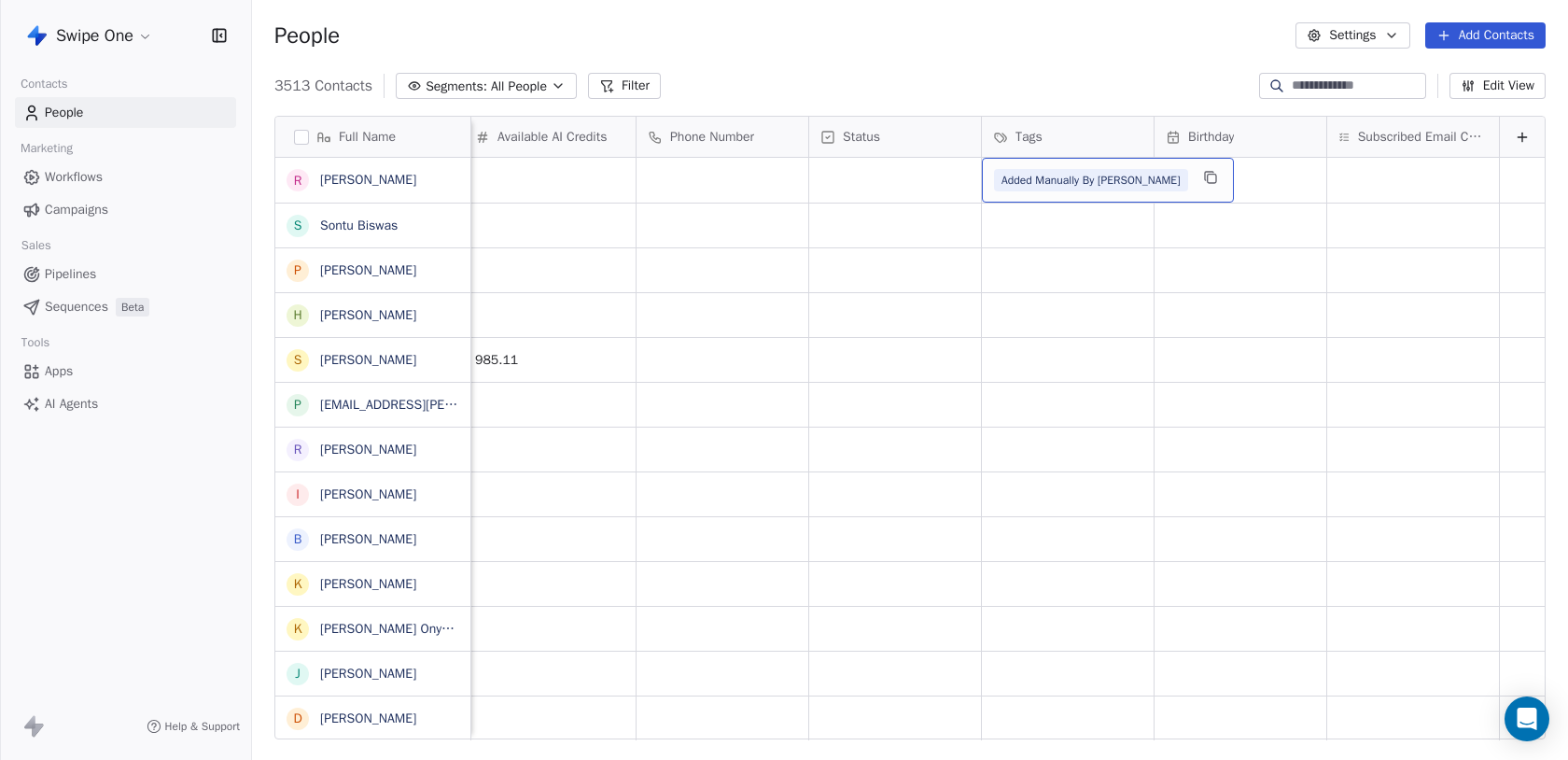 click on "Added Manually By [PERSON_NAME]" at bounding box center (1091, 180) 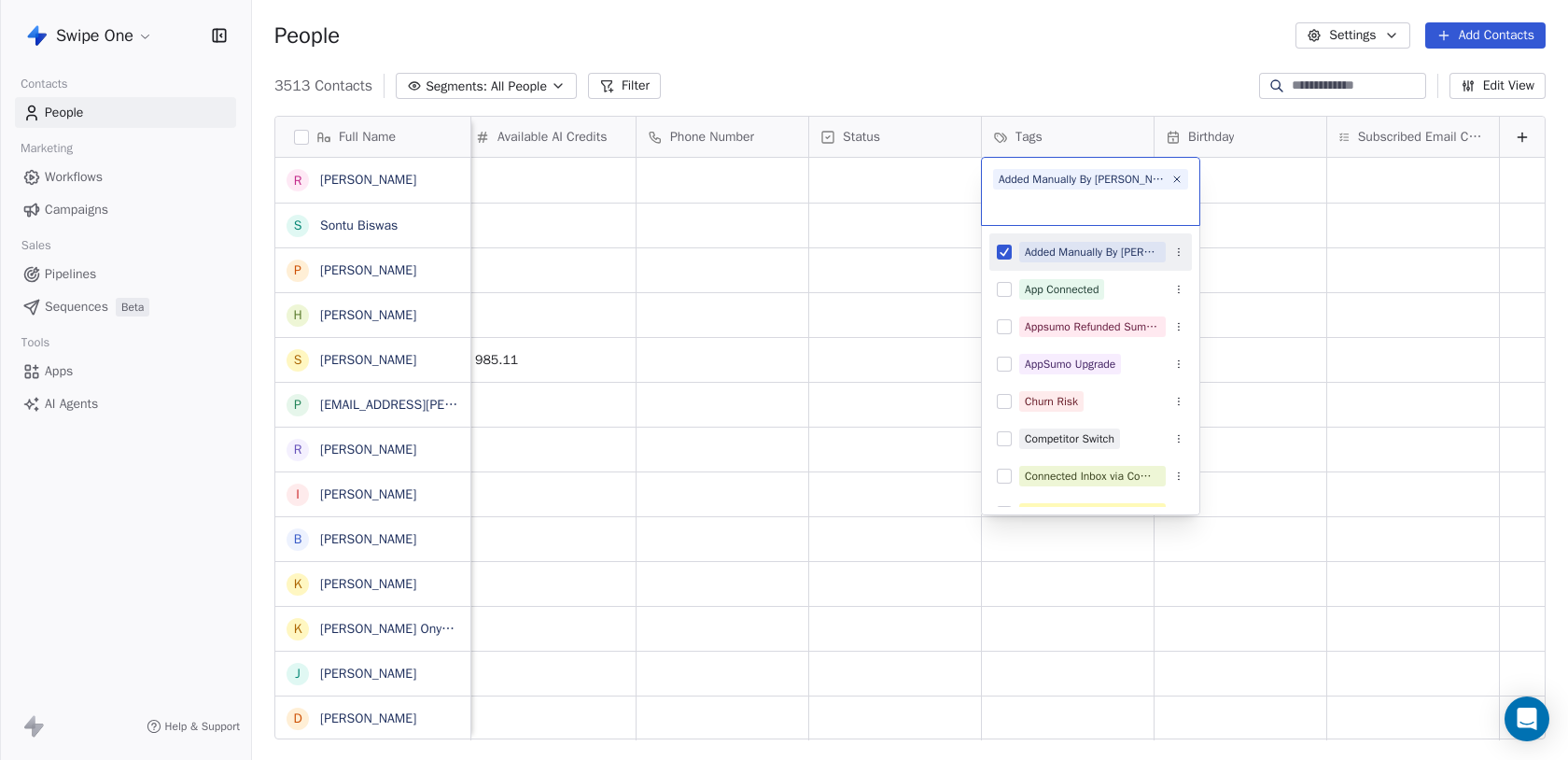 click on "Swipe One Contacts People Marketing Workflows Campaigns Sales Pipelines Sequences Beta Tools Apps AI Agents Help & Support People Settings  Add Contacts 3513 Contacts Segments: All People Filter  Edit View Tag Add to Sequence Export Full Name R [PERSON_NAME] S [PERSON_NAME] P [PERSON_NAME] H [PERSON_NAME] S [PERSON_NAME] p [EMAIL_ADDRESS][PERSON_NAME][DOMAIN_NAME] R [PERSON_NAME] I [PERSON_NAME] B [PERSON_NAME] K [PERSON_NAME] K [PERSON_NAME] Onyx Trauma Healing Center J [PERSON_NAME] D [PERSON_NAME] o [EMAIL_ADDRESS][DOMAIN_NAME] j [PERSON_NAME] J [PERSON_NAME] V Viper 61 A [PERSON_NAME] h [PERSON_NAME] [PERSON_NAME] t test test T [PERSON_NAME] A [PERSON_NAME] T [PERSON_NAME] F [PERSON_NAME] [PERSON_NAME] B [PERSON_NAME] P [PERSON_NAME] N [PERSON_NAME] [PERSON_NAME] klardi Xhago v vinay v vmedia yde R [PERSON_NAME] [PERSON_NAME] M [PERSON_NAME] N [PERSON_NAME] Plan Trial End Date IST Trial Start Date IST Available AI Credits Phone Number Status Tags Birthday Subscribed Email Categories   Added Manually By [PERSON_NAME]   [DATE] 01:13 PM [DATE] 01:14 PM     Appsumo Tier 2   985.11" at bounding box center (784, 380) 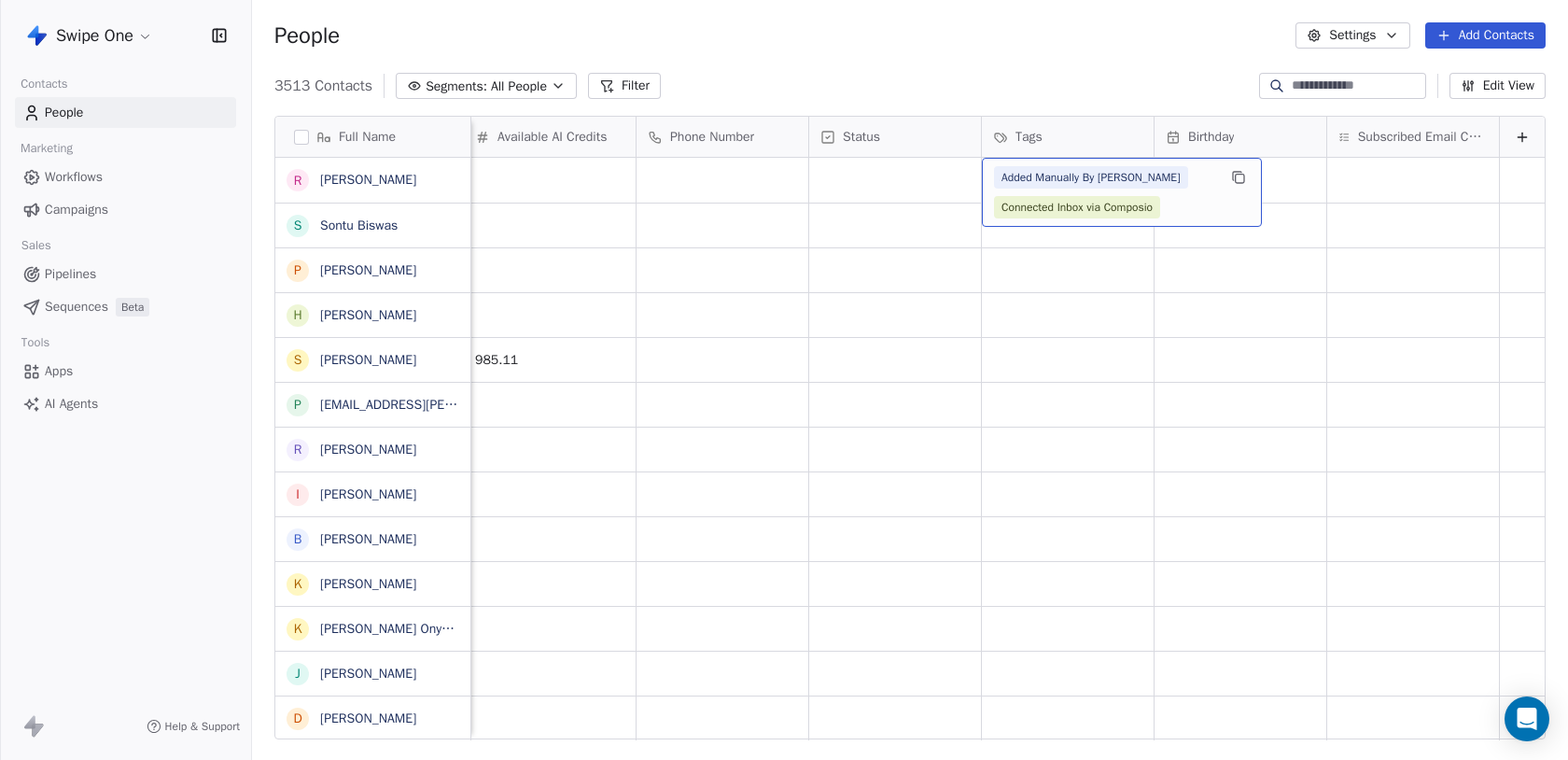 click on "Added Manually By [PERSON_NAME]" at bounding box center (1091, 177) 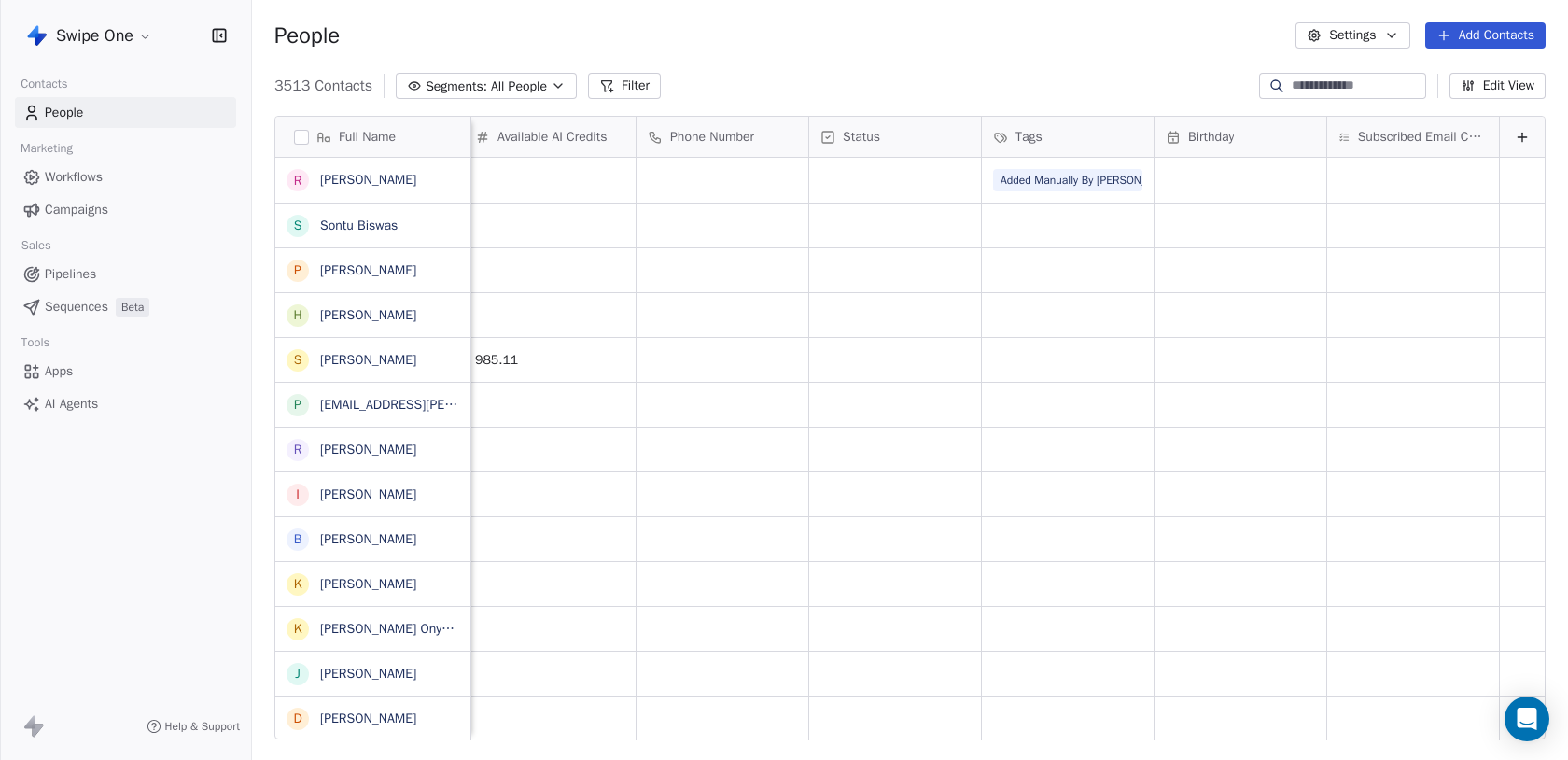 click on "Swipe One Contacts People Marketing Workflows Campaigns Sales Pipelines Sequences Beta Tools Apps AI Agents Help & Support People Settings  Add Contacts 3513 Contacts Segments: All People Filter  Edit View Tag Add to Sequence Export Full Name R [PERSON_NAME] S [PERSON_NAME] P [PERSON_NAME] H [PERSON_NAME] S [PERSON_NAME] p [EMAIL_ADDRESS][PERSON_NAME][DOMAIN_NAME] R [PERSON_NAME] I [PERSON_NAME] B [PERSON_NAME] K [PERSON_NAME] K [PERSON_NAME] Onyx Trauma Healing Center J [PERSON_NAME] D [PERSON_NAME] o [EMAIL_ADDRESS][DOMAIN_NAME] j [PERSON_NAME] J [PERSON_NAME] V Viper 61 A [PERSON_NAME] h [PERSON_NAME] [PERSON_NAME] t test test T [PERSON_NAME] A [PERSON_NAME] T [PERSON_NAME] F [PERSON_NAME] [PERSON_NAME] B [PERSON_NAME] P [PERSON_NAME] N [PERSON_NAME] [PERSON_NAME] klardi Xhago v vinay v vmedia yde R [PERSON_NAME] [PERSON_NAME] M [PERSON_NAME] N [PERSON_NAME] Plan Trial End Date IST Trial Start Date IST Available AI Credits Phone Number Status Tags Birthday Subscribed Email Categories   Added Manually By [PERSON_NAME] Connected Inbox via Composio   [DATE] 01:13 PM [DATE] 01:14 PM" at bounding box center (784, 380) 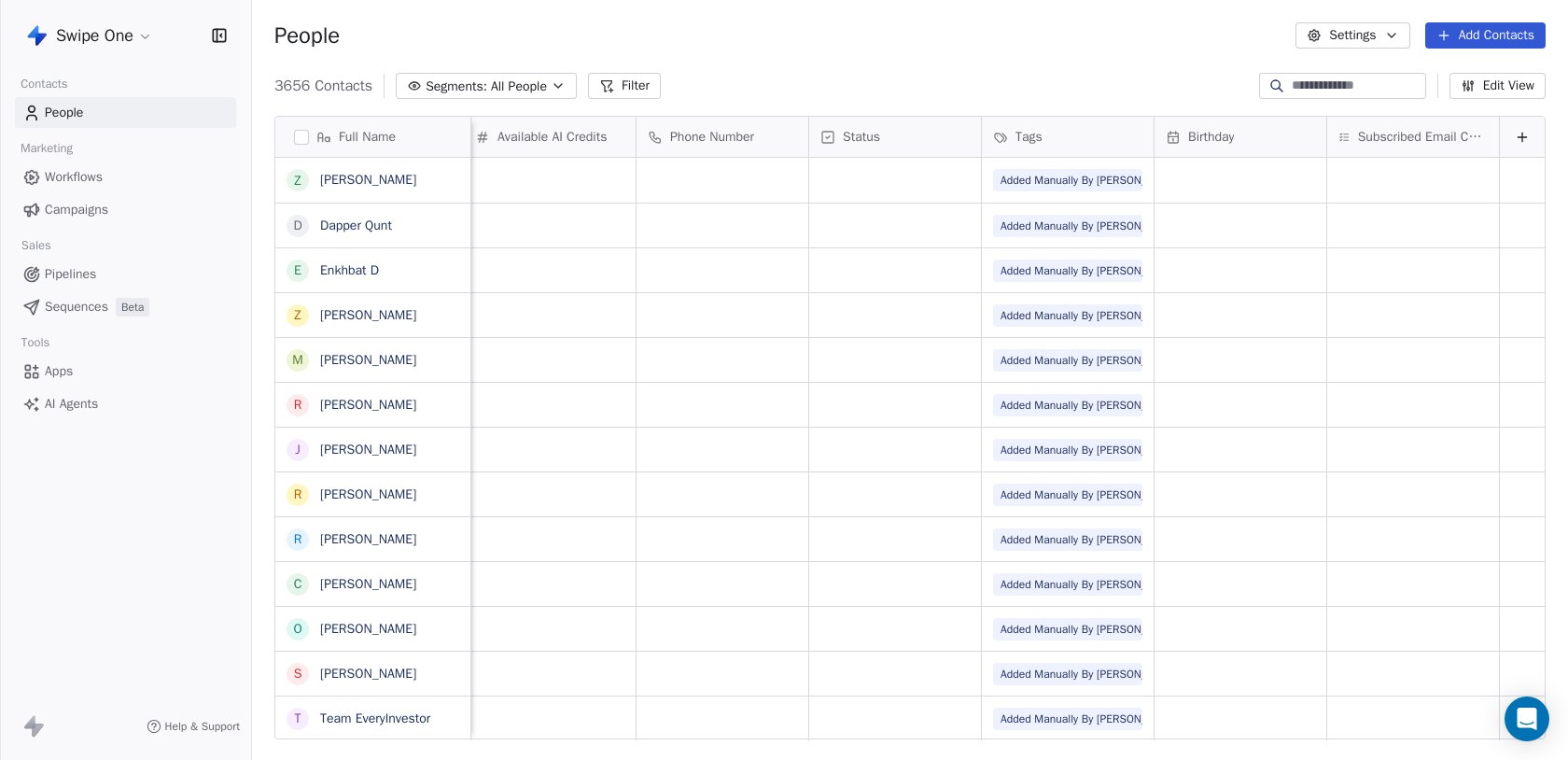 click at bounding box center (1342, 86) 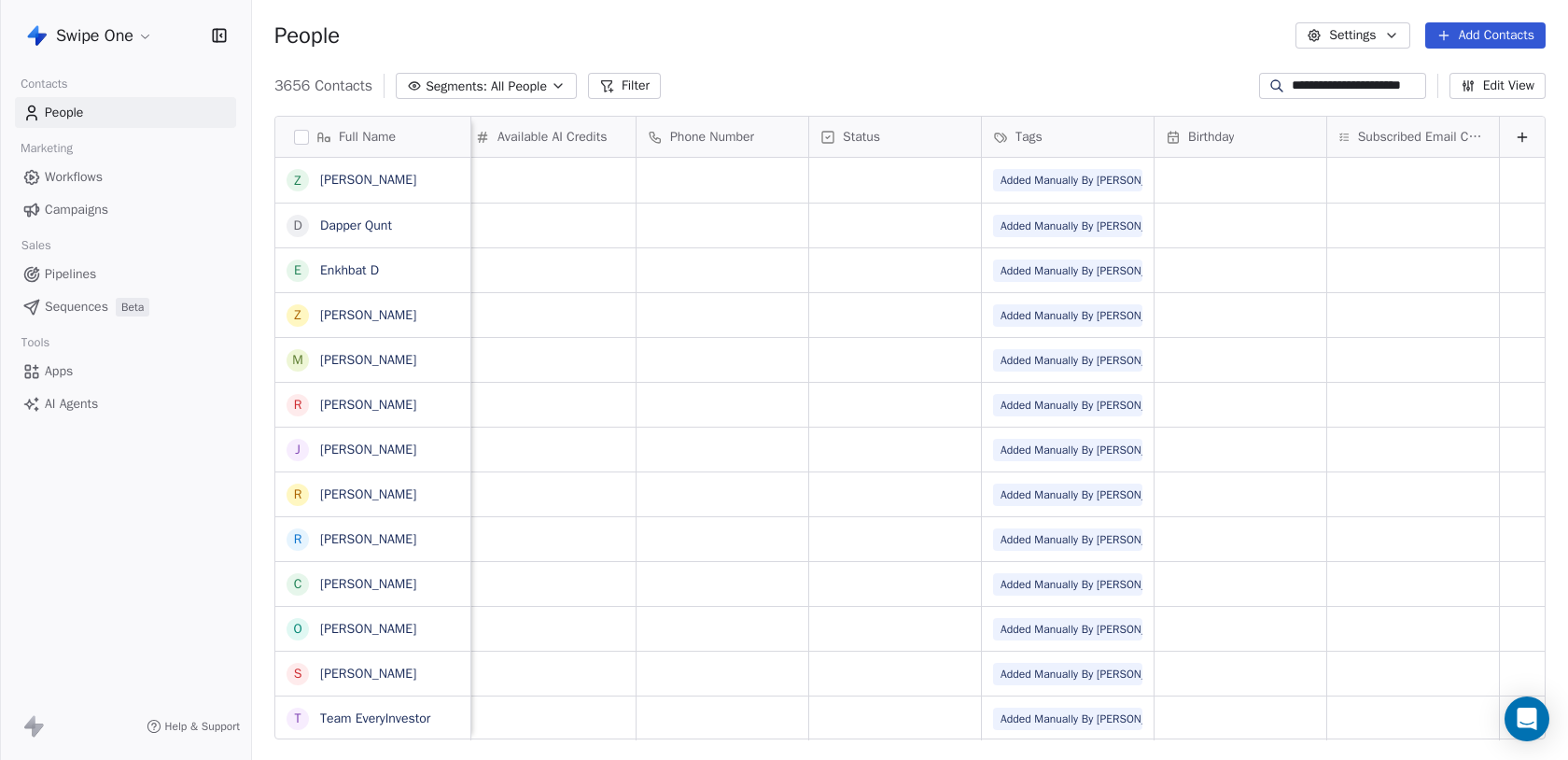 scroll, scrollTop: 0, scrollLeft: 16, axis: horizontal 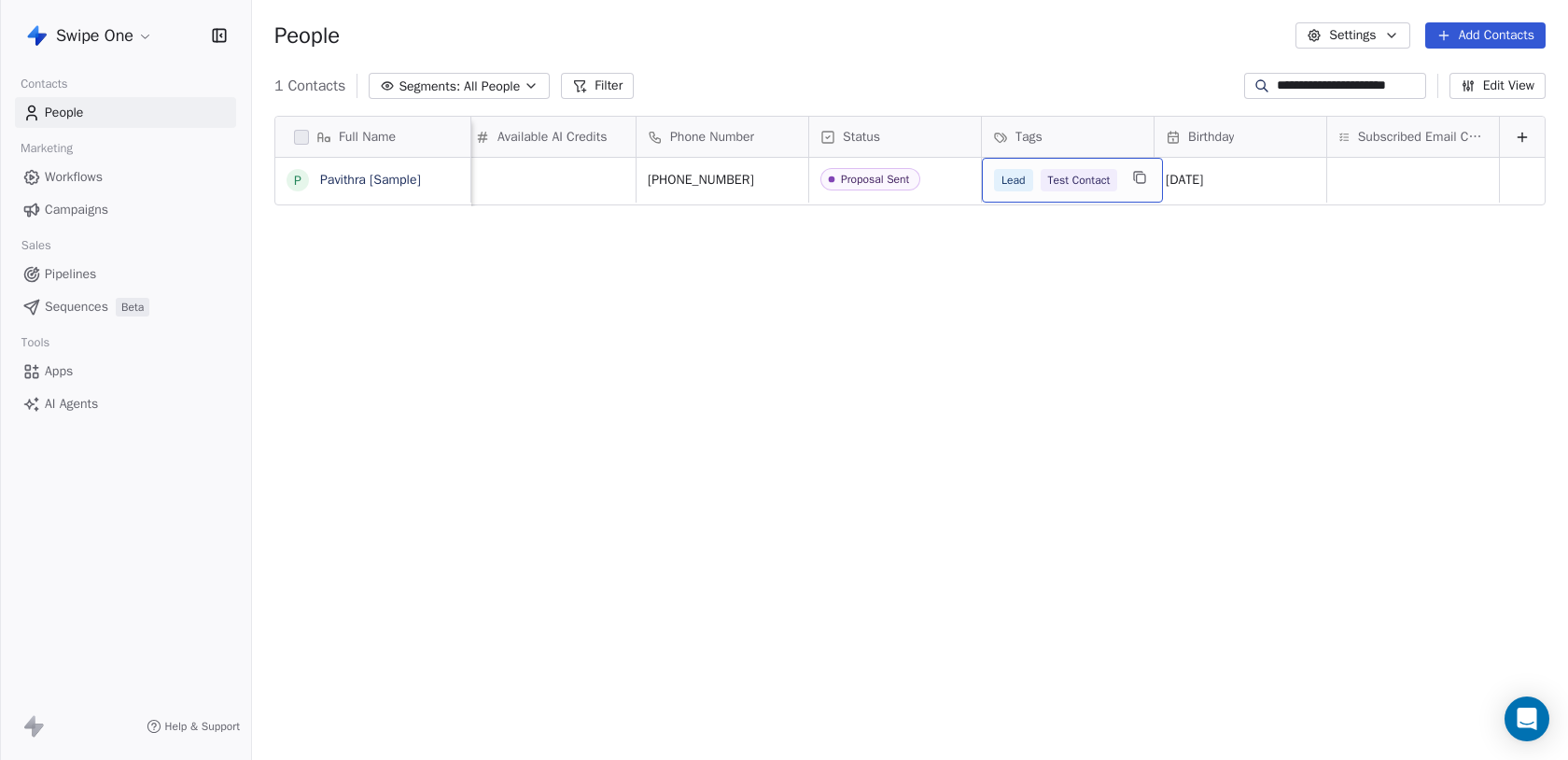 click on "Test Contact" at bounding box center [1079, 180] 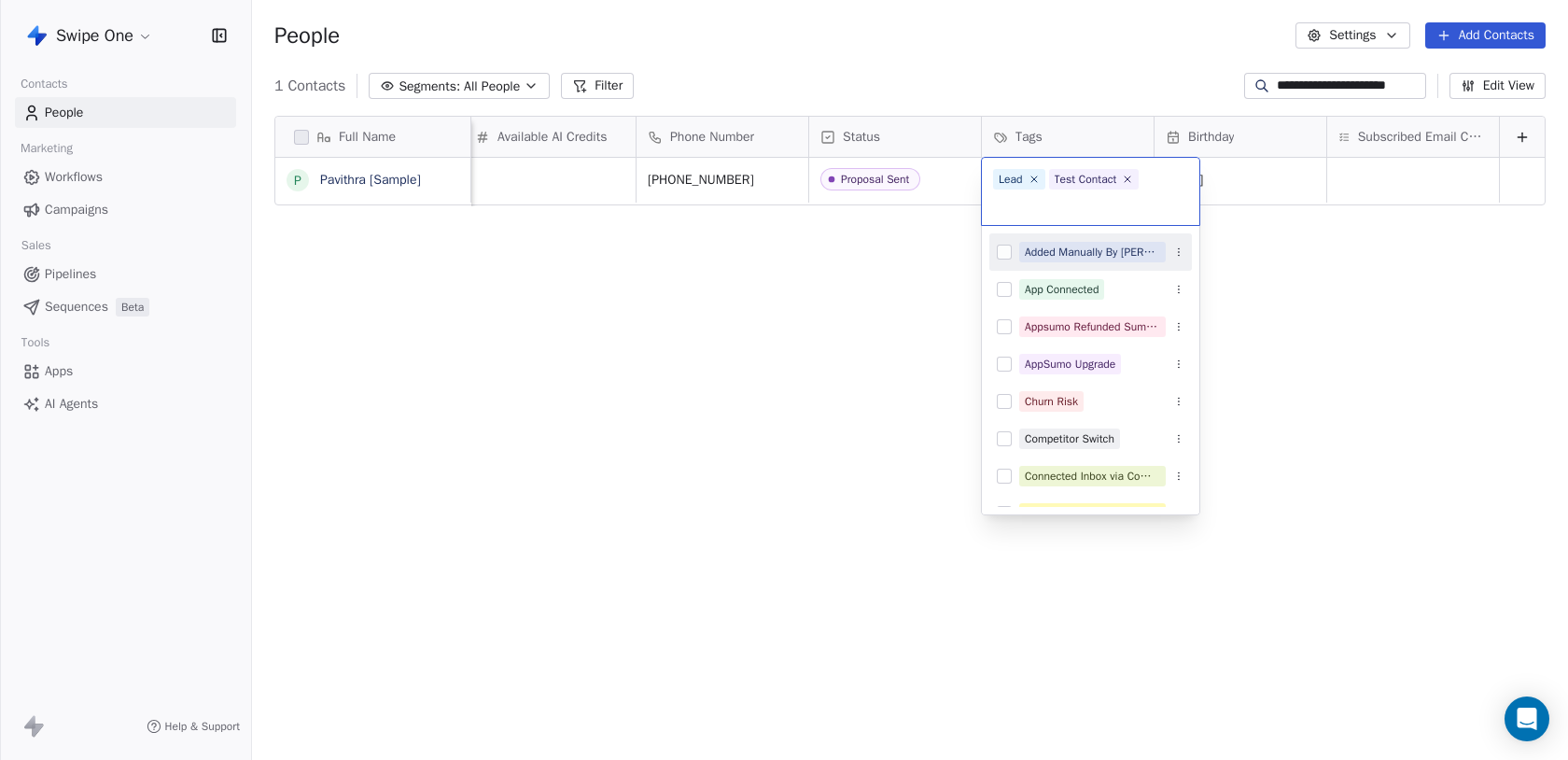 click on "**********" at bounding box center (784, 380) 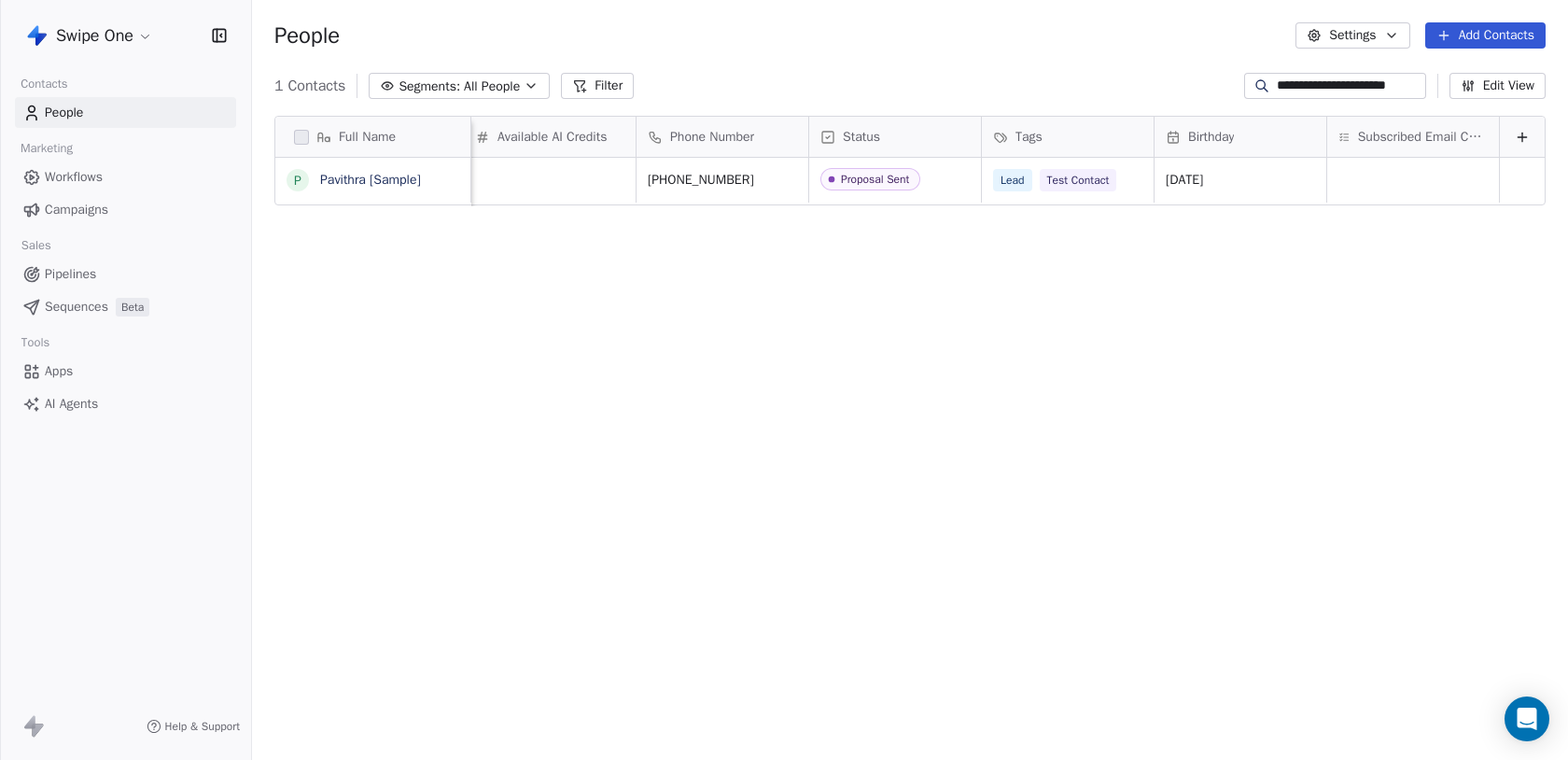 click on "**********" at bounding box center (1350, 86) 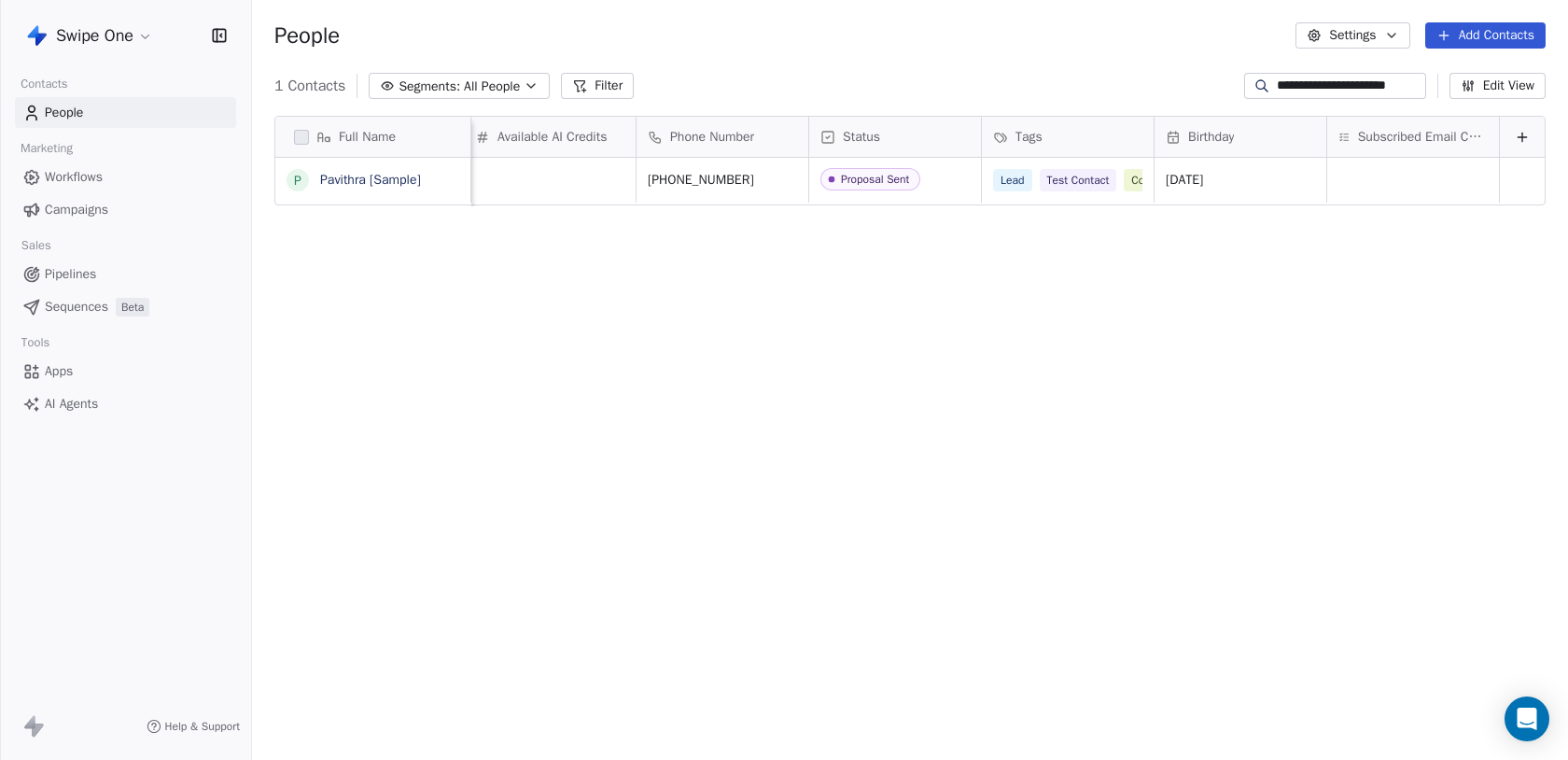 paste on "*" 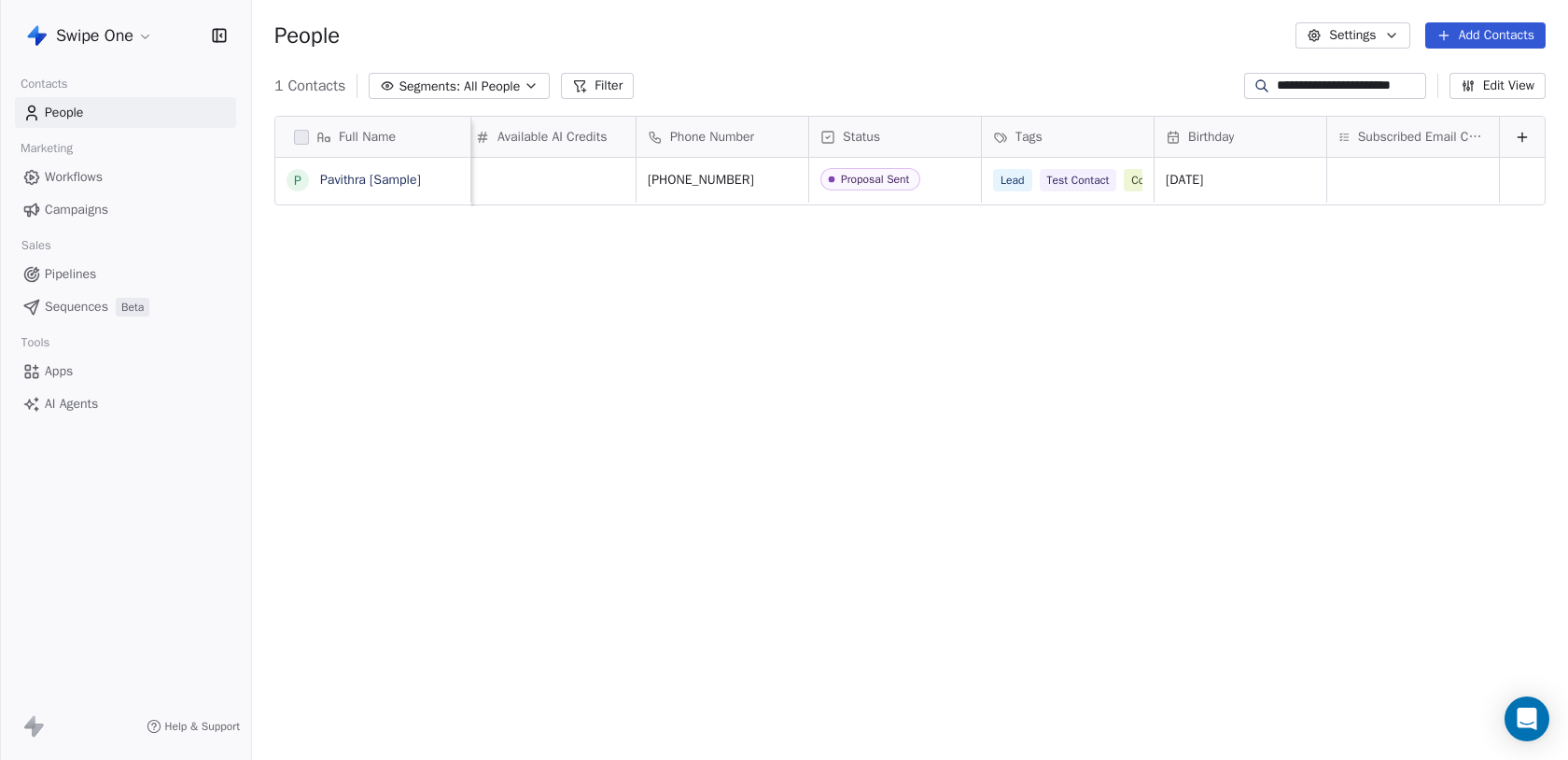 scroll, scrollTop: 0, scrollLeft: 14, axis: horizontal 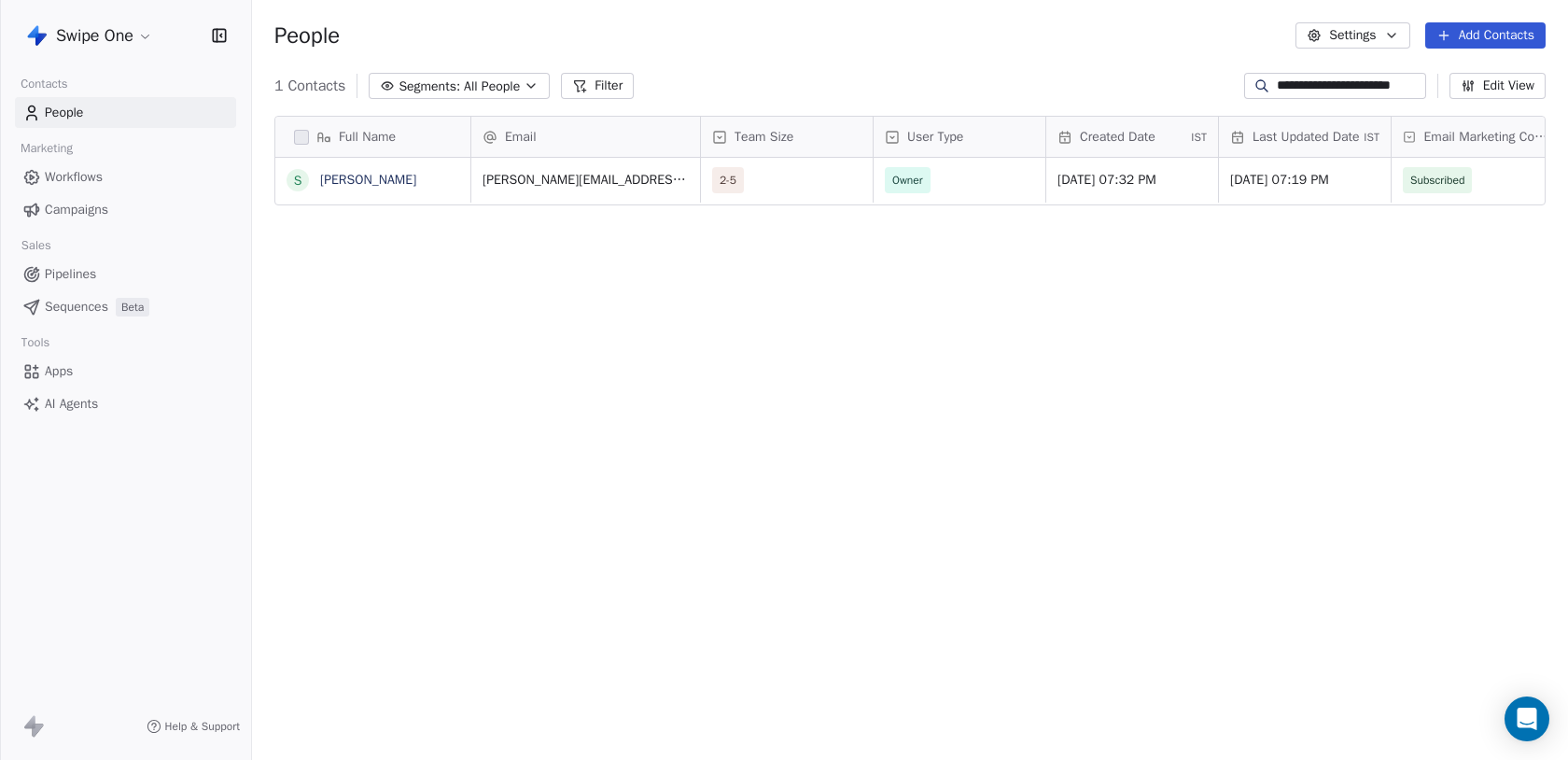 click on "Full Name S [PERSON_NAME] Email Team Size User Type Created Date IST Last Updated Date IST Email Marketing Consent Email Verification Status Use Case Website [PERSON_NAME][EMAIL_ADDRESS][DOMAIN_NAME] 2-5 Owner [DATE] 07:32 PM [DATE] 07:19 PM Subscribed Valid HB ★ Hospitality Business è una piattaforma B2B specializzata nel settore dell'ospitalità, che offre media, consulenza e networking per aziende e professionisti dell’hôtellerie. Attraverso Hospitality Business Magazine [GEOGRAPHIC_DATA], il portale [DOMAIN_NAME] e la Newsletter dell’Albergatore, HB aiuta le aziende a raggiungere i decision maker del settore alberghiero, promuovendo soluzioni, servizi e prodotti per migliorare la competitività delle strutture ricettive. [URL][DOMAIN_NAME]
To pick up a draggable item, press the space bar.
While dragging, use the arrow keys to move the item.
Press space again to drop the item in its new position, or press escape to cancel." at bounding box center [910, 435] 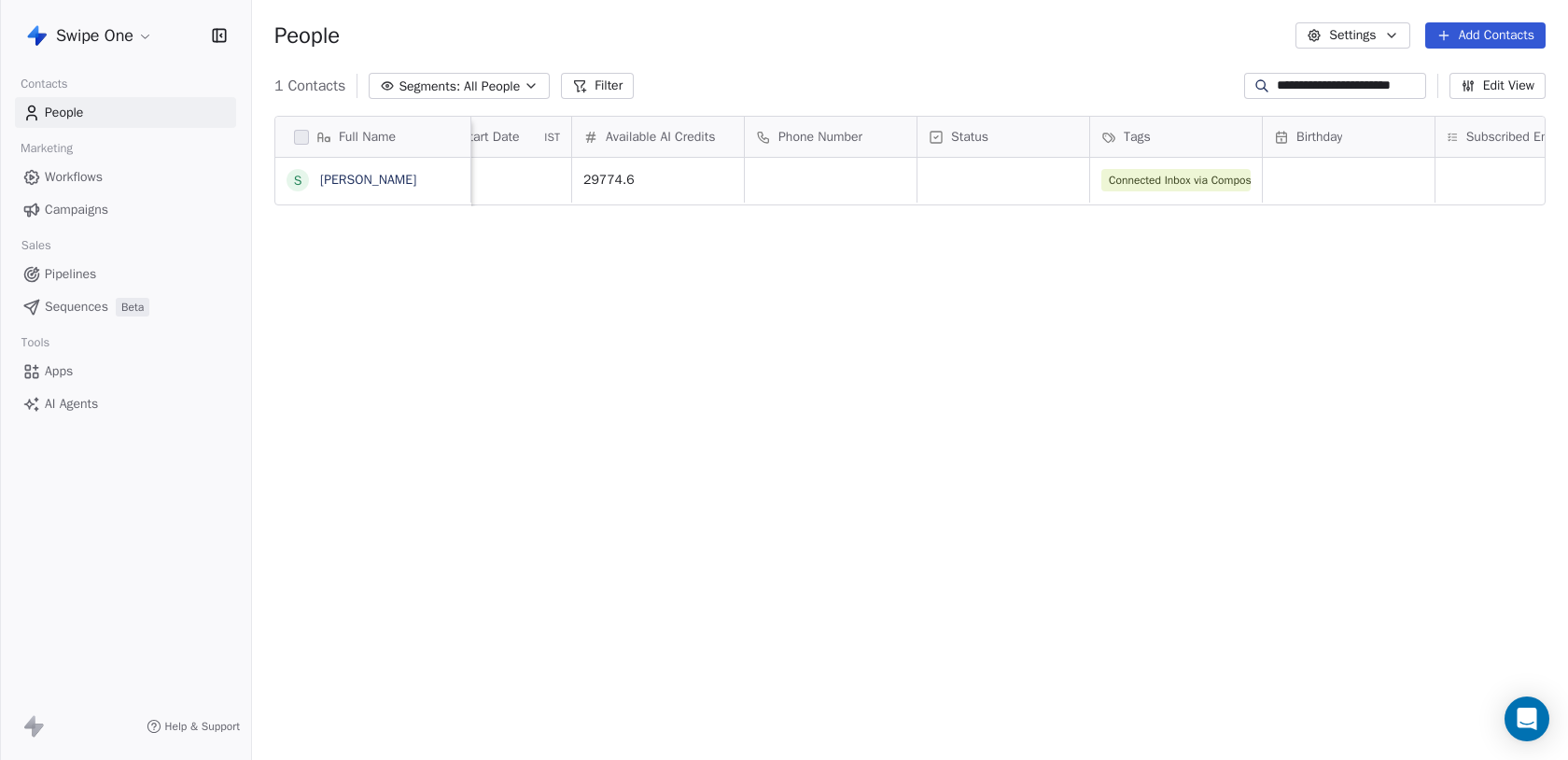 scroll, scrollTop: 0, scrollLeft: 2309, axis: horizontal 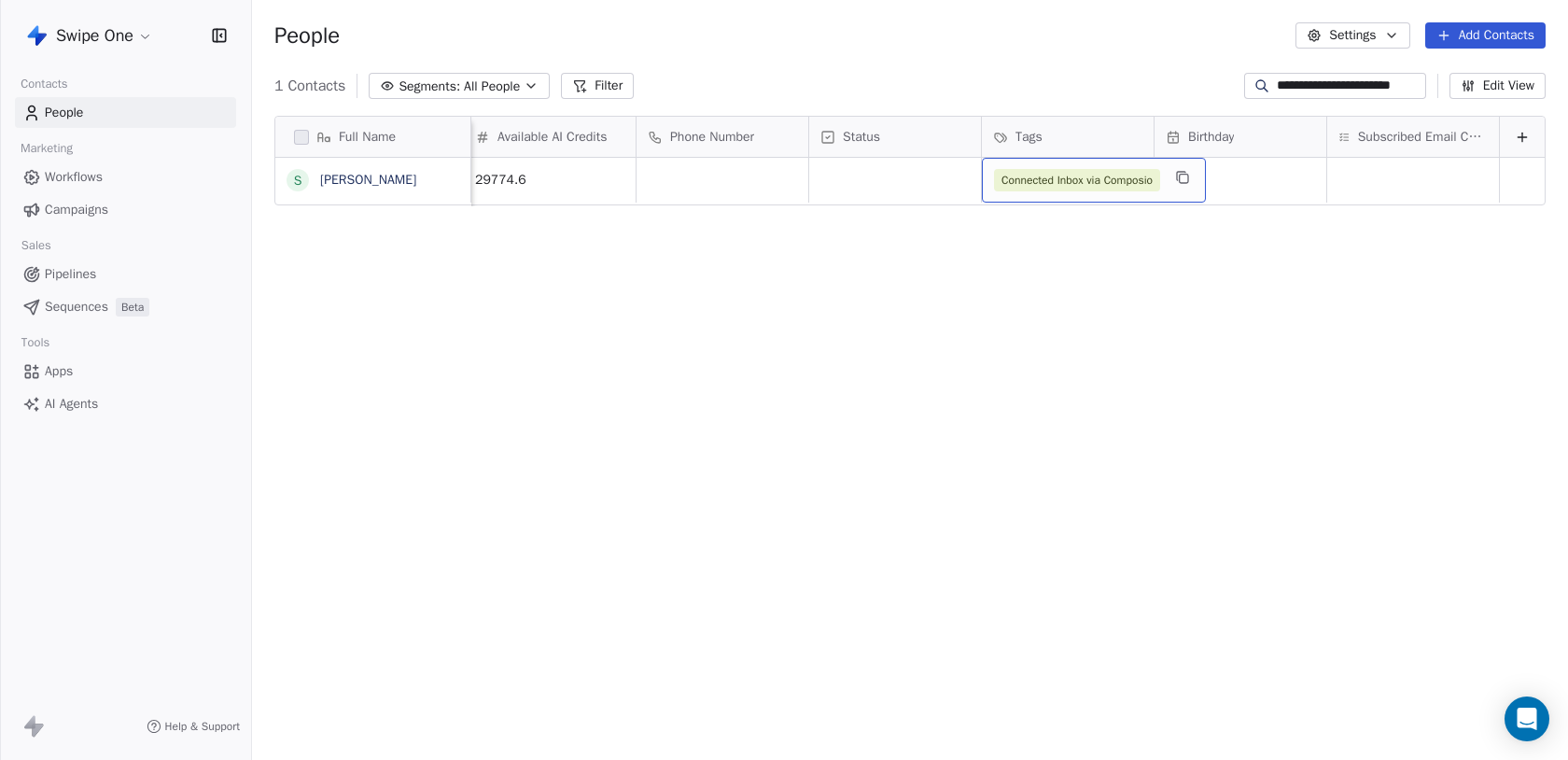 click on "Connected Inbox via Composio" at bounding box center [1077, 180] 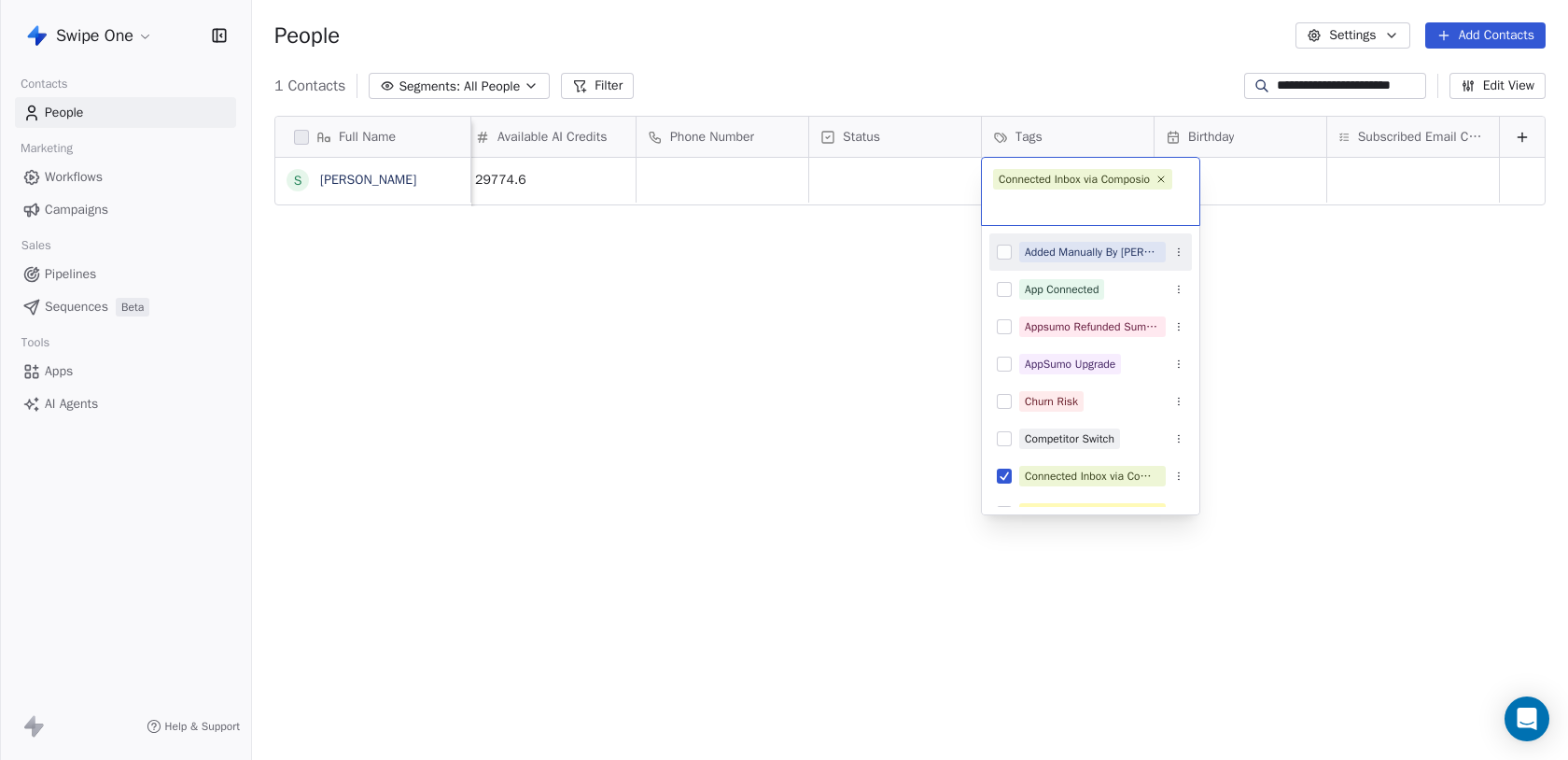 click on "**********" at bounding box center (784, 380) 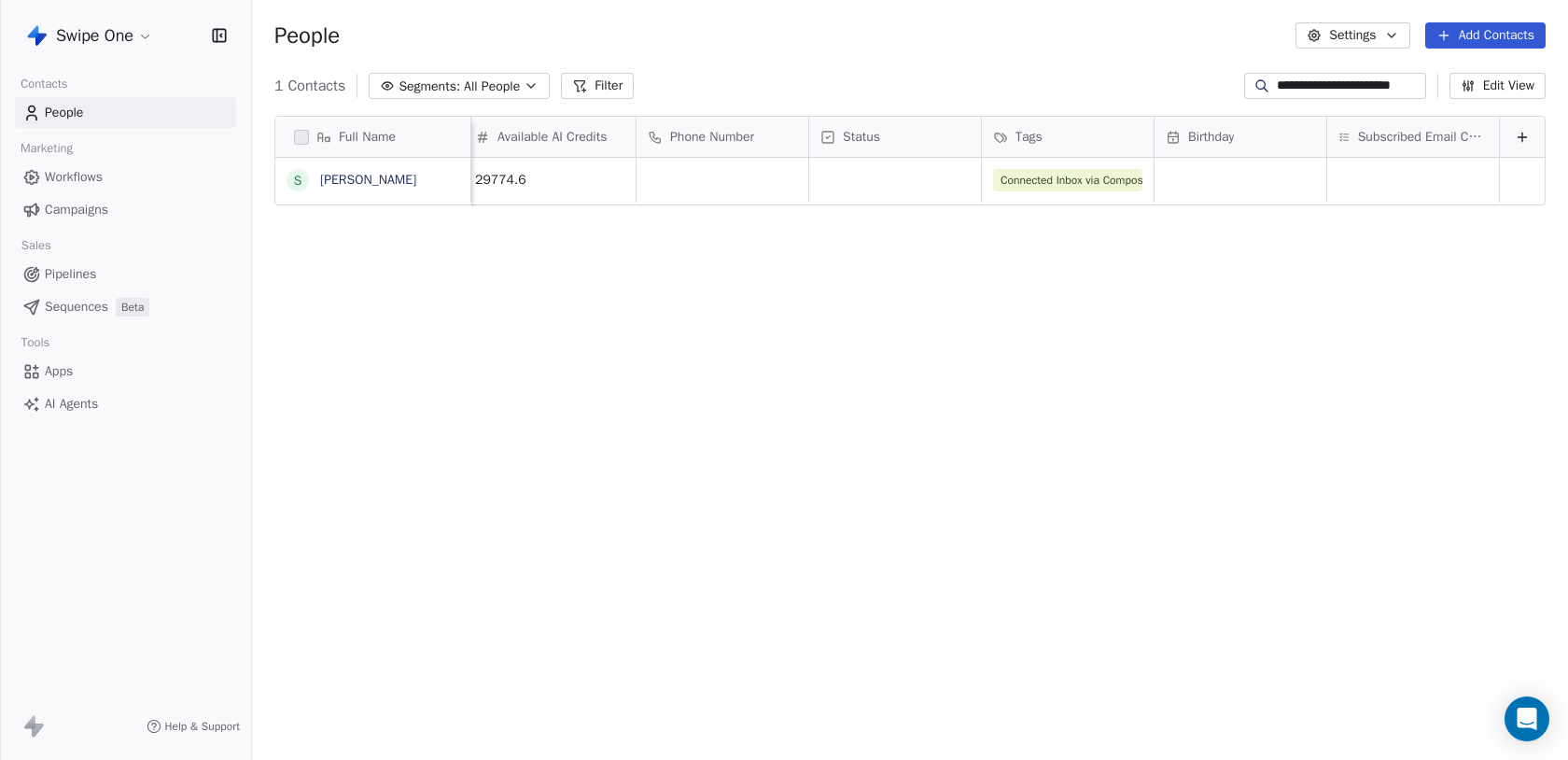 click on "People" at bounding box center (63, 112) 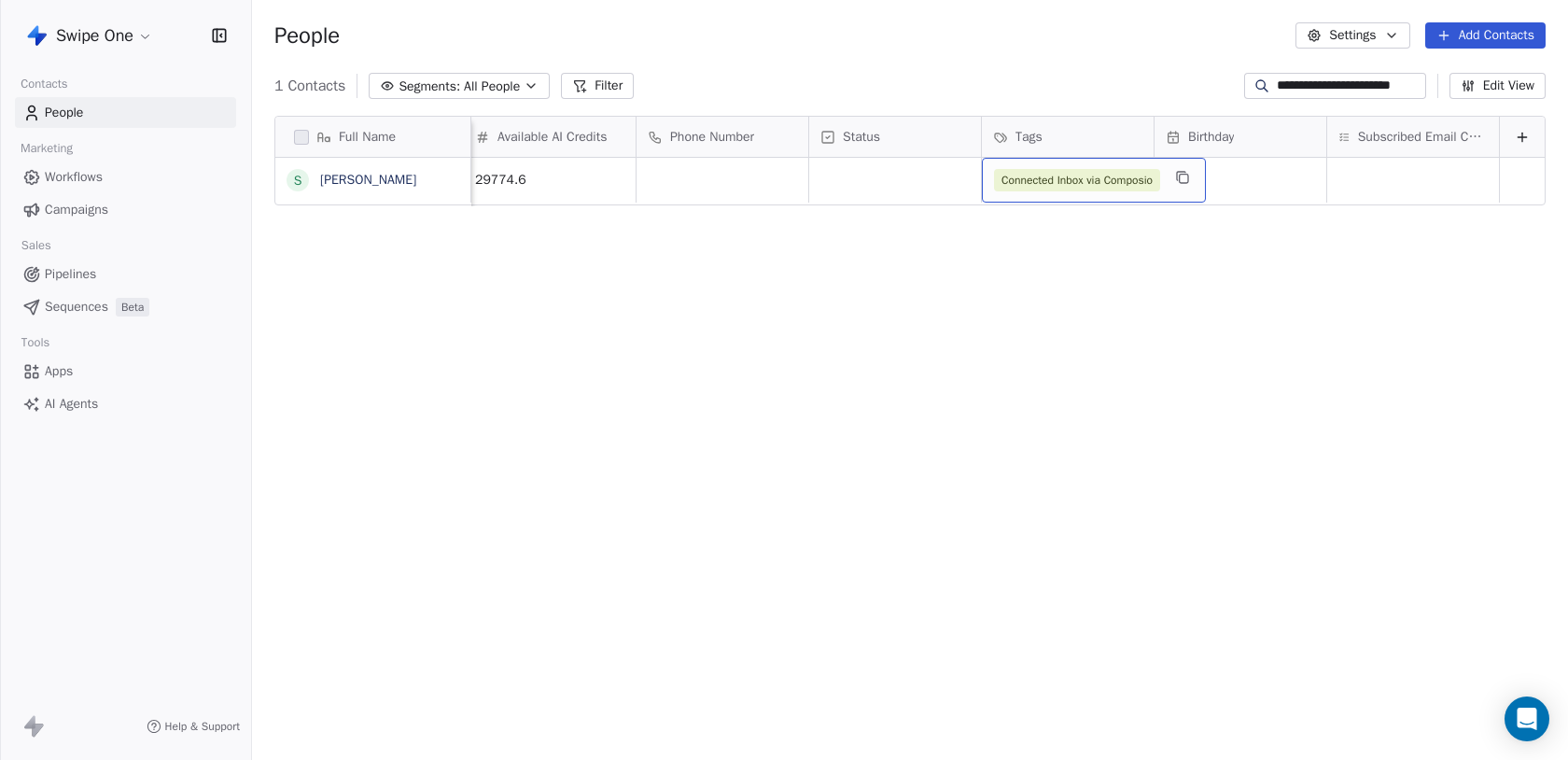 click on "Connected Inbox via Composio" at bounding box center (1077, 180) 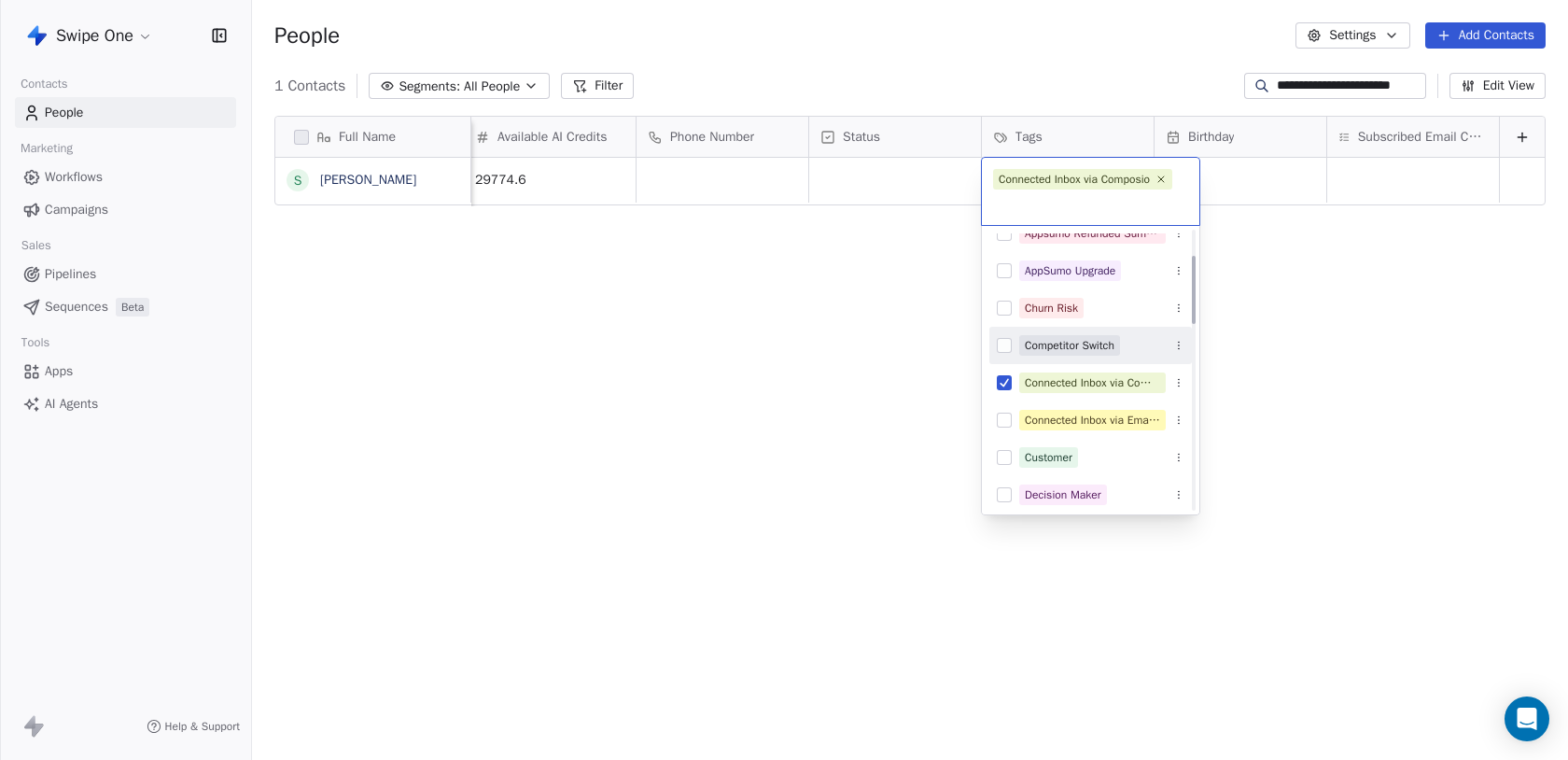 scroll, scrollTop: 106, scrollLeft: 0, axis: vertical 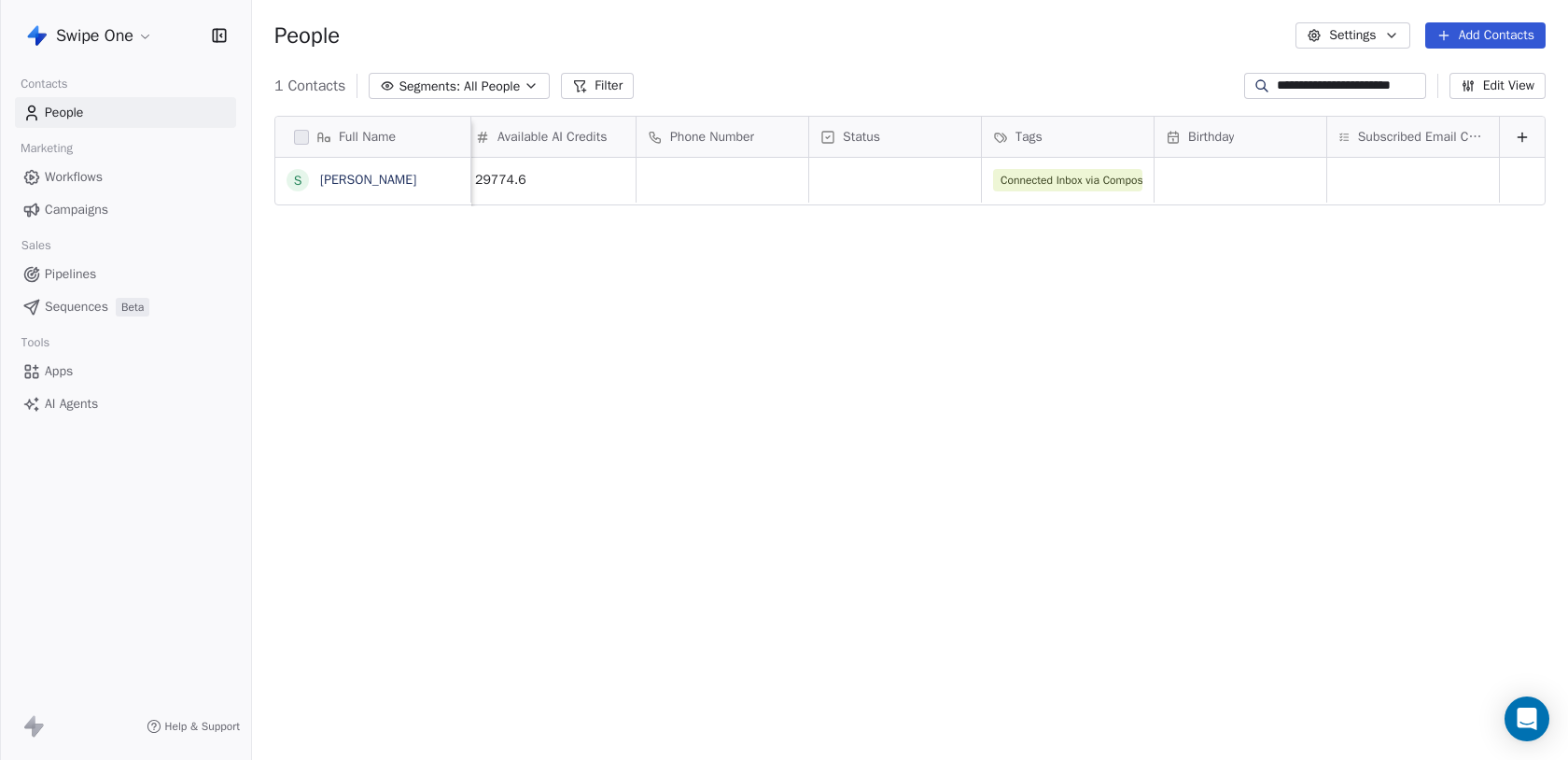 click on "**********" at bounding box center (784, 380) 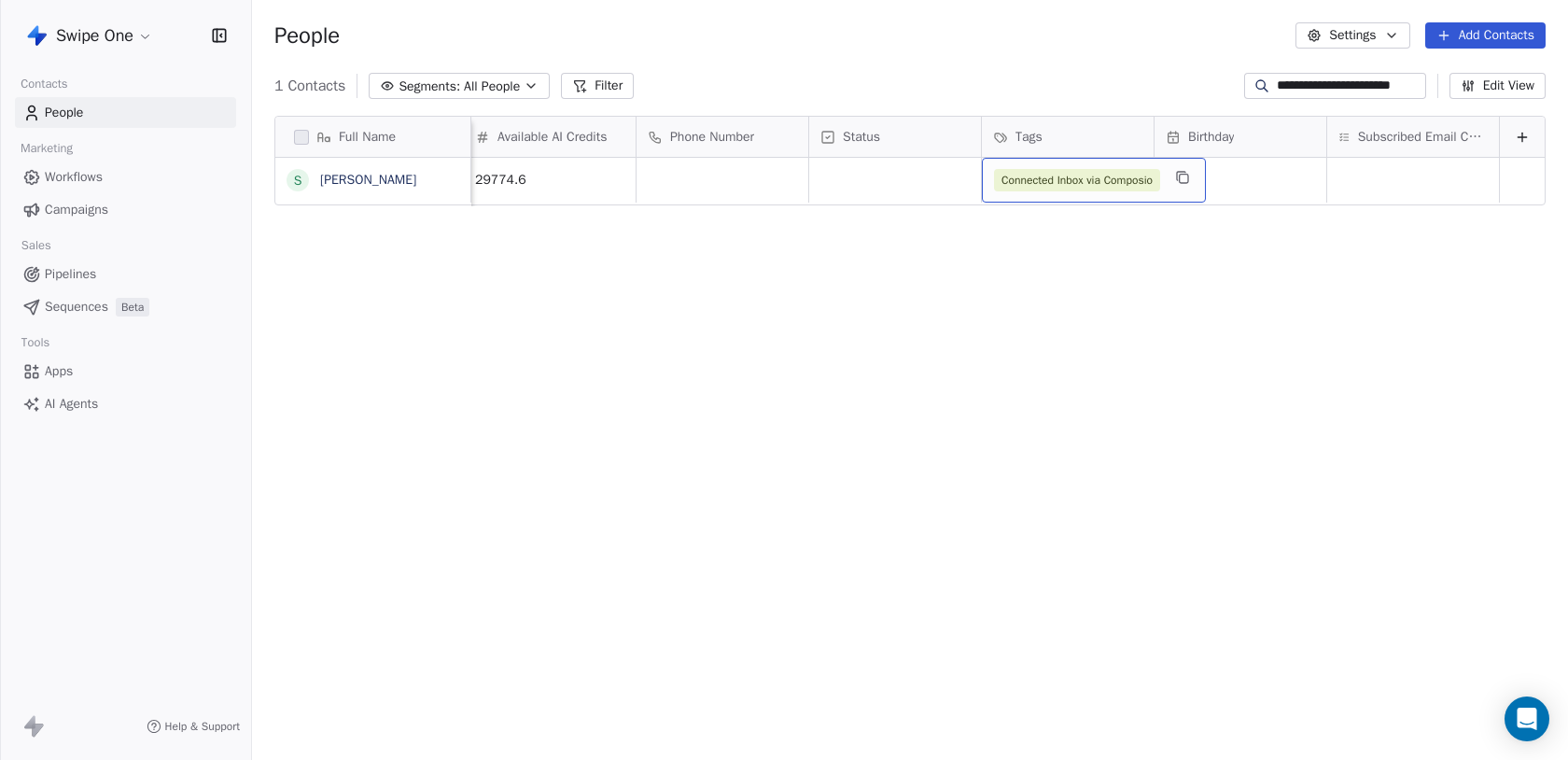 click on "Connected Inbox via Composio" at bounding box center [1077, 180] 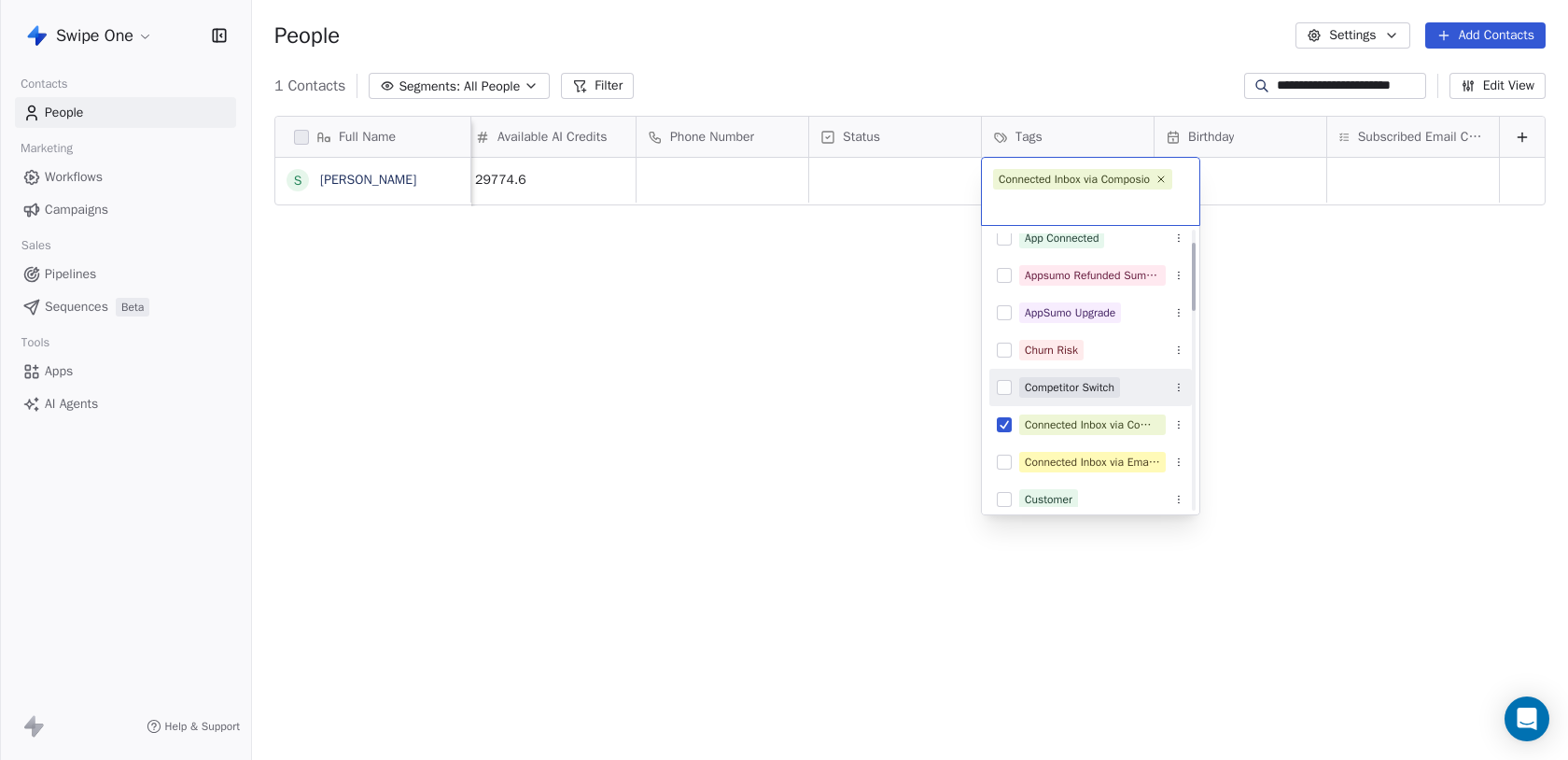 scroll, scrollTop: 52, scrollLeft: 0, axis: vertical 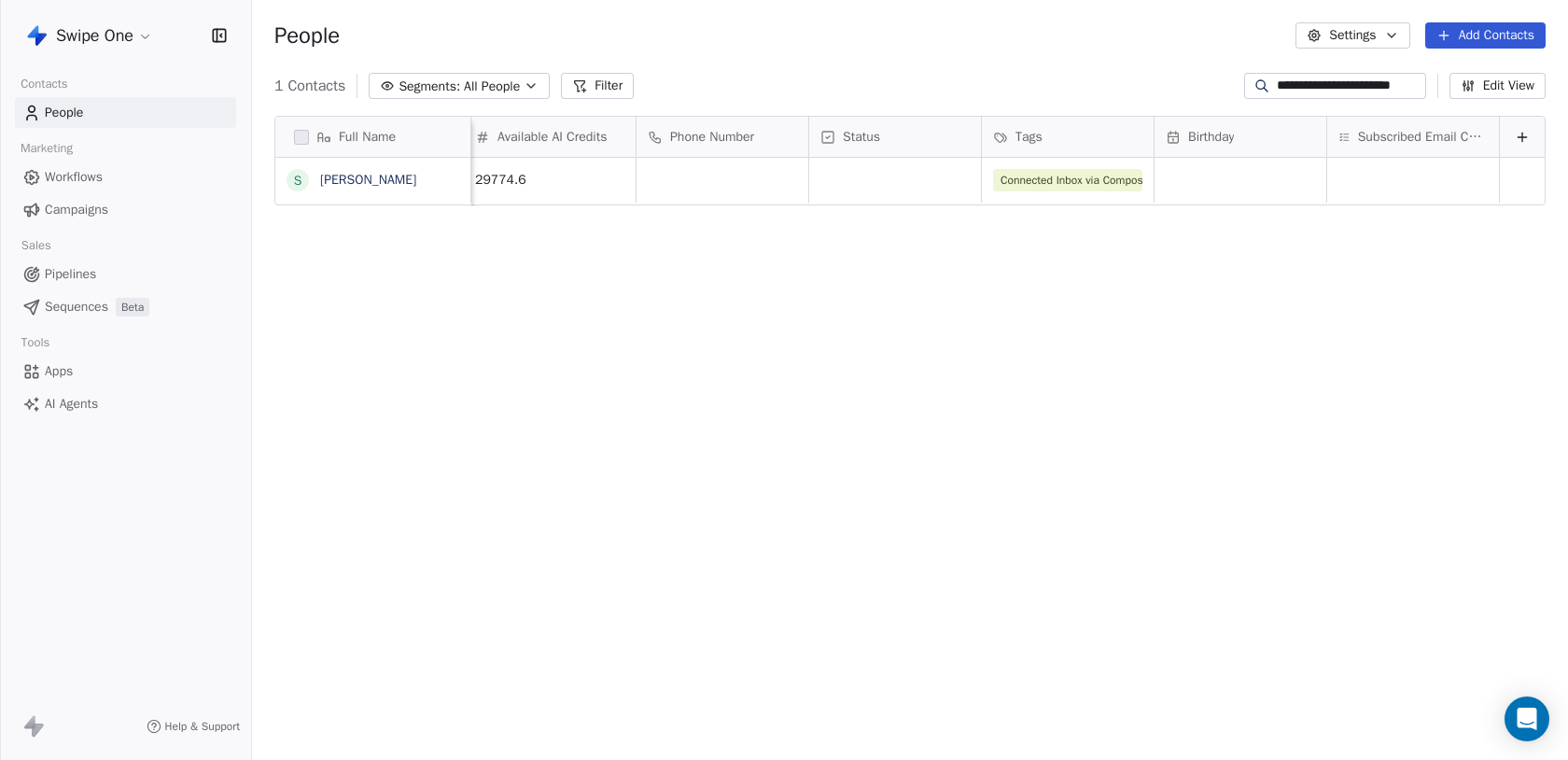 click on "All People" at bounding box center (492, 86) 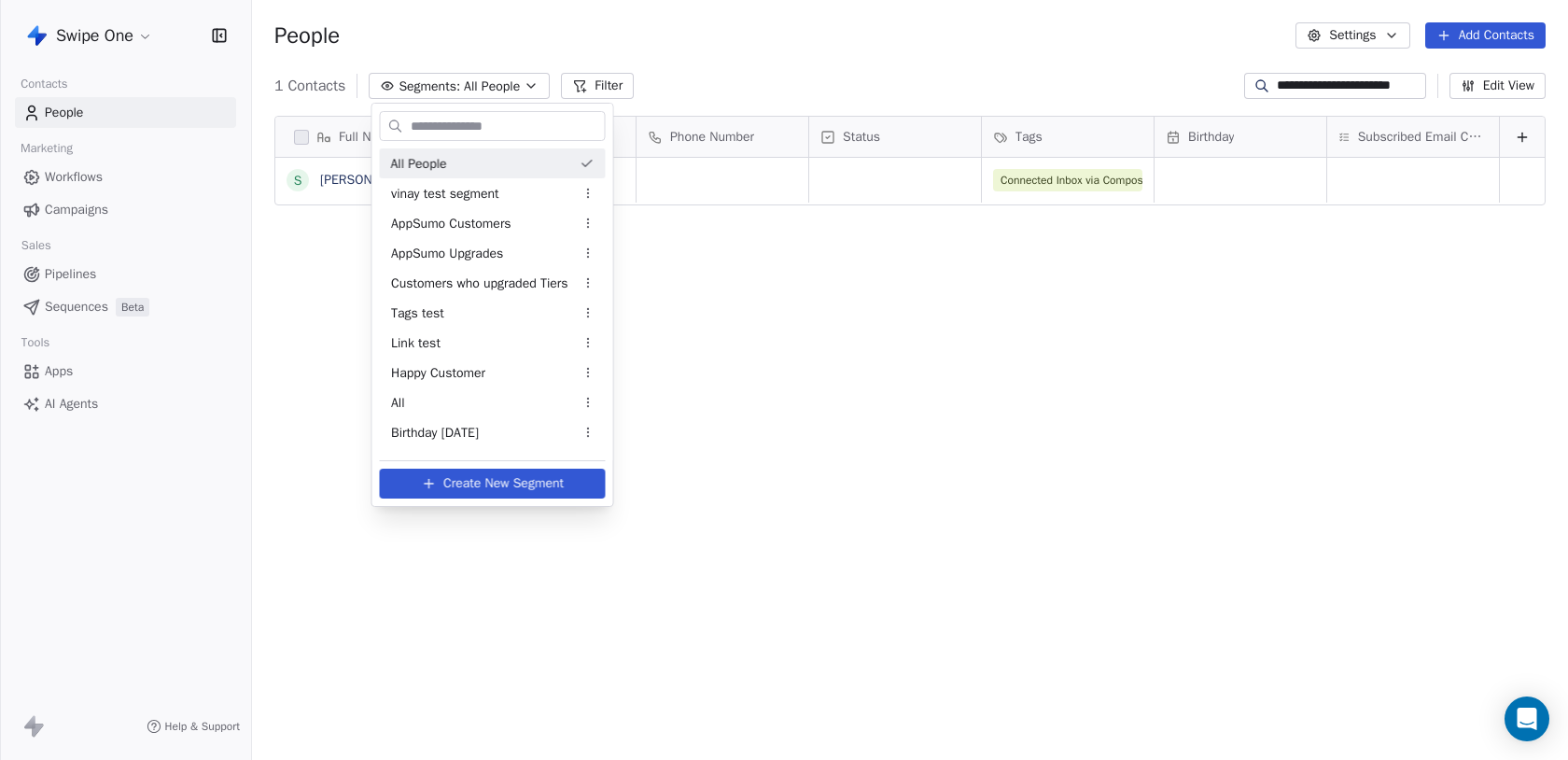 type 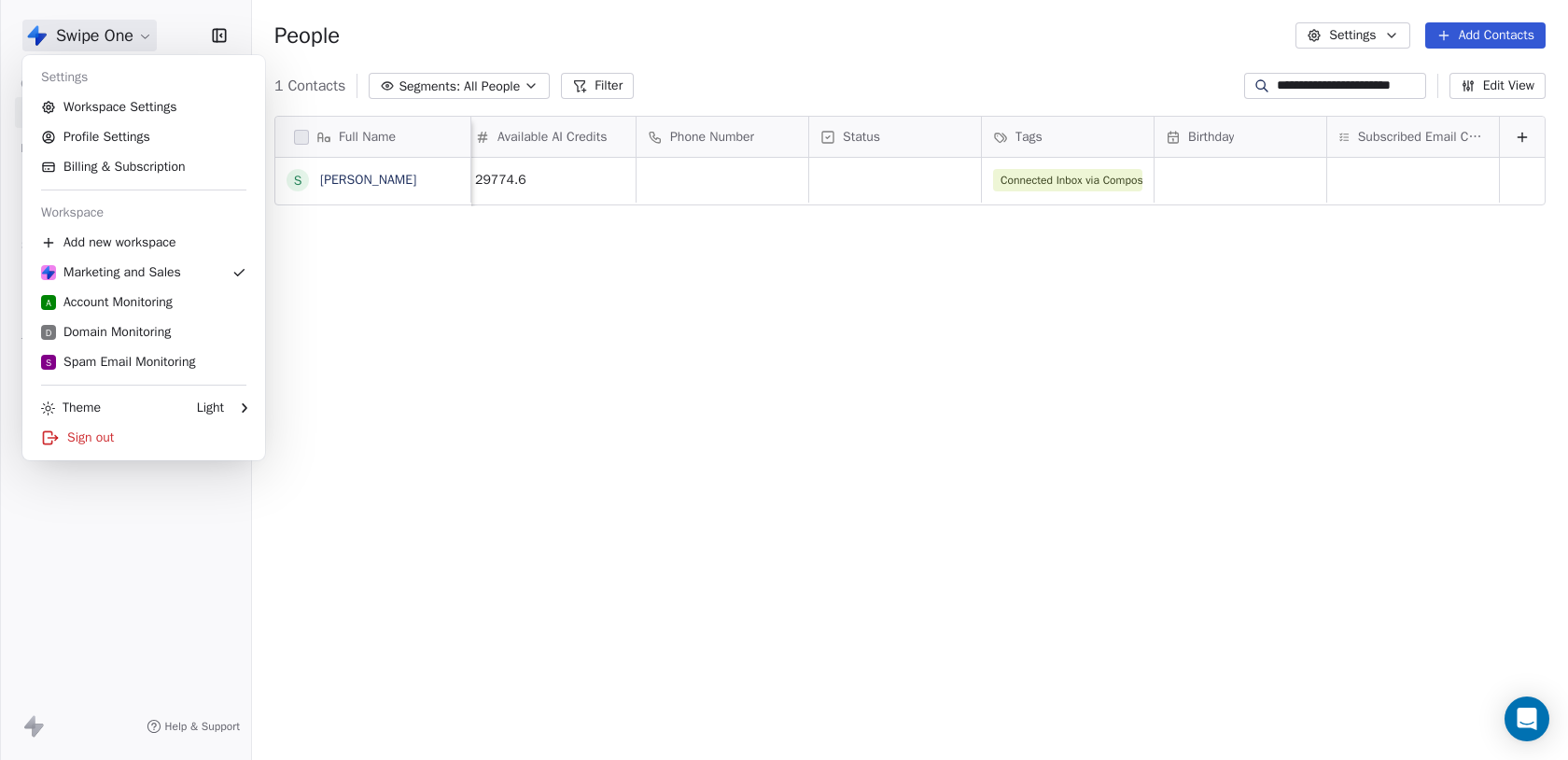 click on "**********" at bounding box center [784, 380] 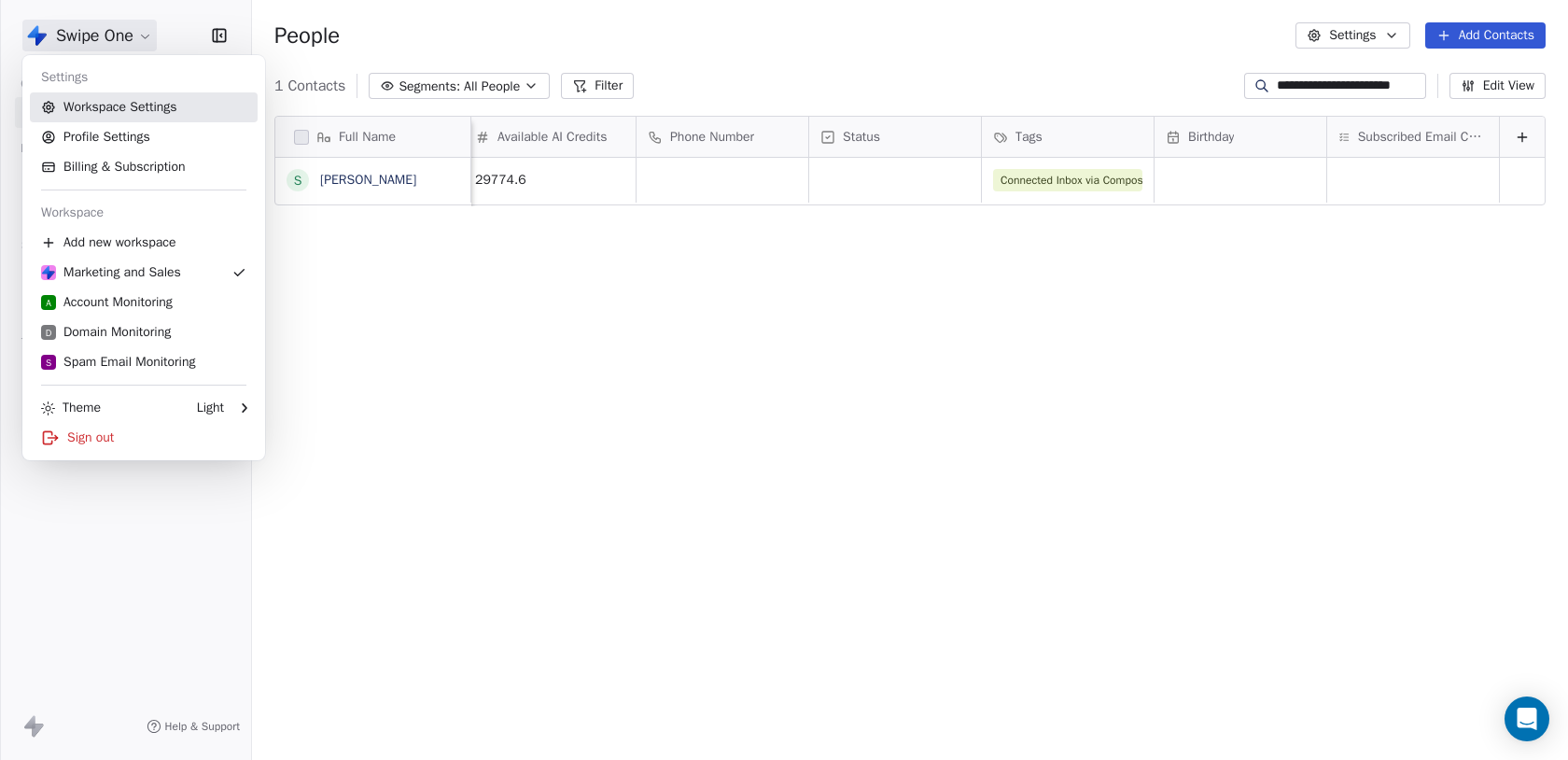 click on "Workspace Settings" at bounding box center [144, 107] 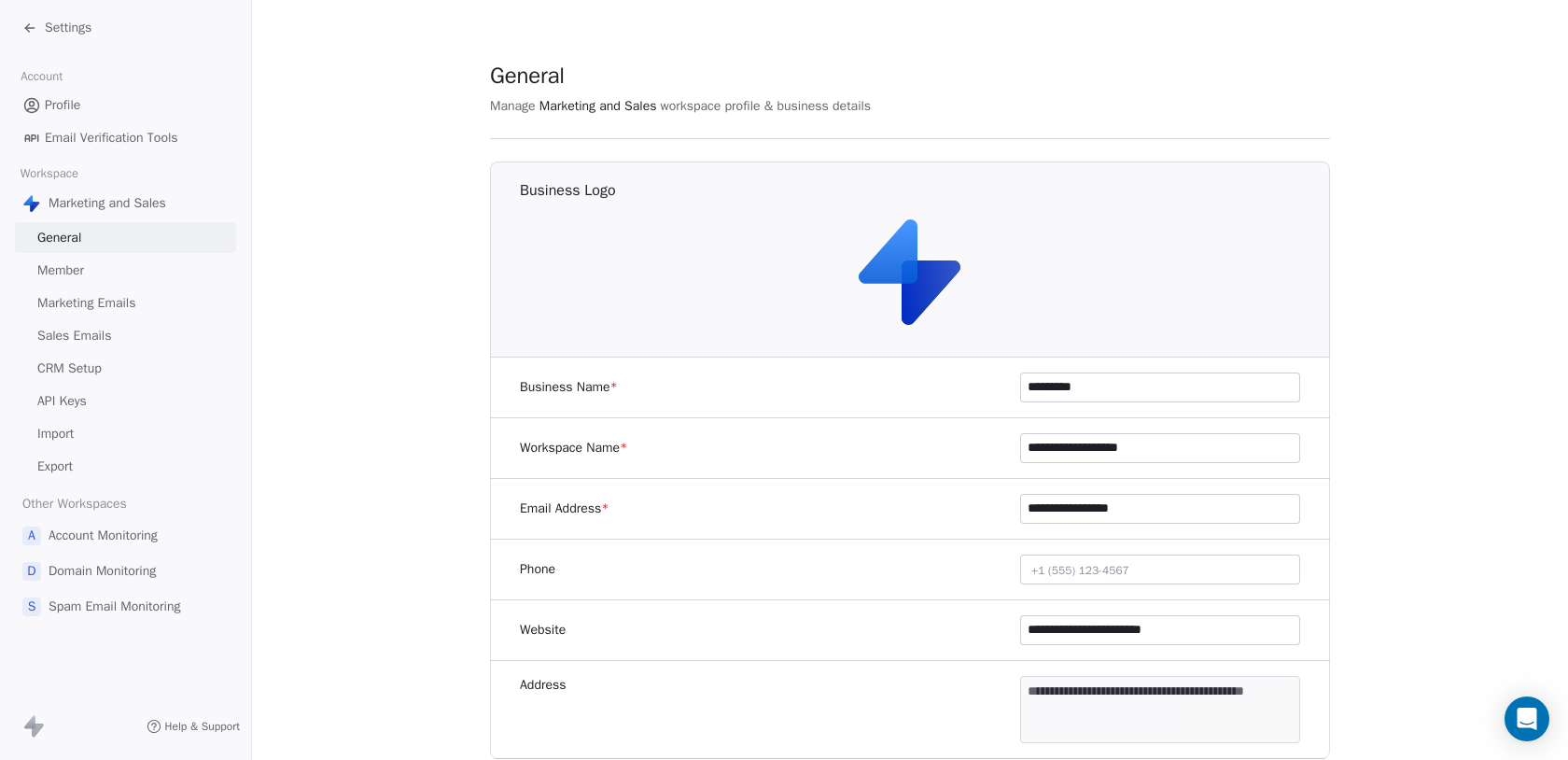 scroll, scrollTop: 21, scrollLeft: 0, axis: vertical 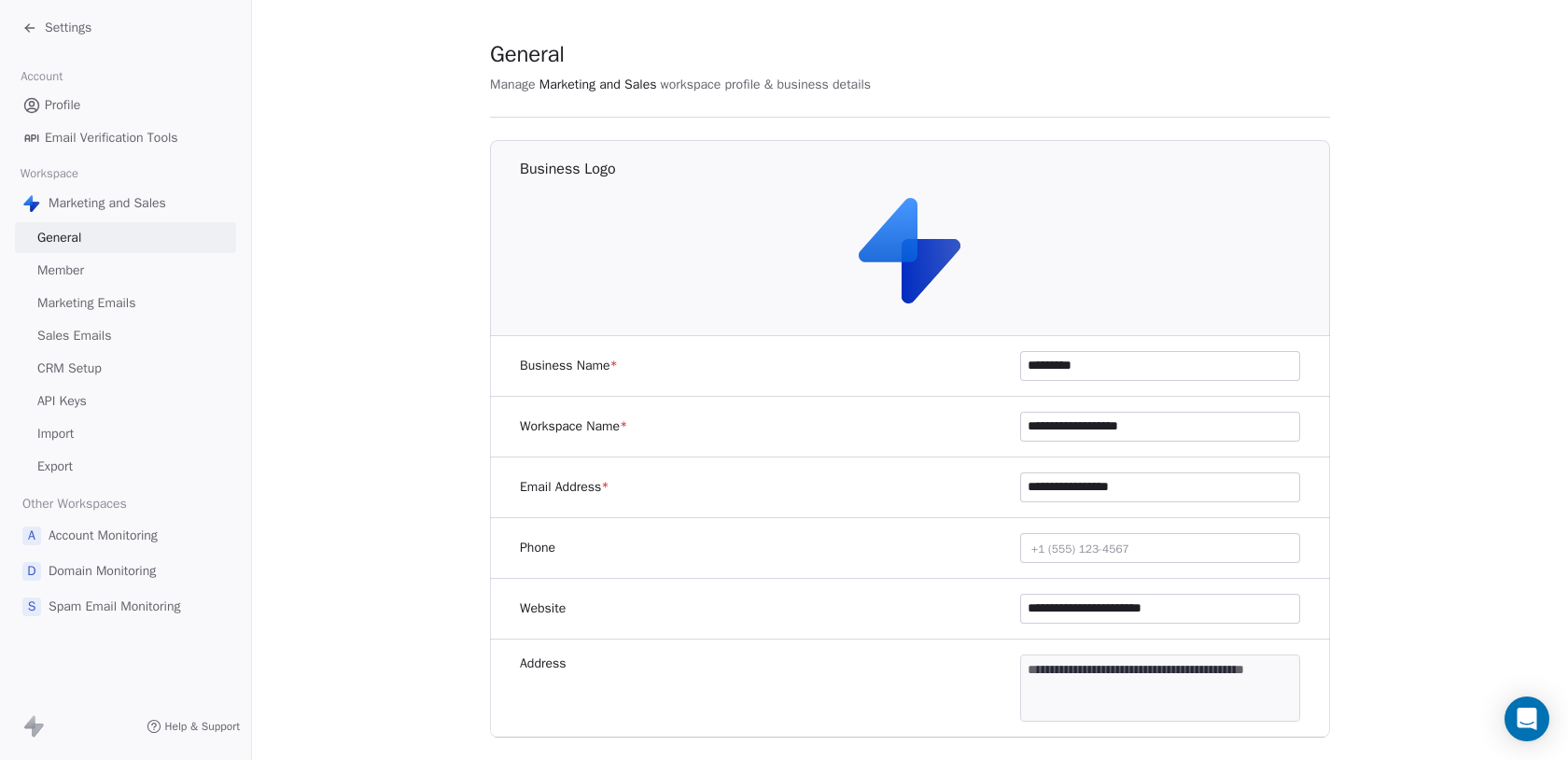 click on "CRM Setup" at bounding box center (69, 368) 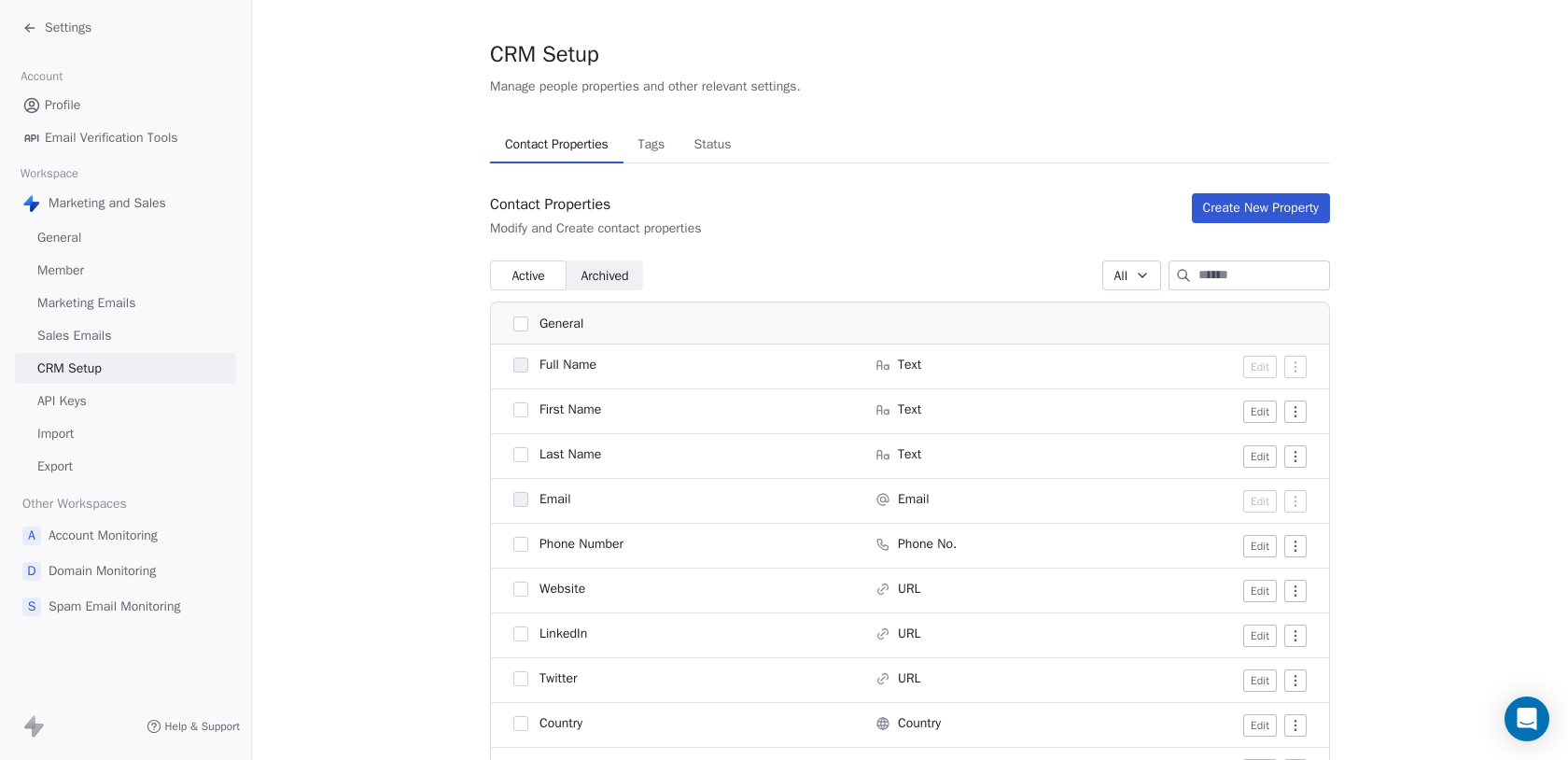 scroll, scrollTop: 0, scrollLeft: 0, axis: both 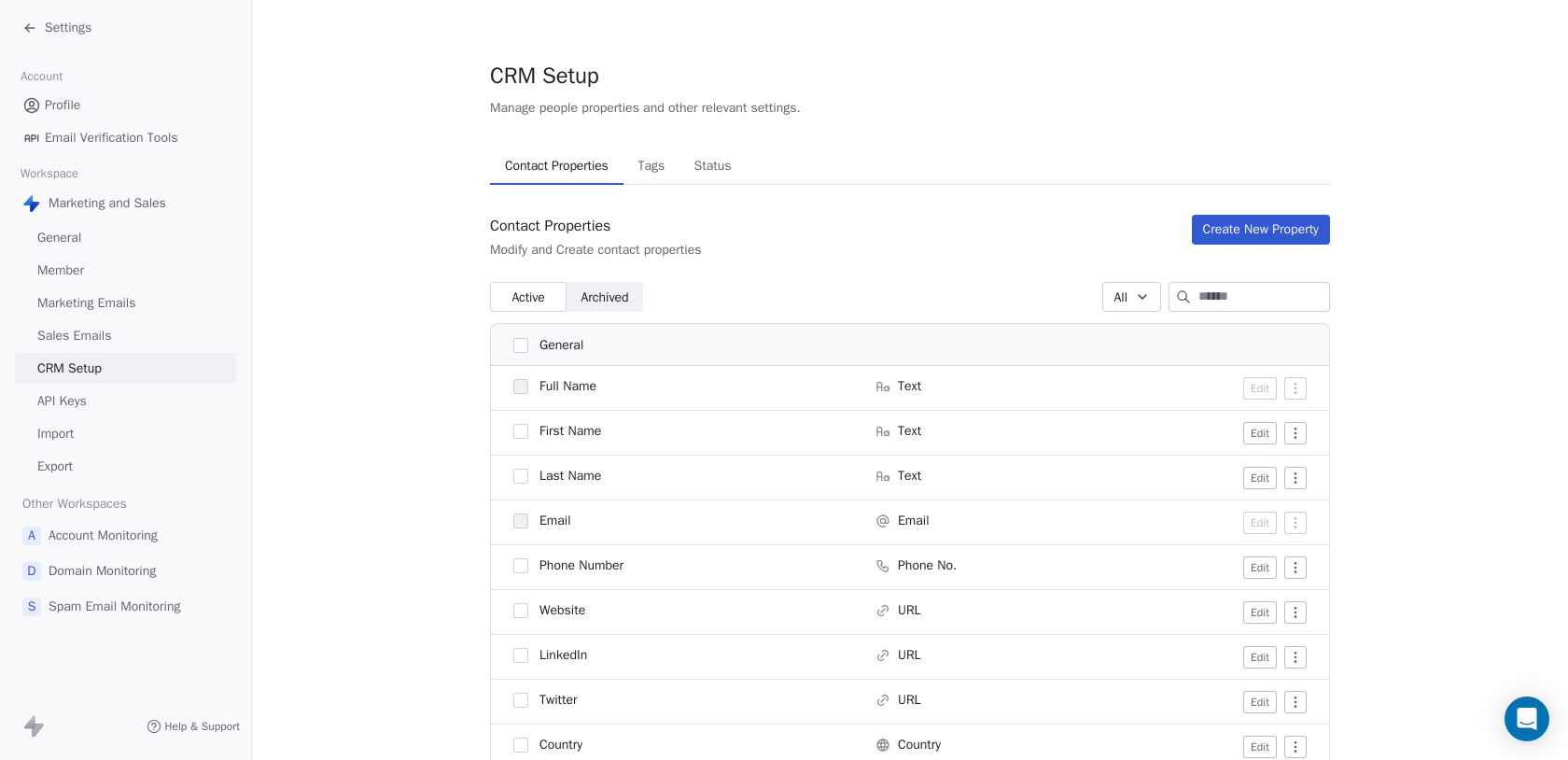 click on "Marketing and Sales General Member Marketing Emails Sales Emails CRM Setup API Keys Import Export" at bounding box center [125, 334] 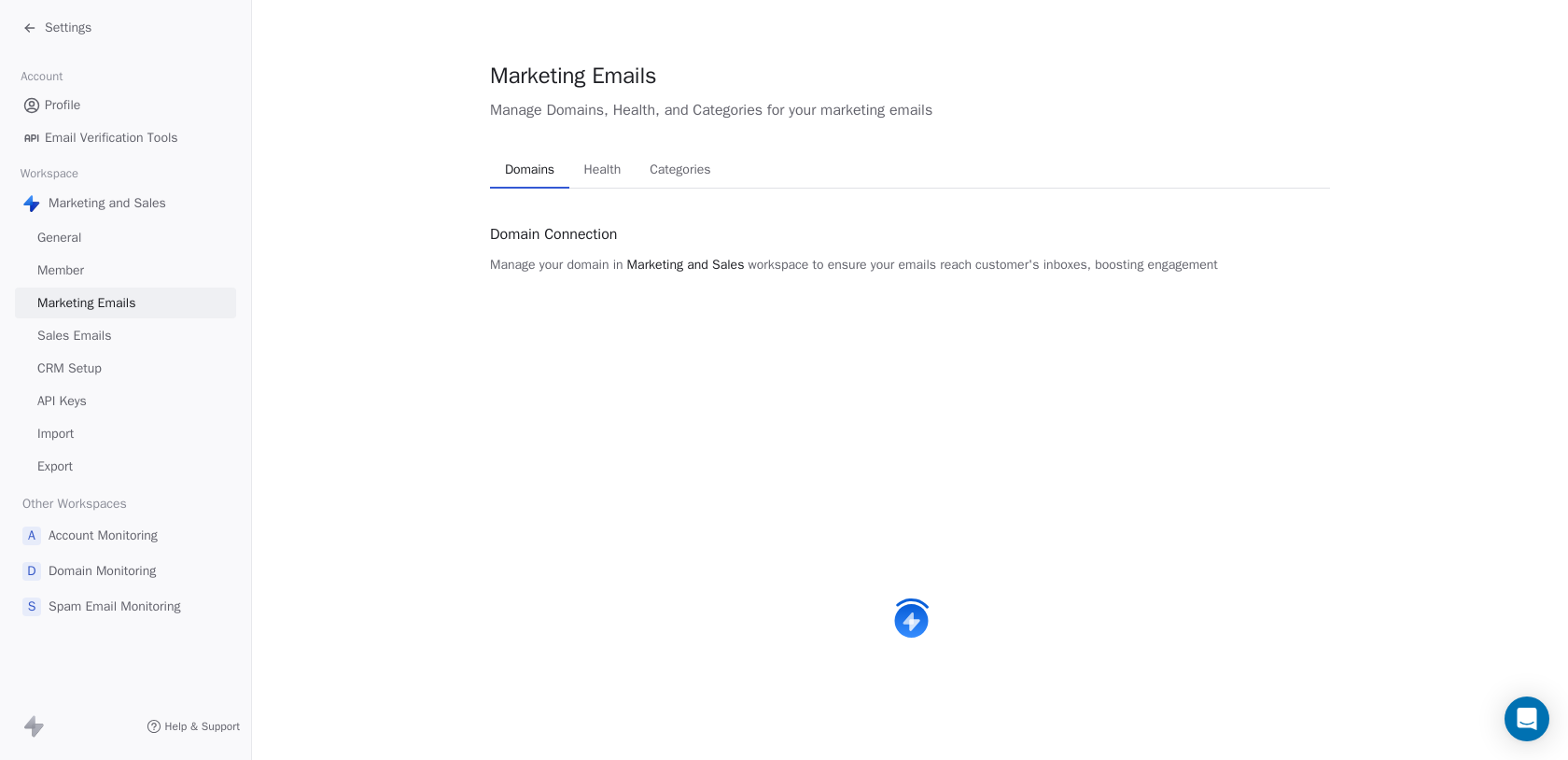 click on "Sales Emails" at bounding box center [74, 335] 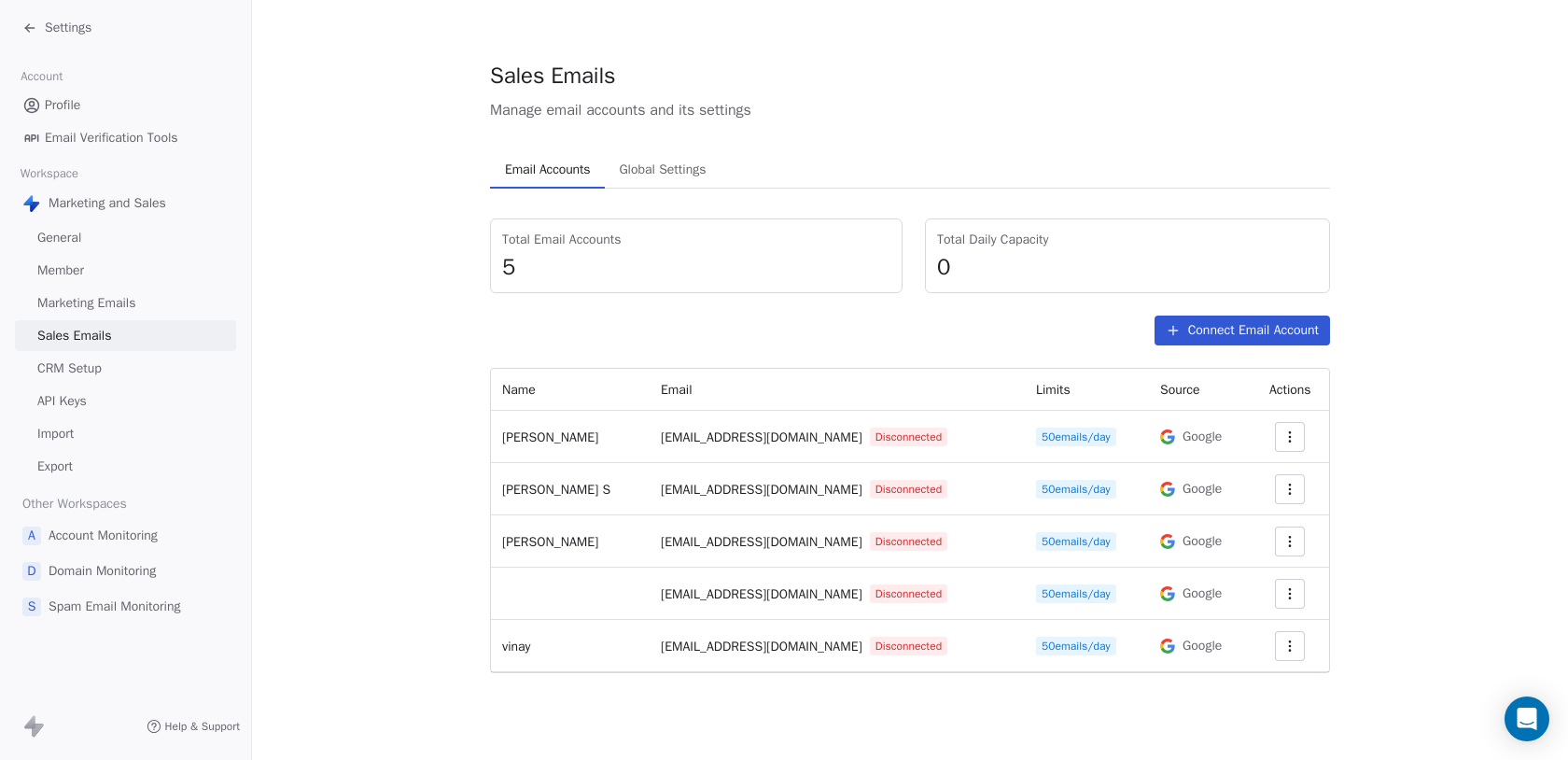 click on "Member" at bounding box center (61, 270) 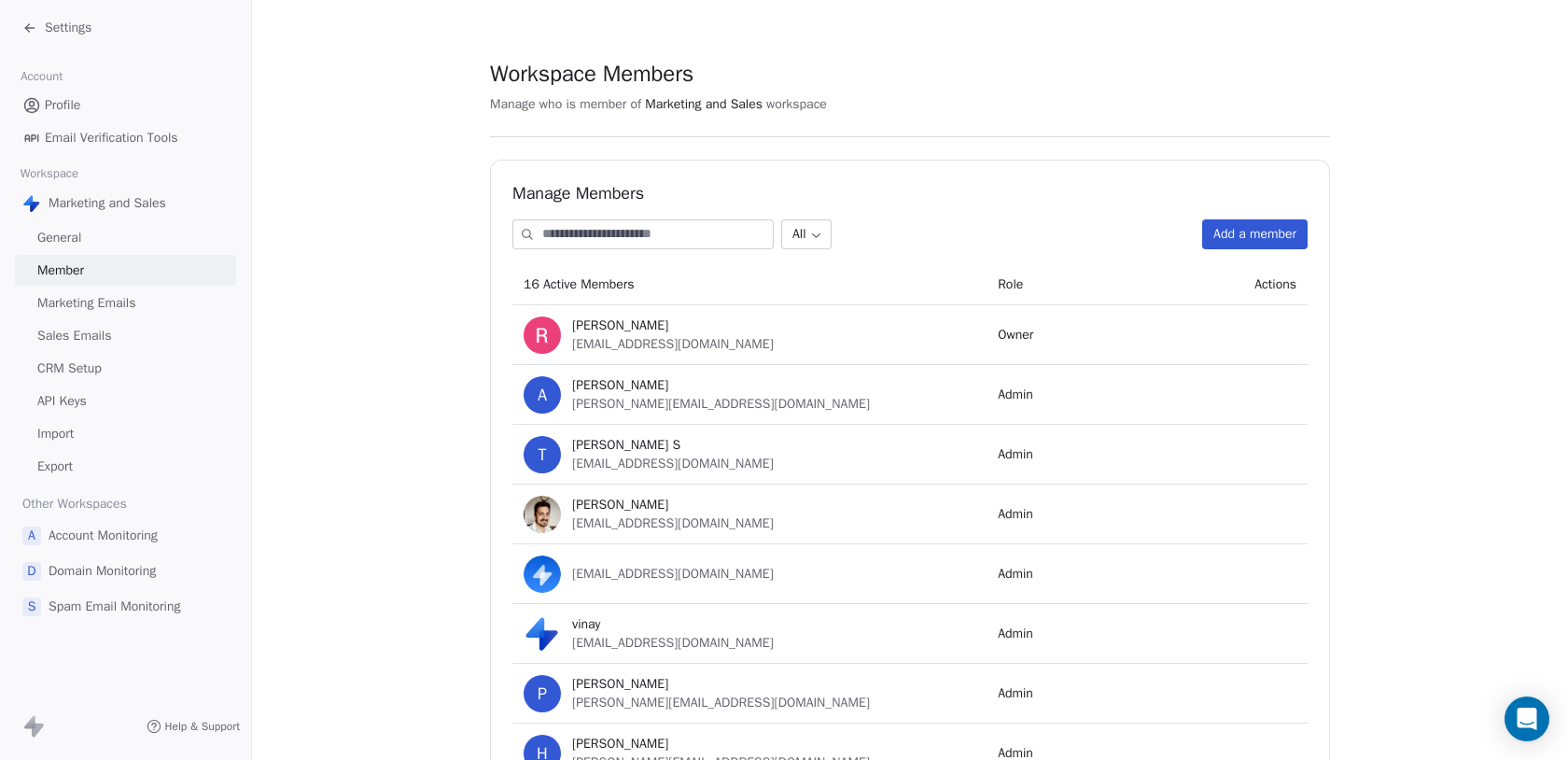 click on "Import" at bounding box center [55, 433] 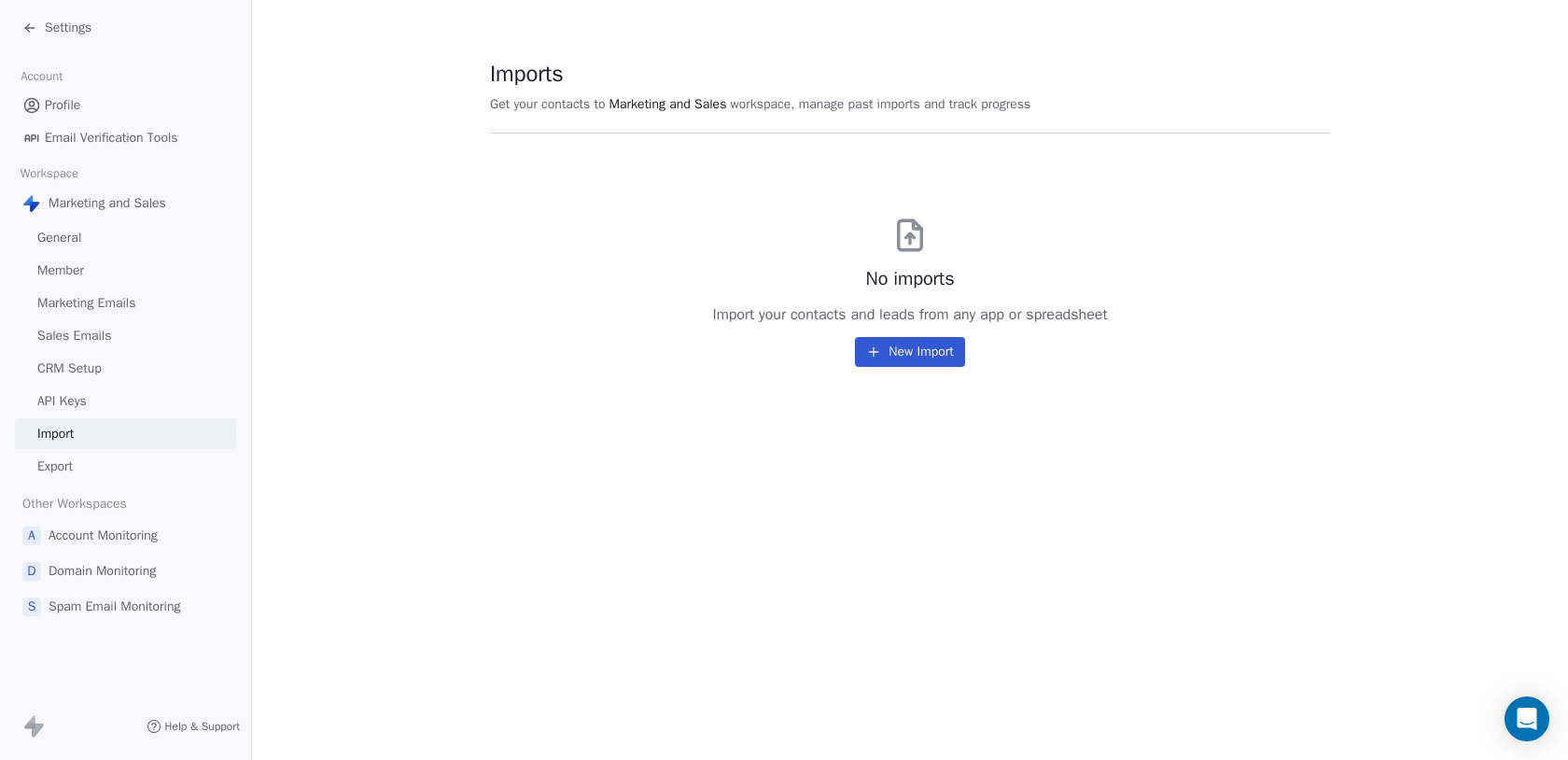 click on "Export" at bounding box center (55, 466) 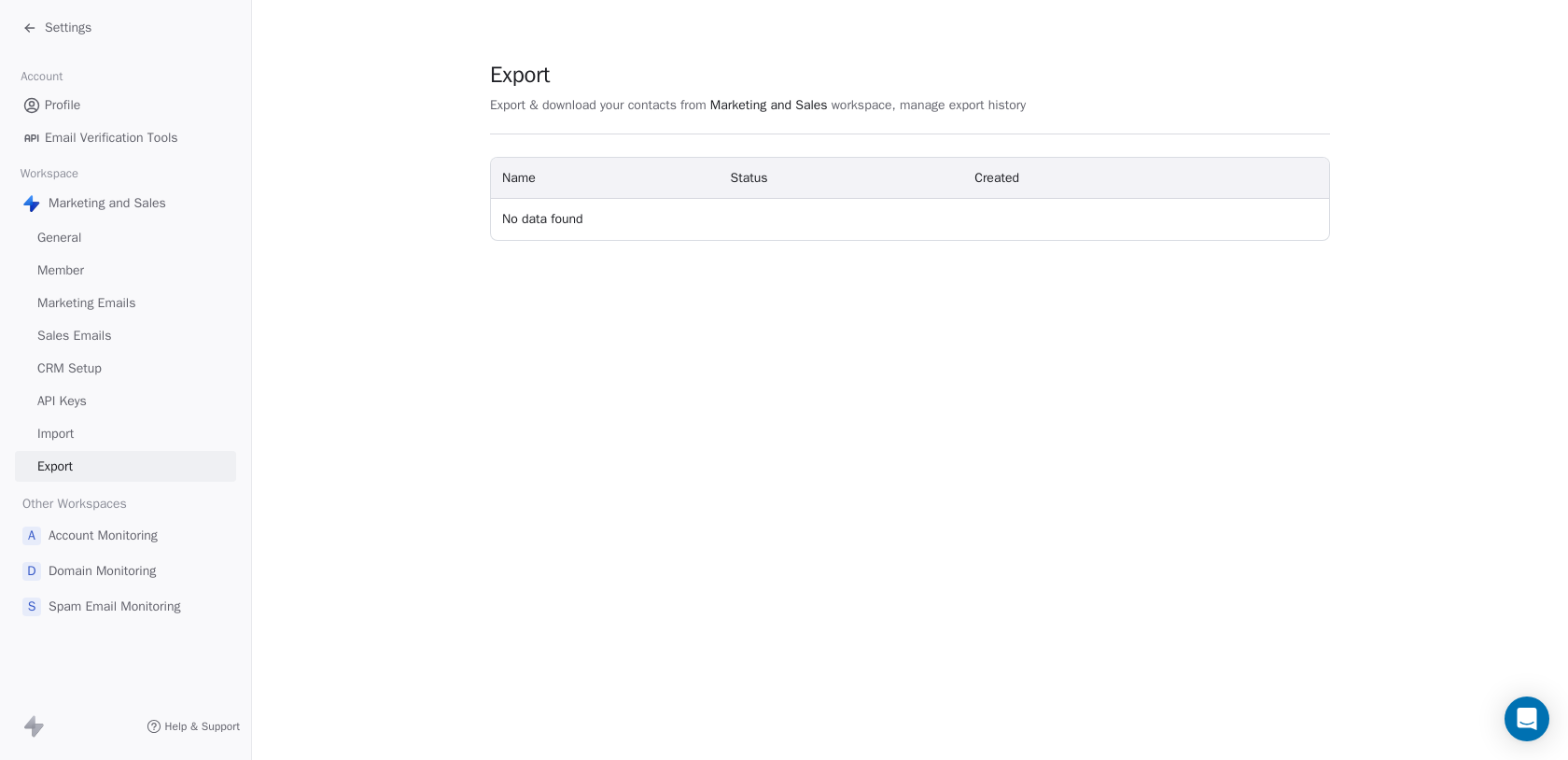 click on "Sales Emails" at bounding box center (74, 335) 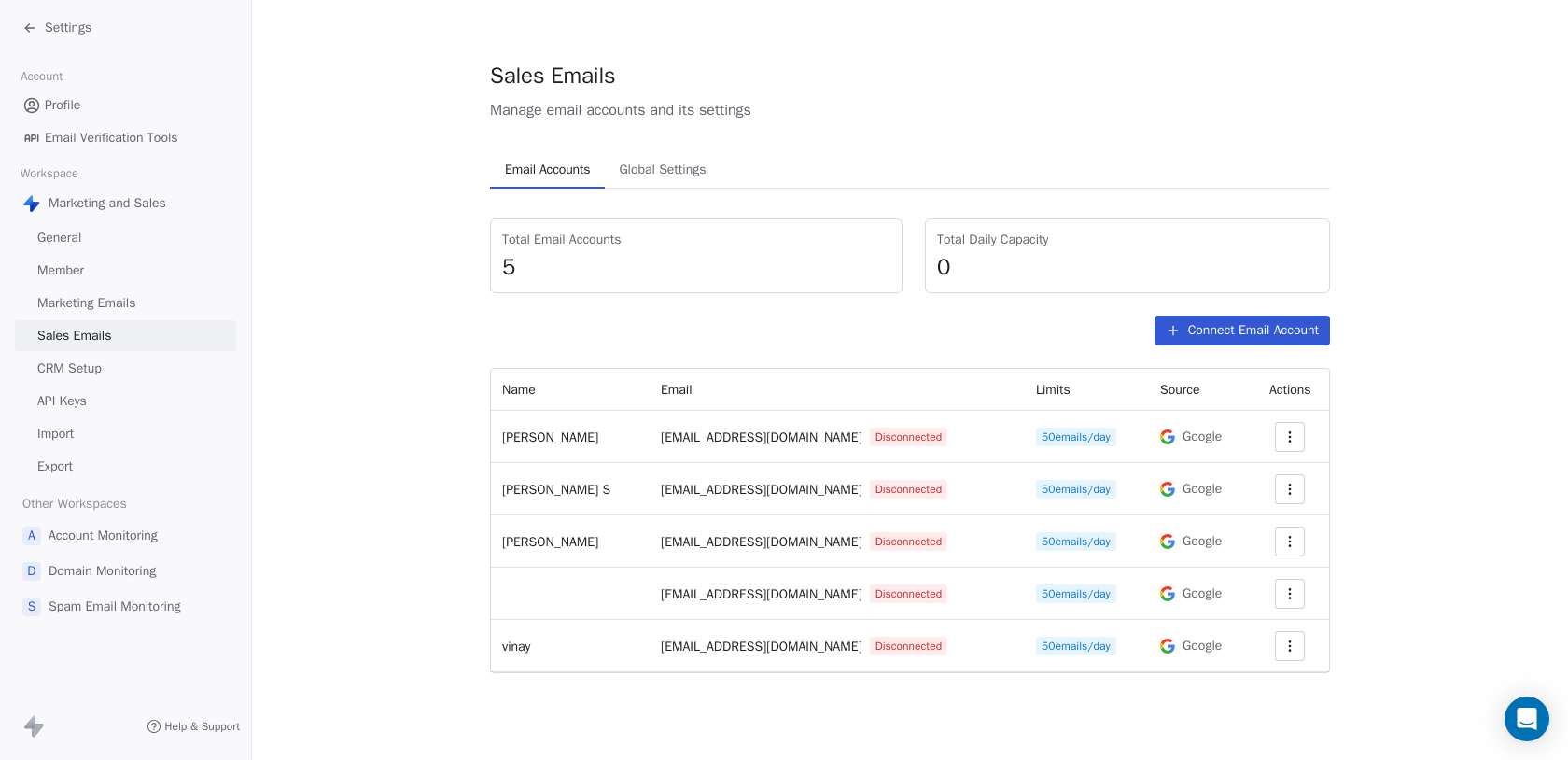 click on "Marketing Emails" at bounding box center (86, 303) 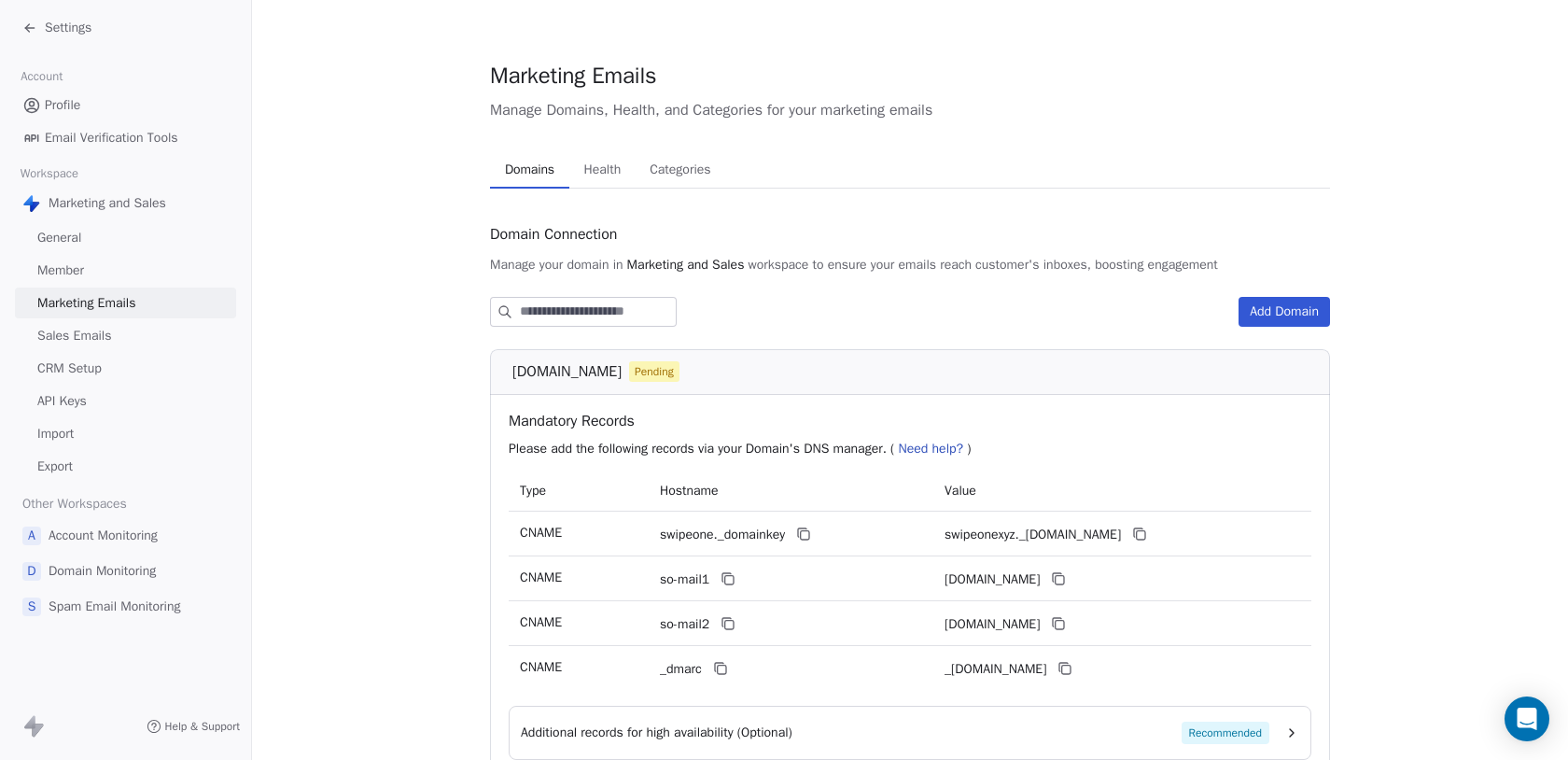 click on "Member" at bounding box center [61, 270] 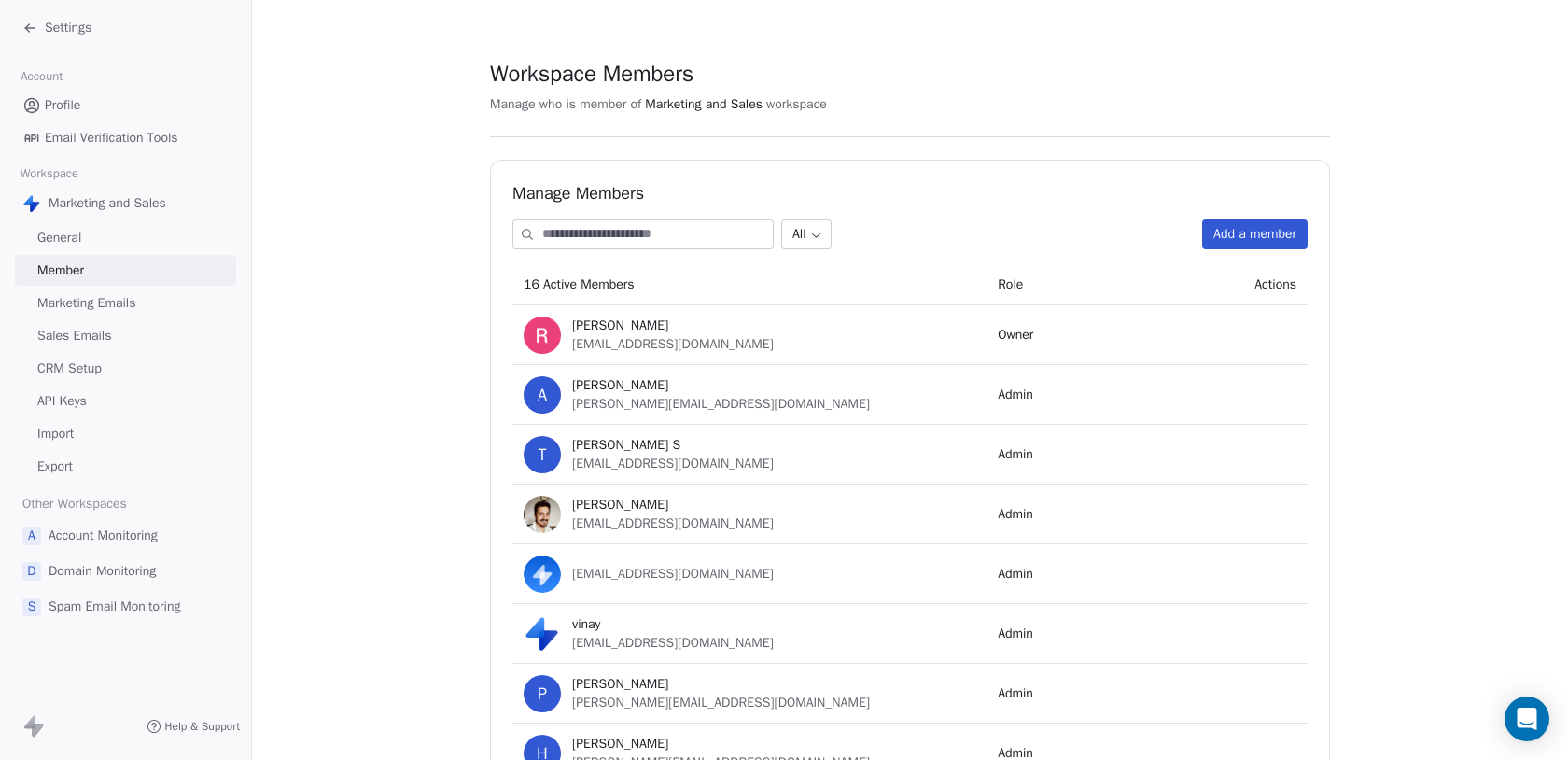 click on "Sales Emails" at bounding box center (74, 335) 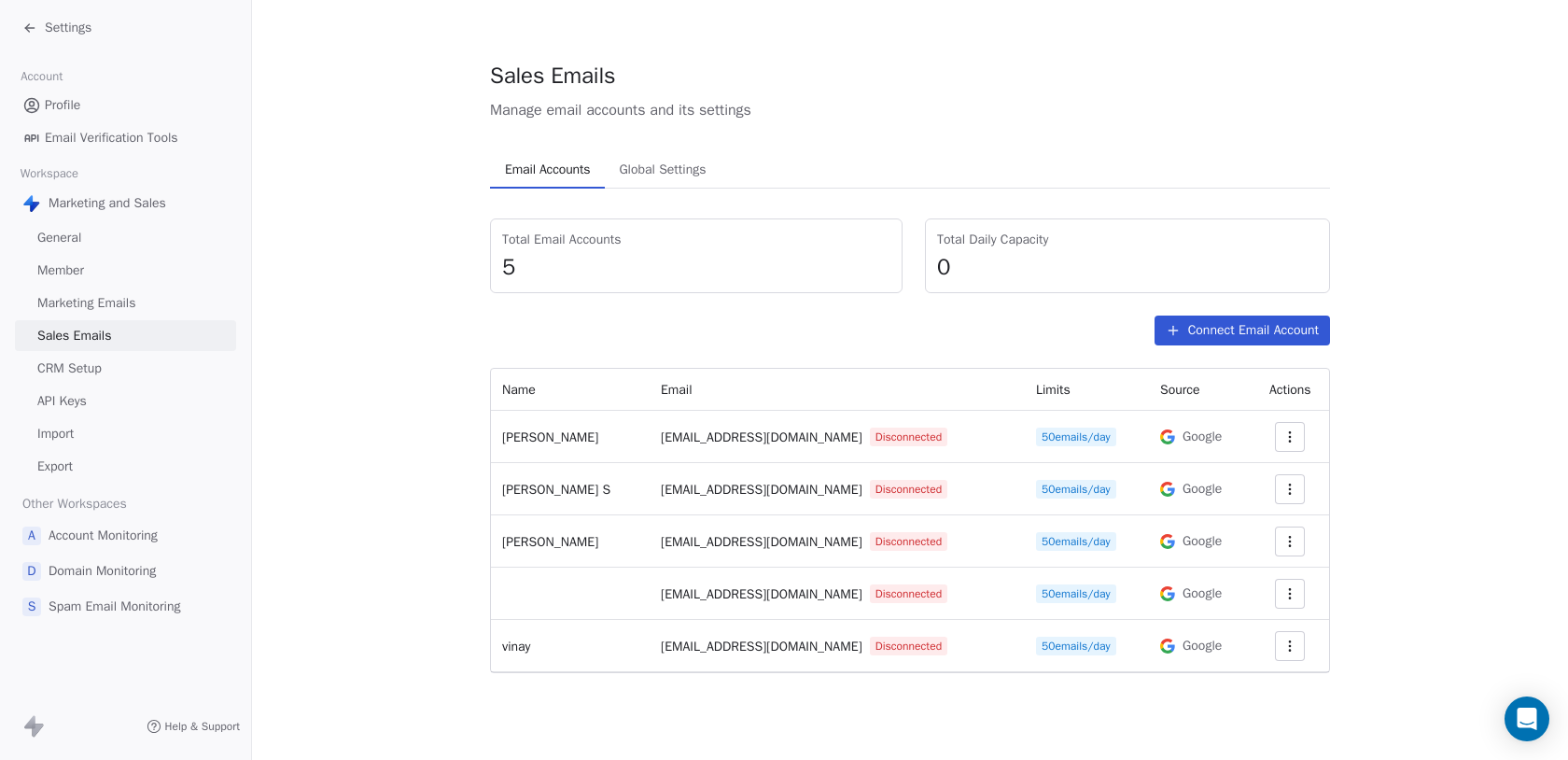 click on "CRM Setup" at bounding box center (69, 368) 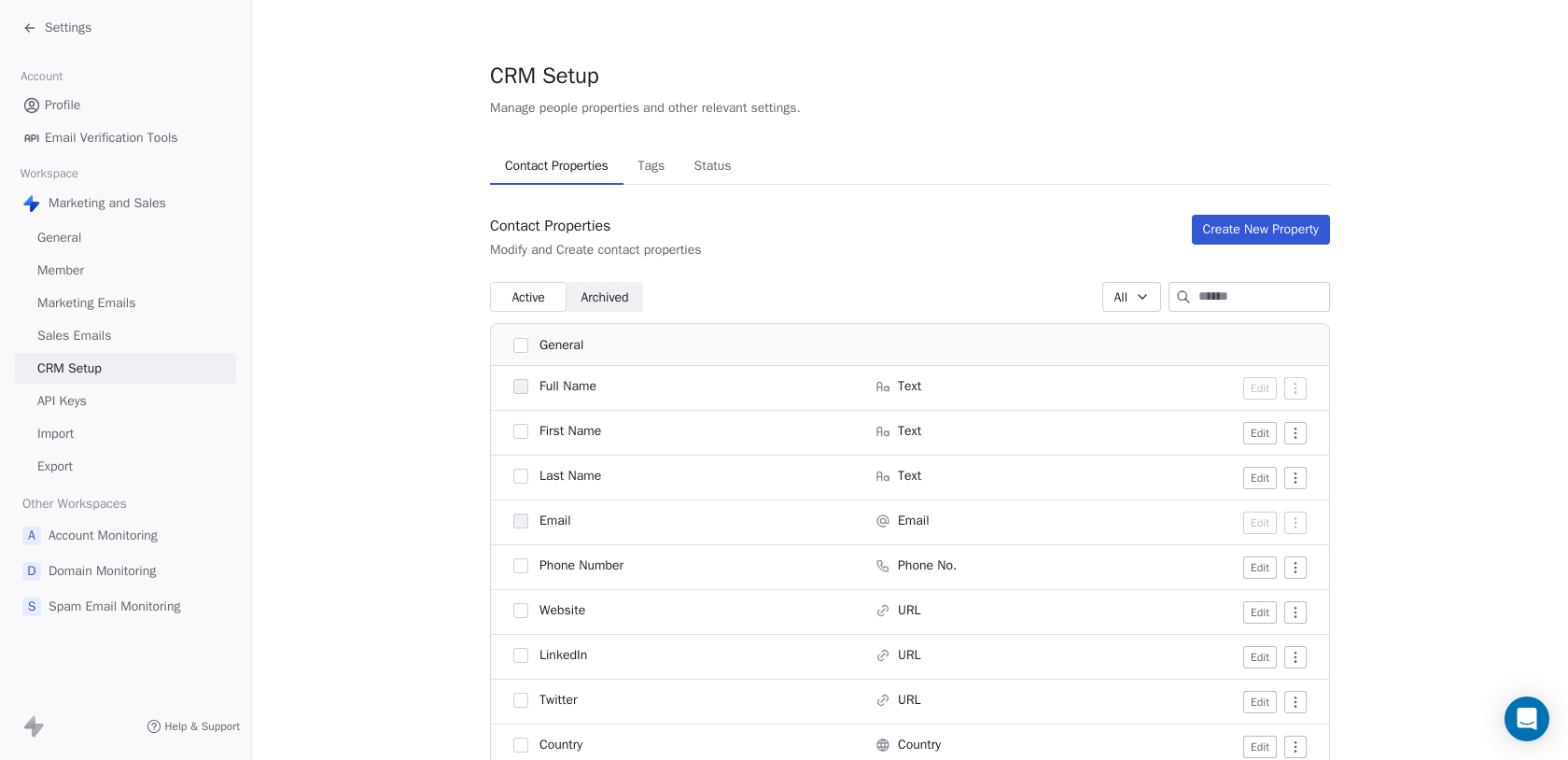 click on "API Keys" at bounding box center [125, 401] 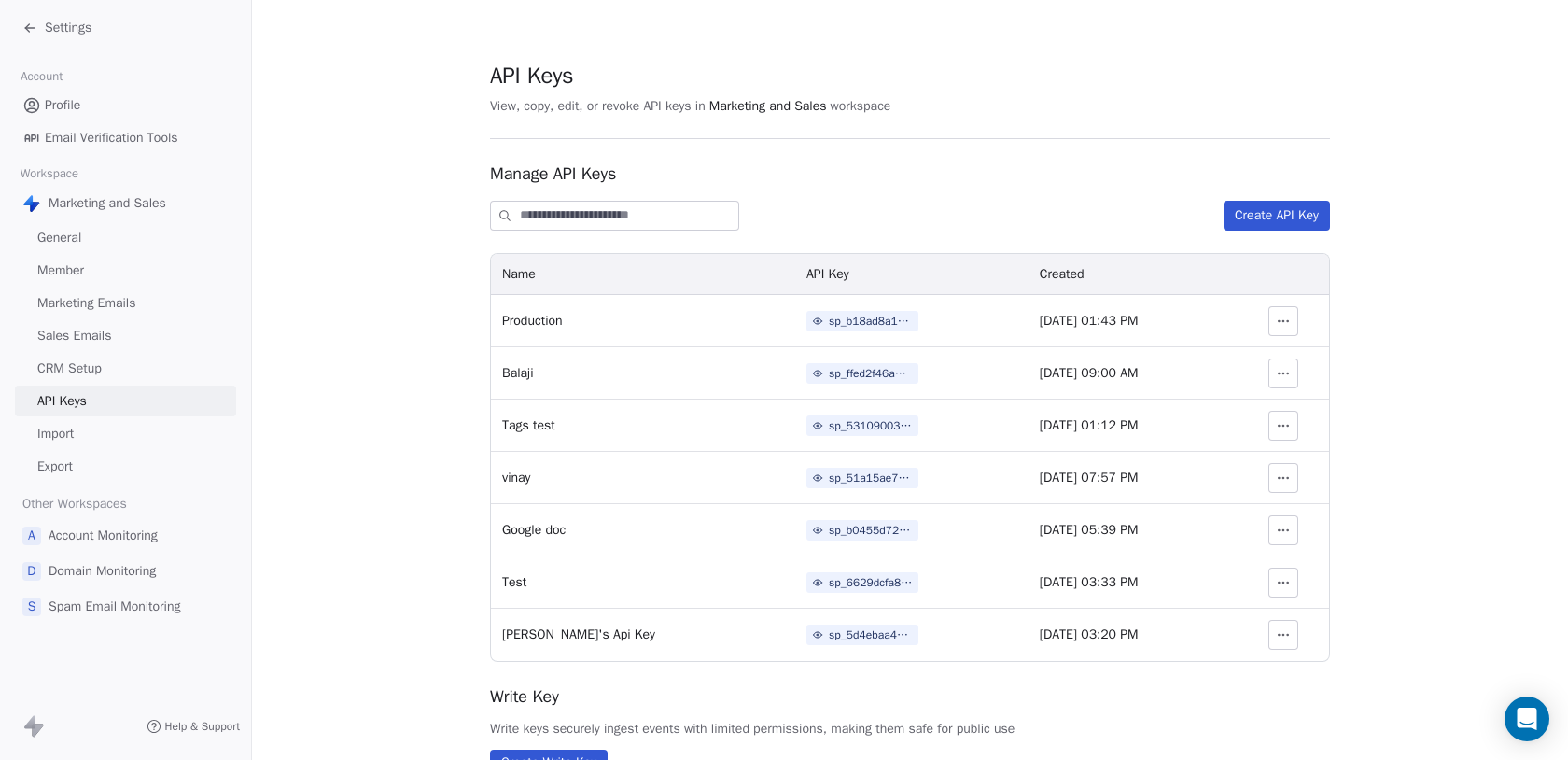 click on "CRM Setup" at bounding box center (69, 368) 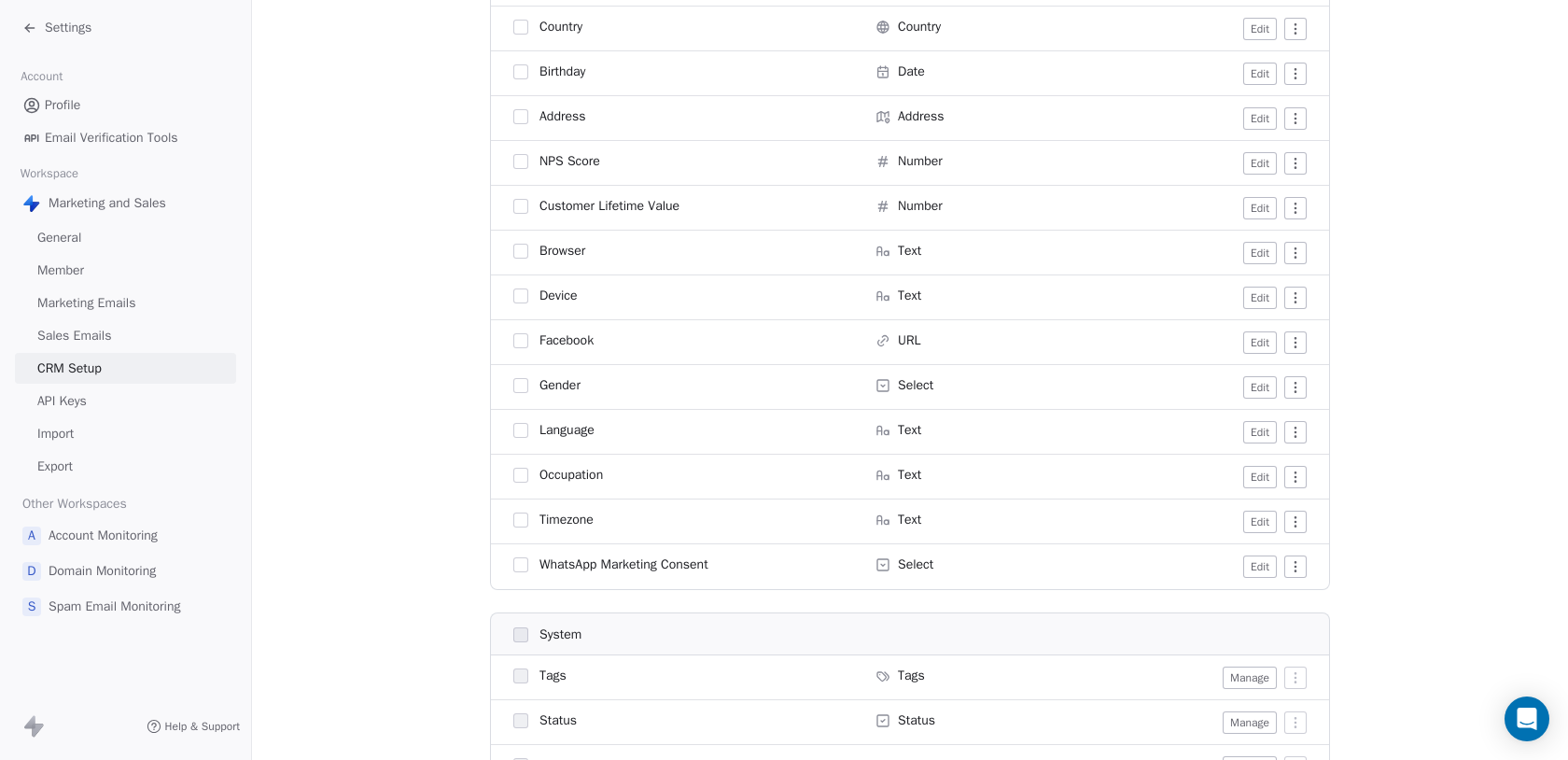 scroll, scrollTop: 906, scrollLeft: 0, axis: vertical 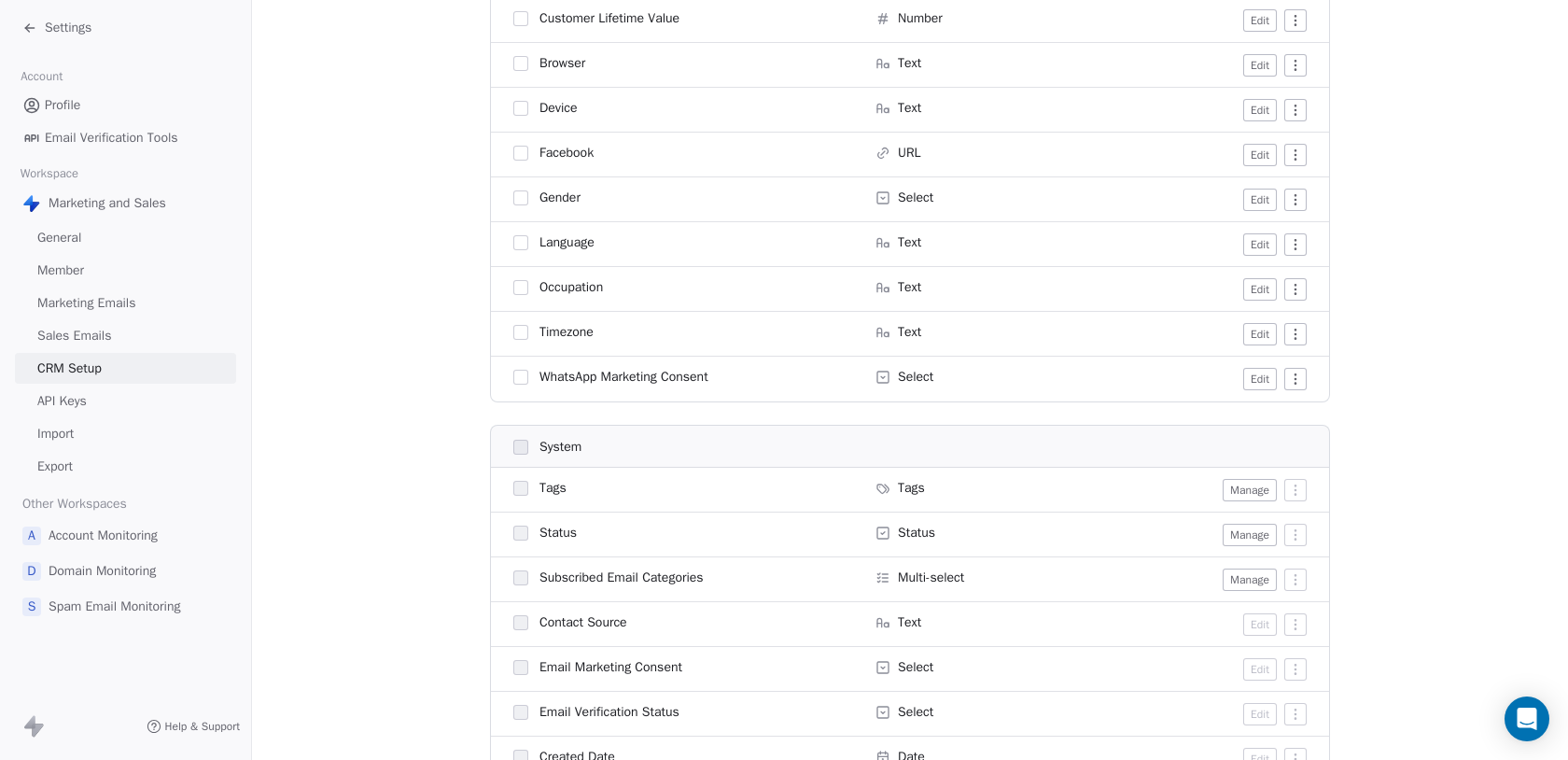 click on "Manage" at bounding box center [1250, 490] 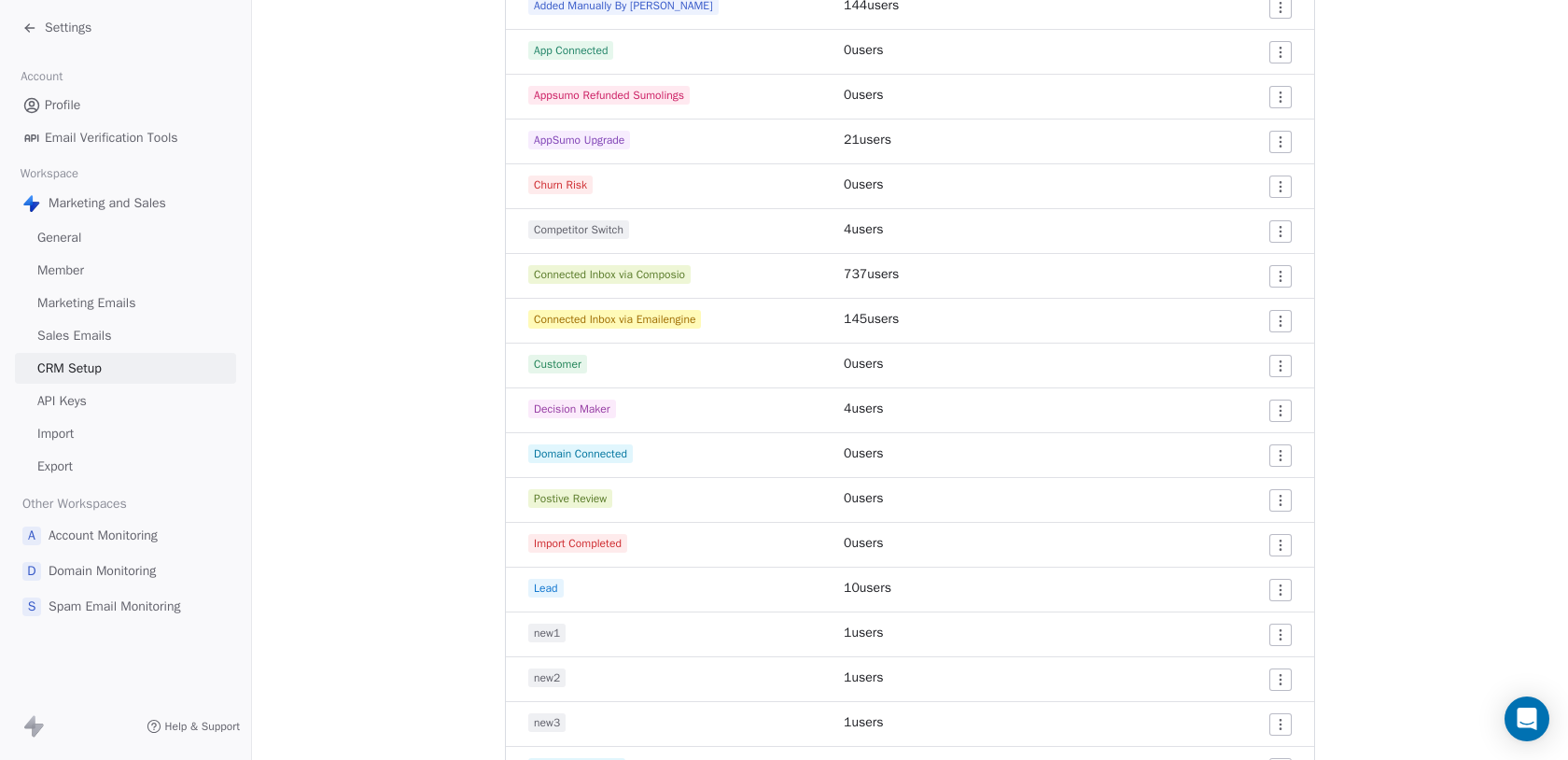 scroll, scrollTop: 382, scrollLeft: 0, axis: vertical 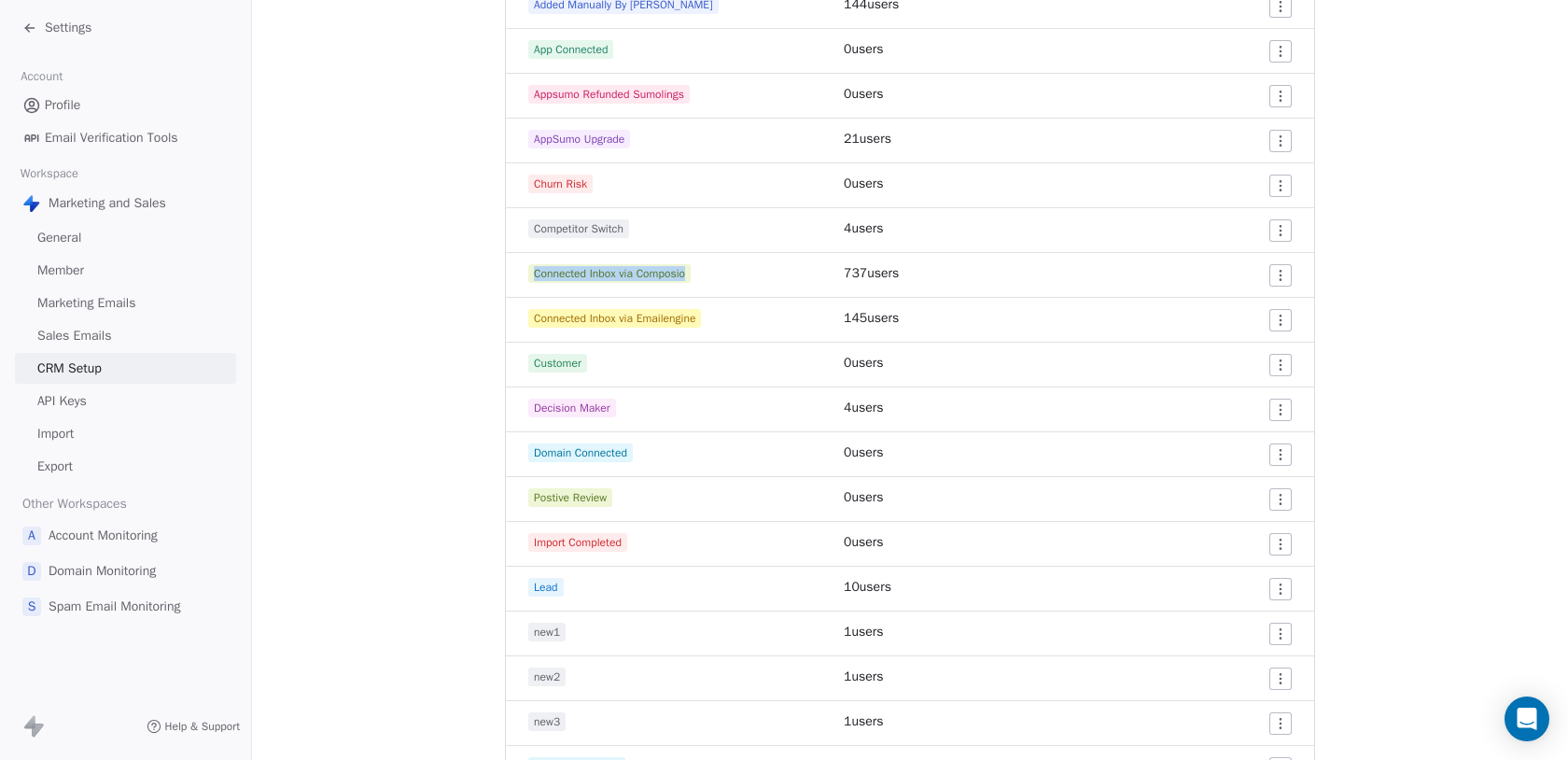 drag, startPoint x: 711, startPoint y: 270, endPoint x: 513, endPoint y: 275, distance: 198.06312 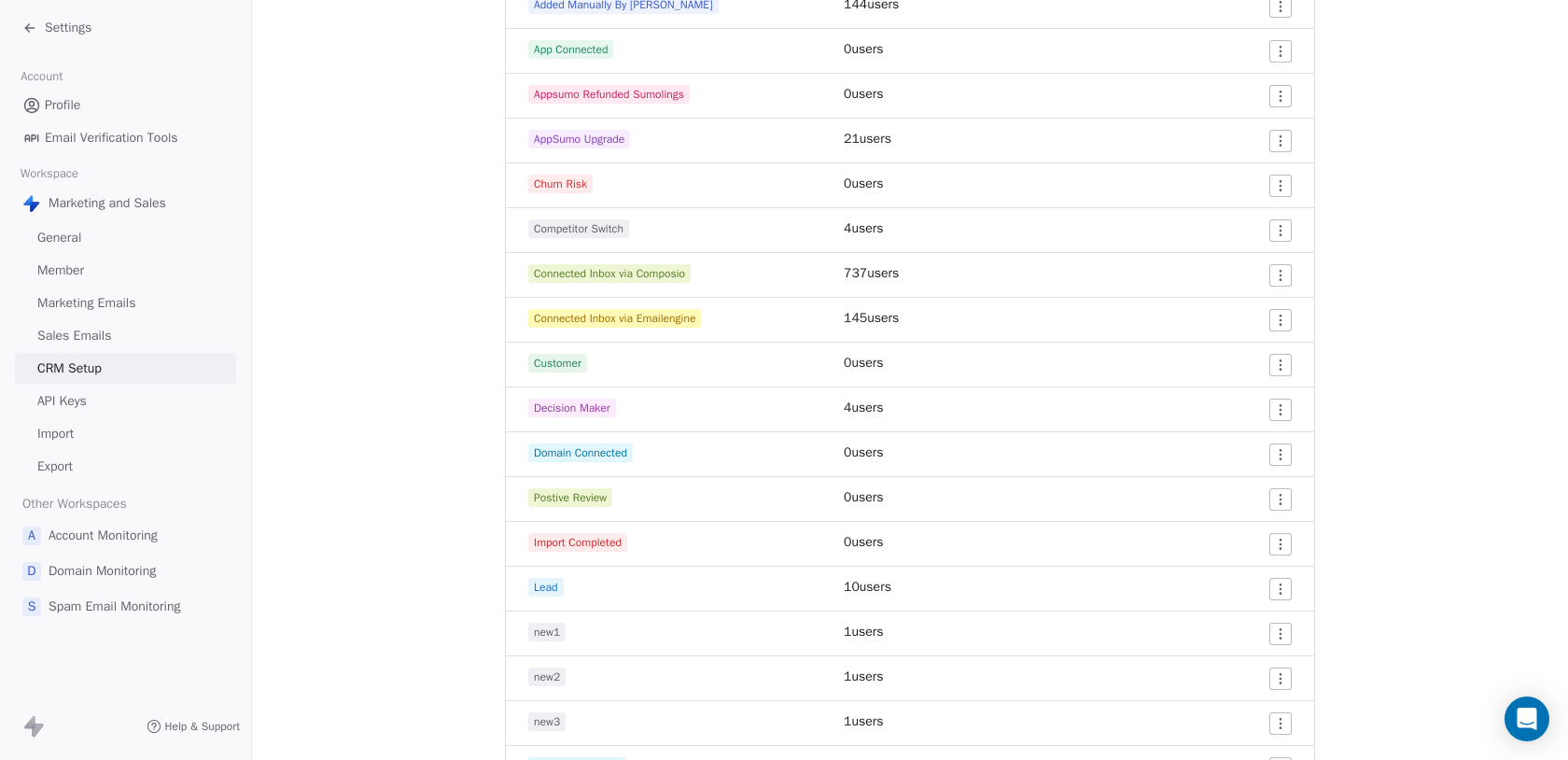 click on "Connected Inbox via Composio" at bounding box center [609, 274] 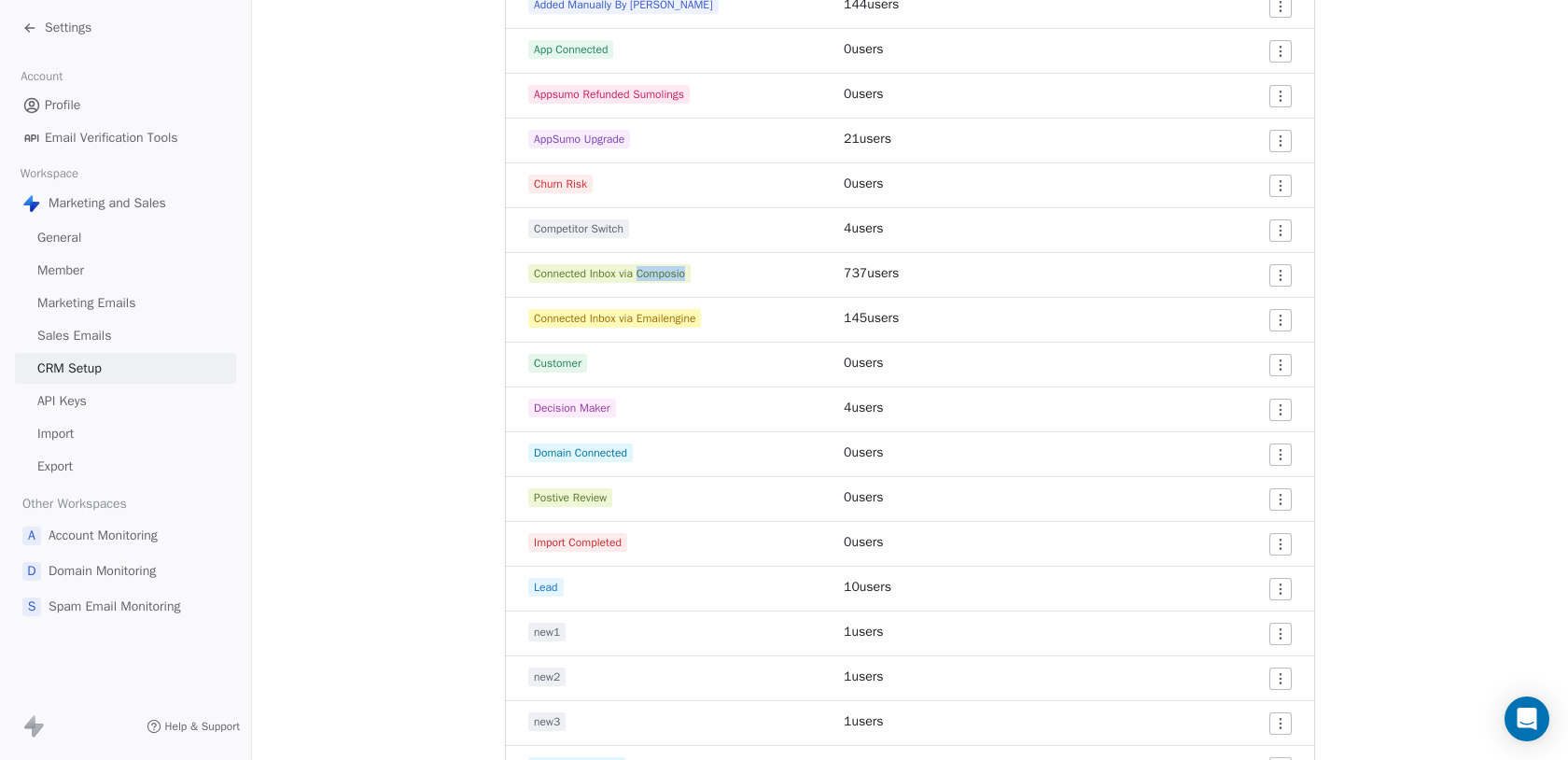 click on "Connected Inbox via Composio" at bounding box center [609, 274] 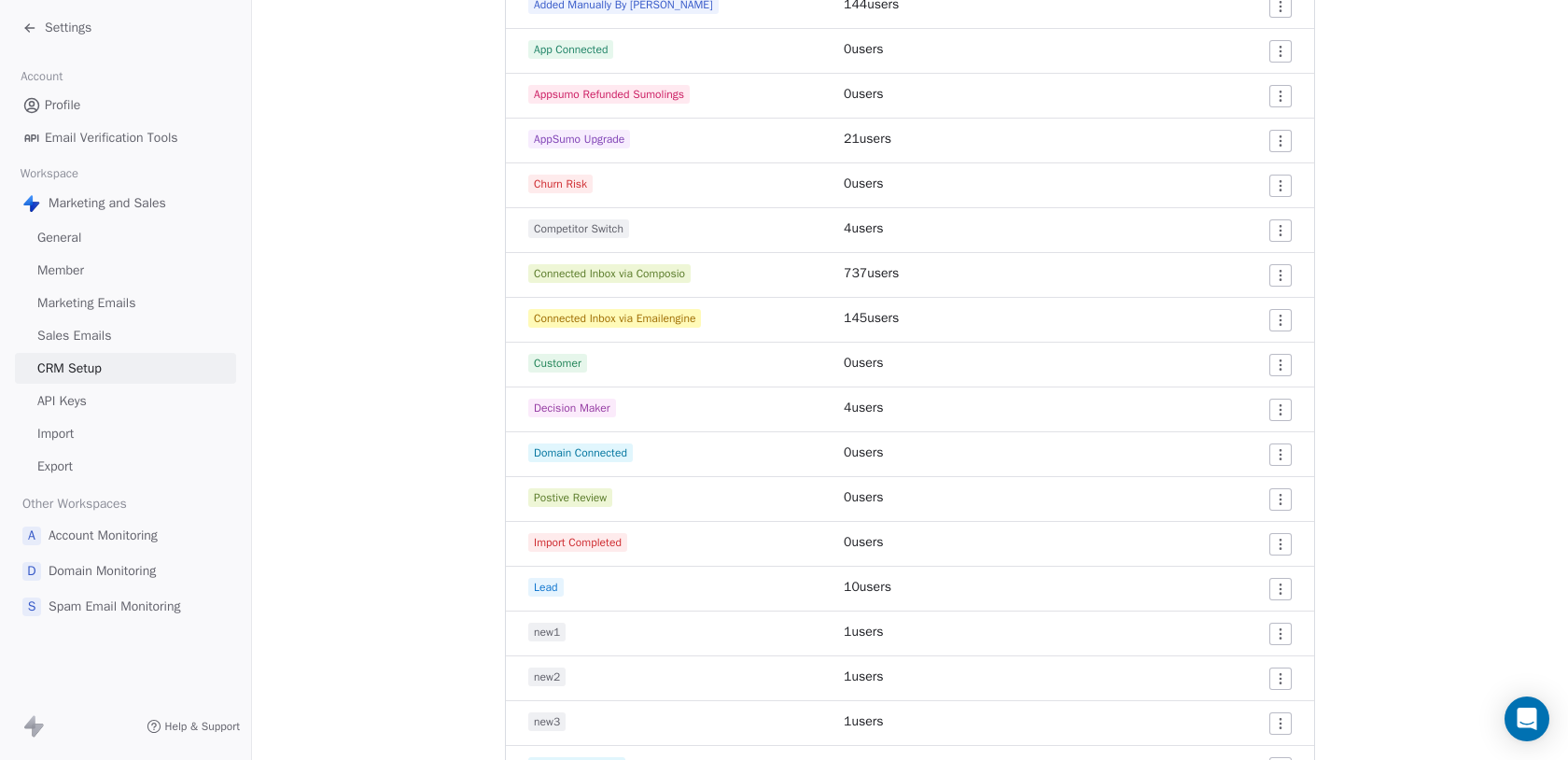 click on "CRM Setup Manage people properties and other relevant settings. Contact Properties Contact Properties Tags Tags Status Status Tags Use tags to group or organize your contacts Create New Tag Tag Name # of Users Actions Added Manually By [PERSON_NAME] 144  users App Connected 0  users Appsumo Refunded Sumolings 0  users AppSumo Upgrade 21  users Churn Risk 0  users Competitor Switch 4  users Connected Inbox via Composio 737  users Connected Inbox via Emailengine 145  users Customer 0  users Decision Maker 4  users Domain Connected 0  users Postive Review 0  users Import Completed 0  users Lead 10  users new1 1  users new2 1  users new3 1  users NPS Score Added 33  users Onboarding Completed 0  users Price Sensitive 3  users Reactivation Reachout 1 0  users Reactivation Reachout 2 0  users Reactivation Reachout 3 0  users Send Enquiry 0  users Test Contact 4  users Trial User 0  users vinay-test 3  users VIP 3  users Webinar Attendee 0  users Win Back Initiated 0  users" at bounding box center (910, 503) 